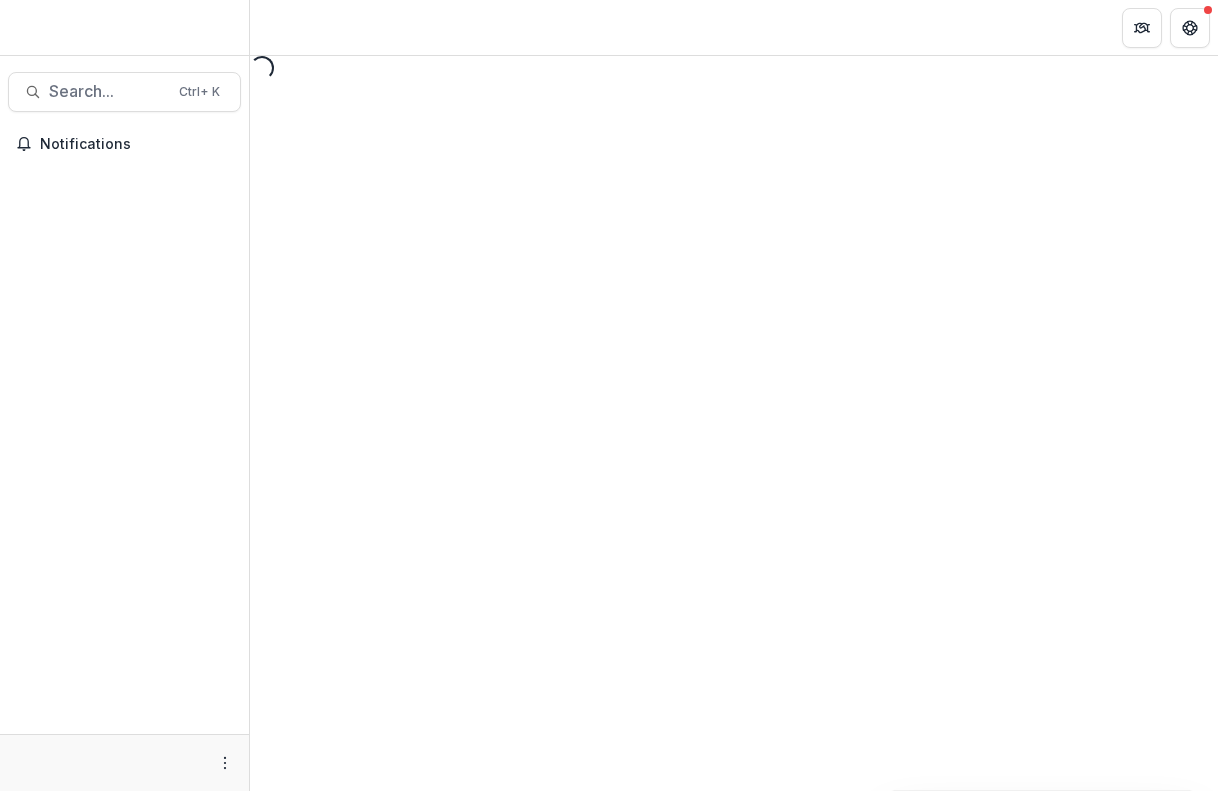scroll, scrollTop: 0, scrollLeft: 0, axis: both 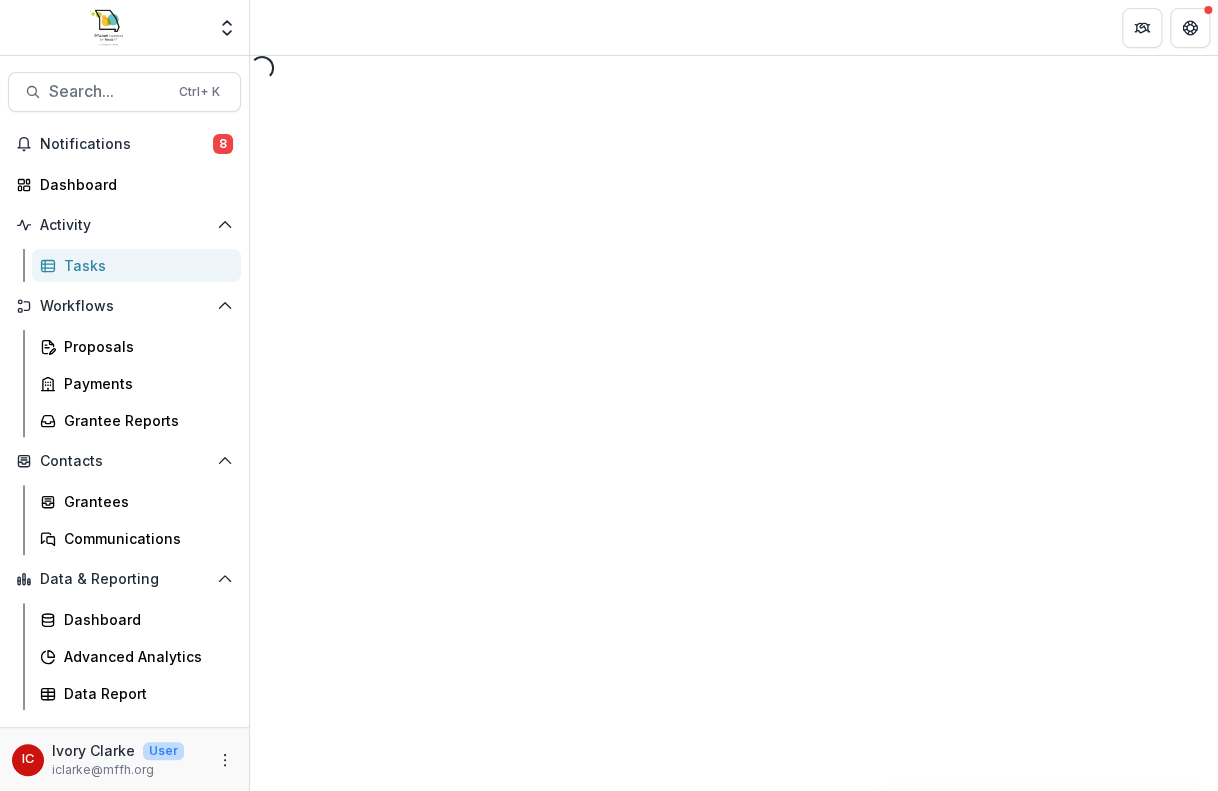 select on "********" 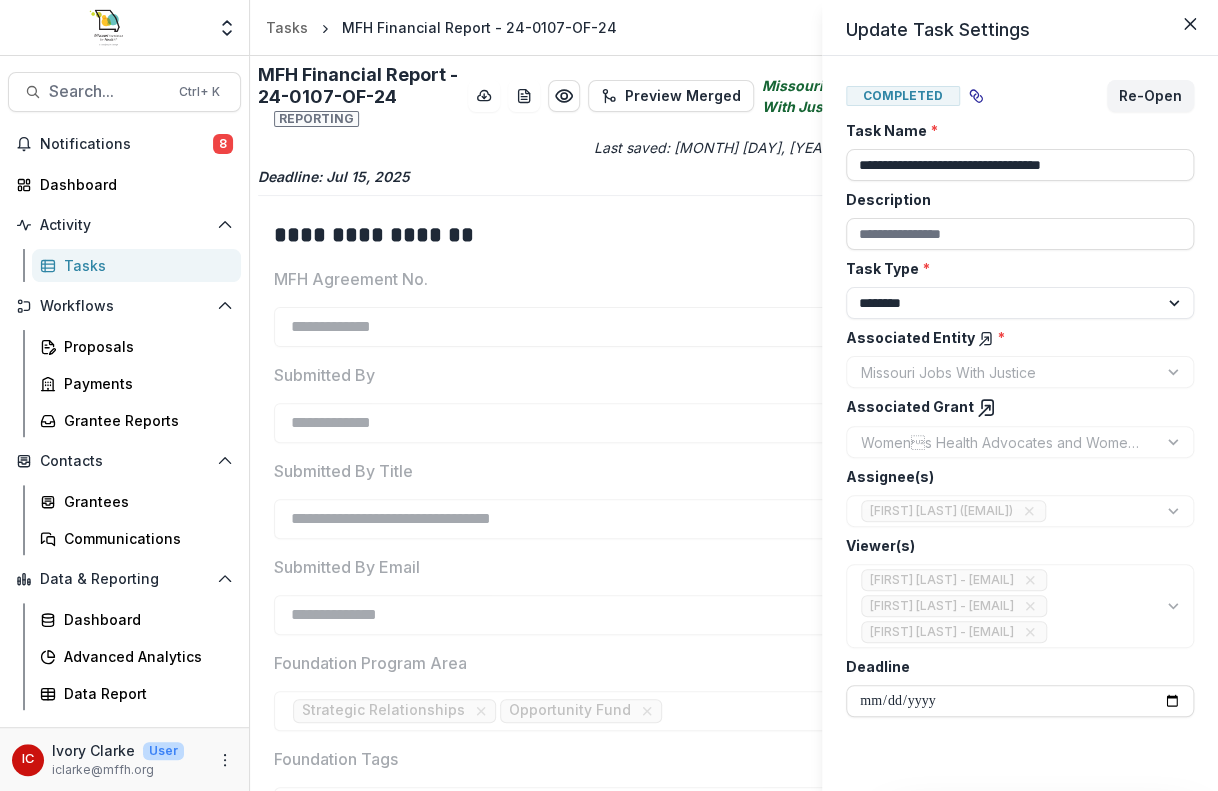 click on "**********" at bounding box center [609, 395] 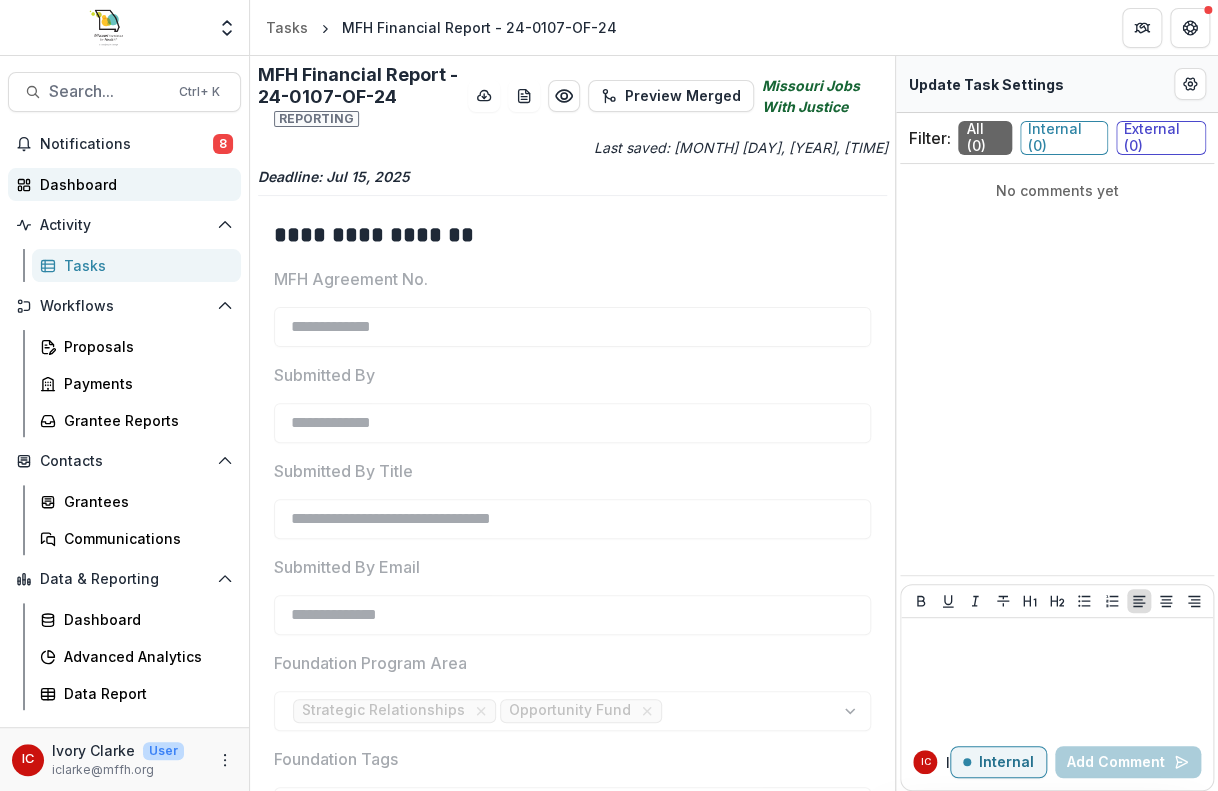 click on "Dashboard" at bounding box center (132, 184) 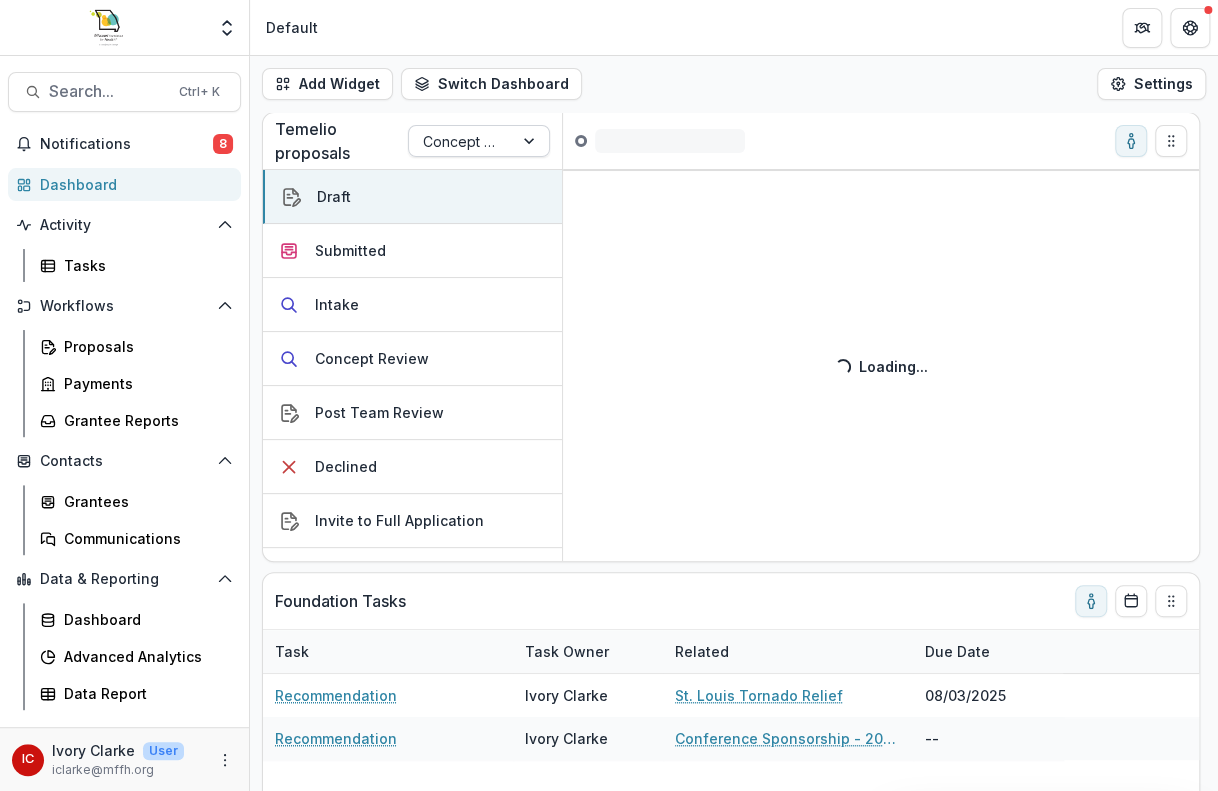 click at bounding box center [531, 141] 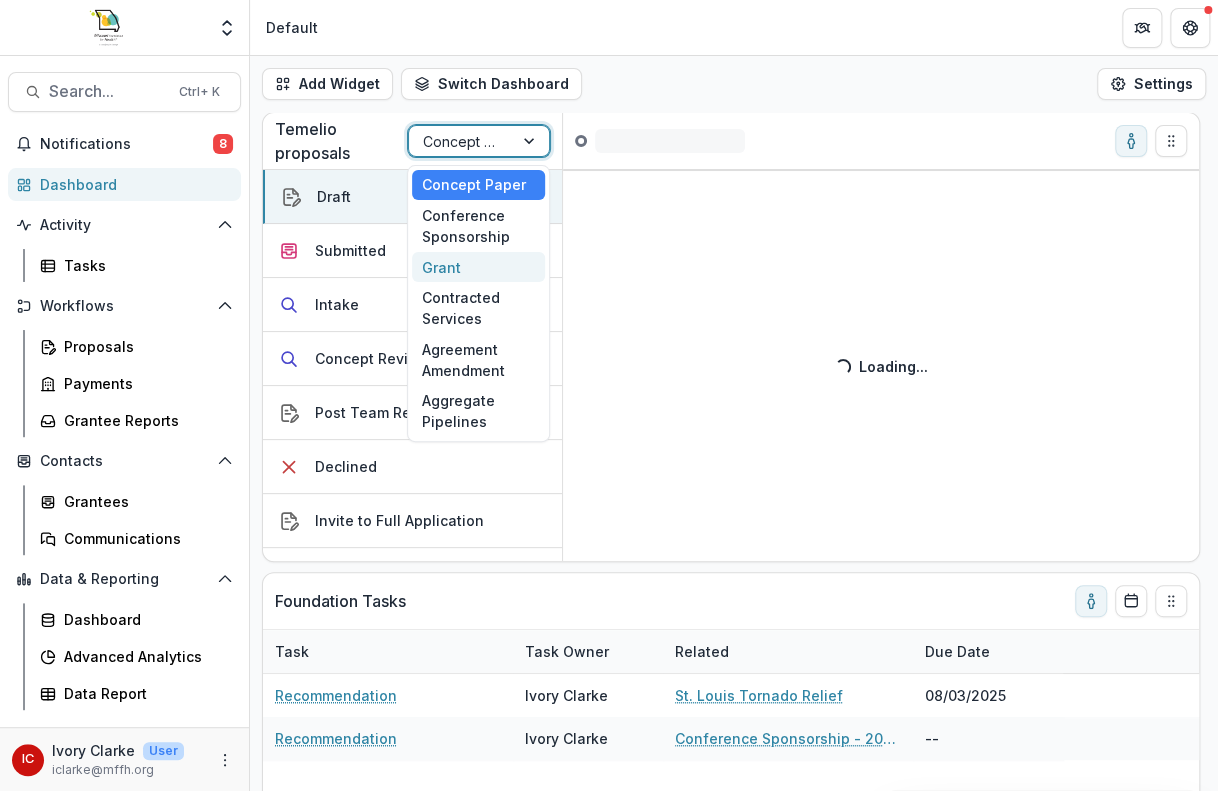 click on "Grant" at bounding box center (478, 267) 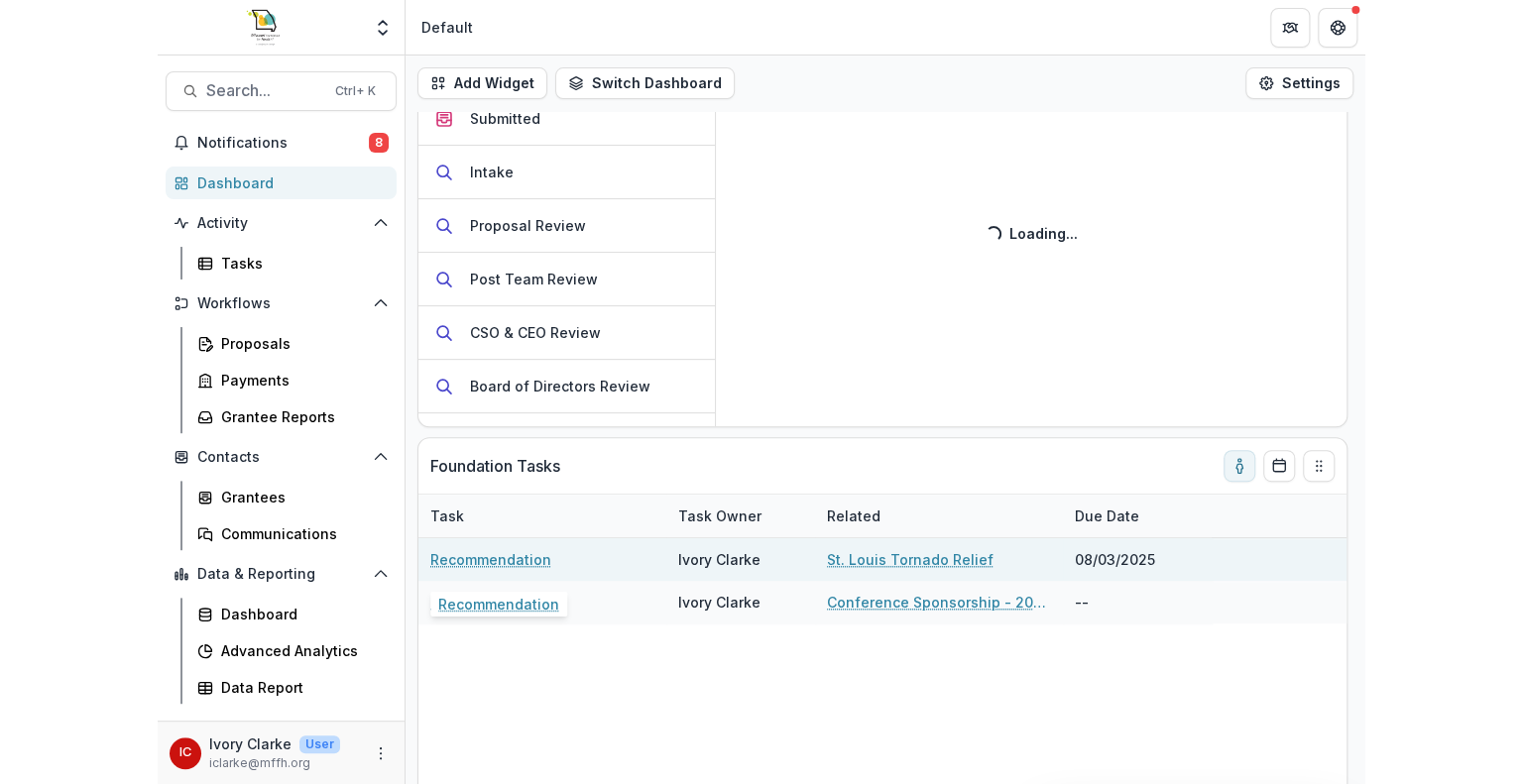 scroll, scrollTop: 139, scrollLeft: 0, axis: vertical 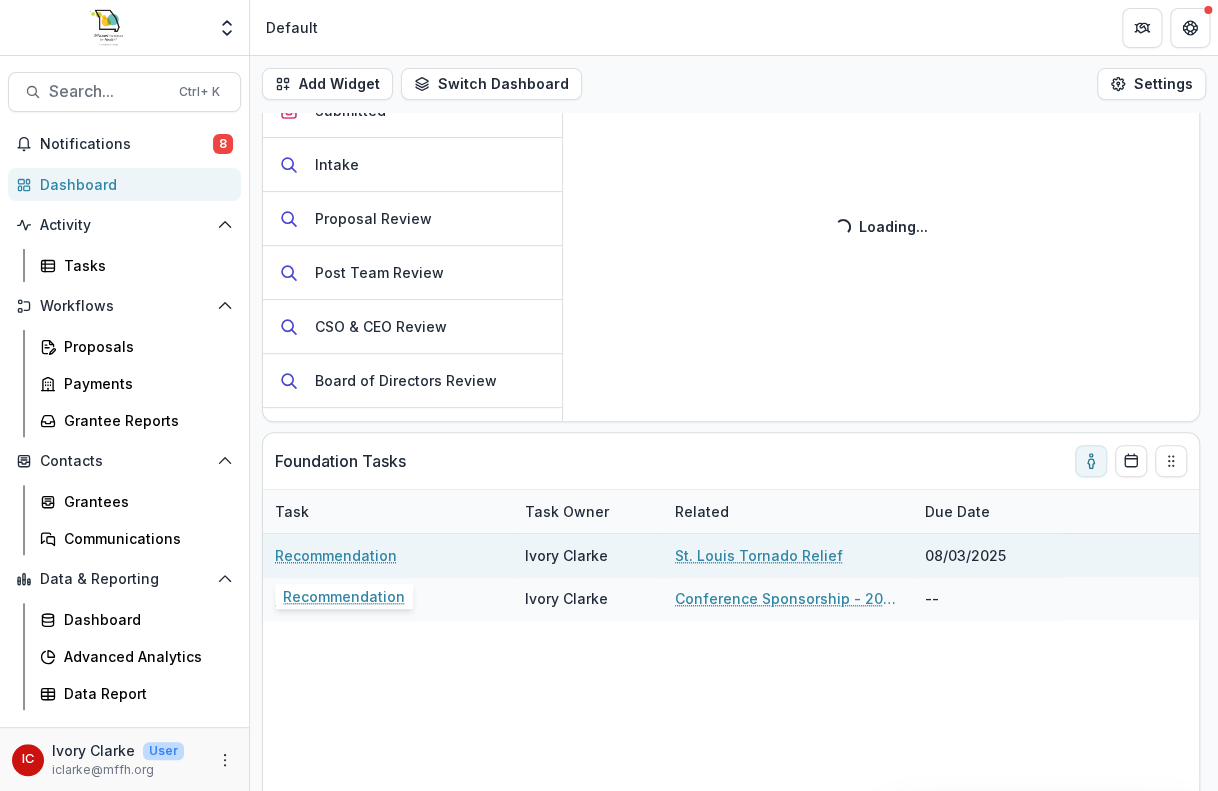 click on "Recommendation" at bounding box center [336, 555] 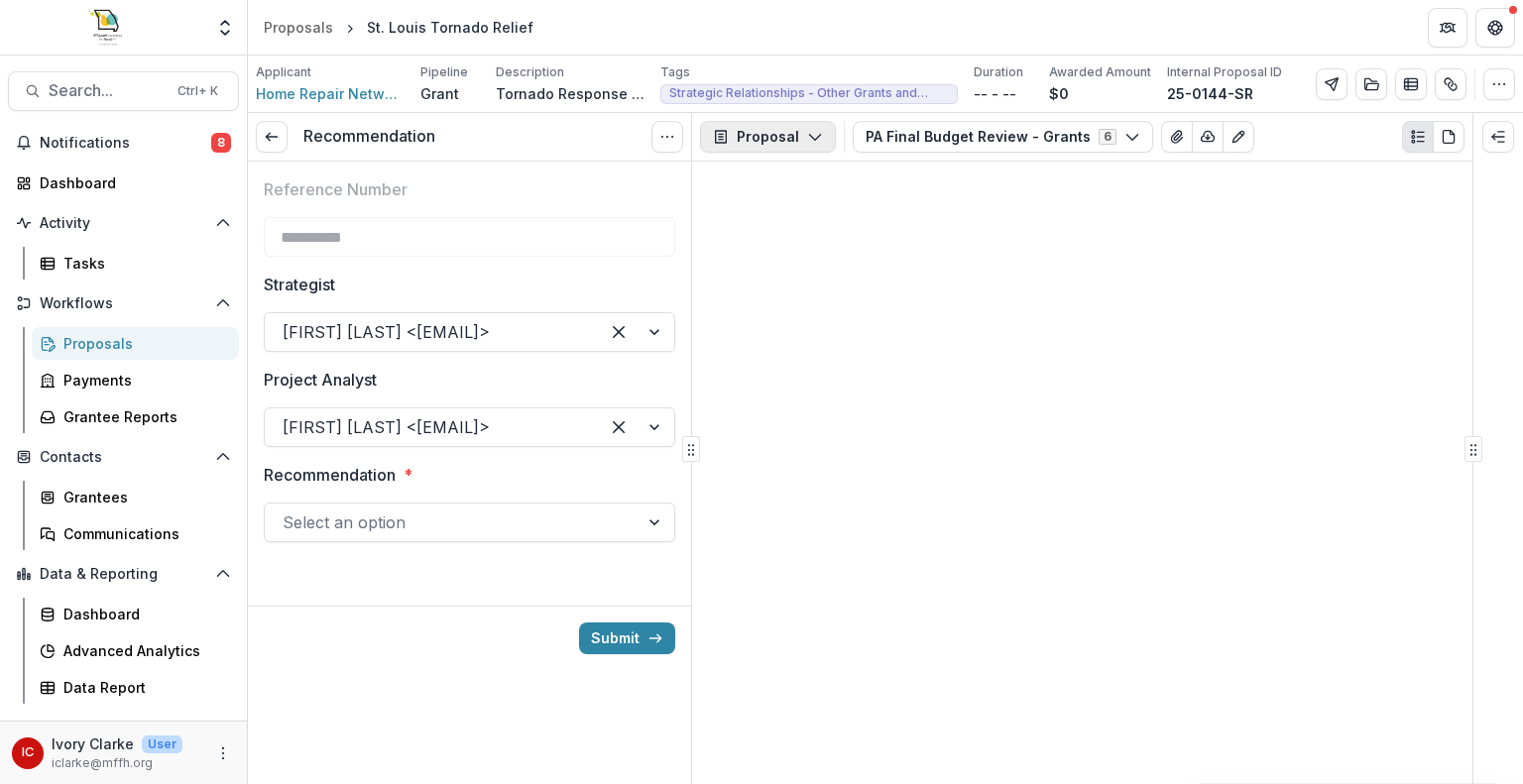 click 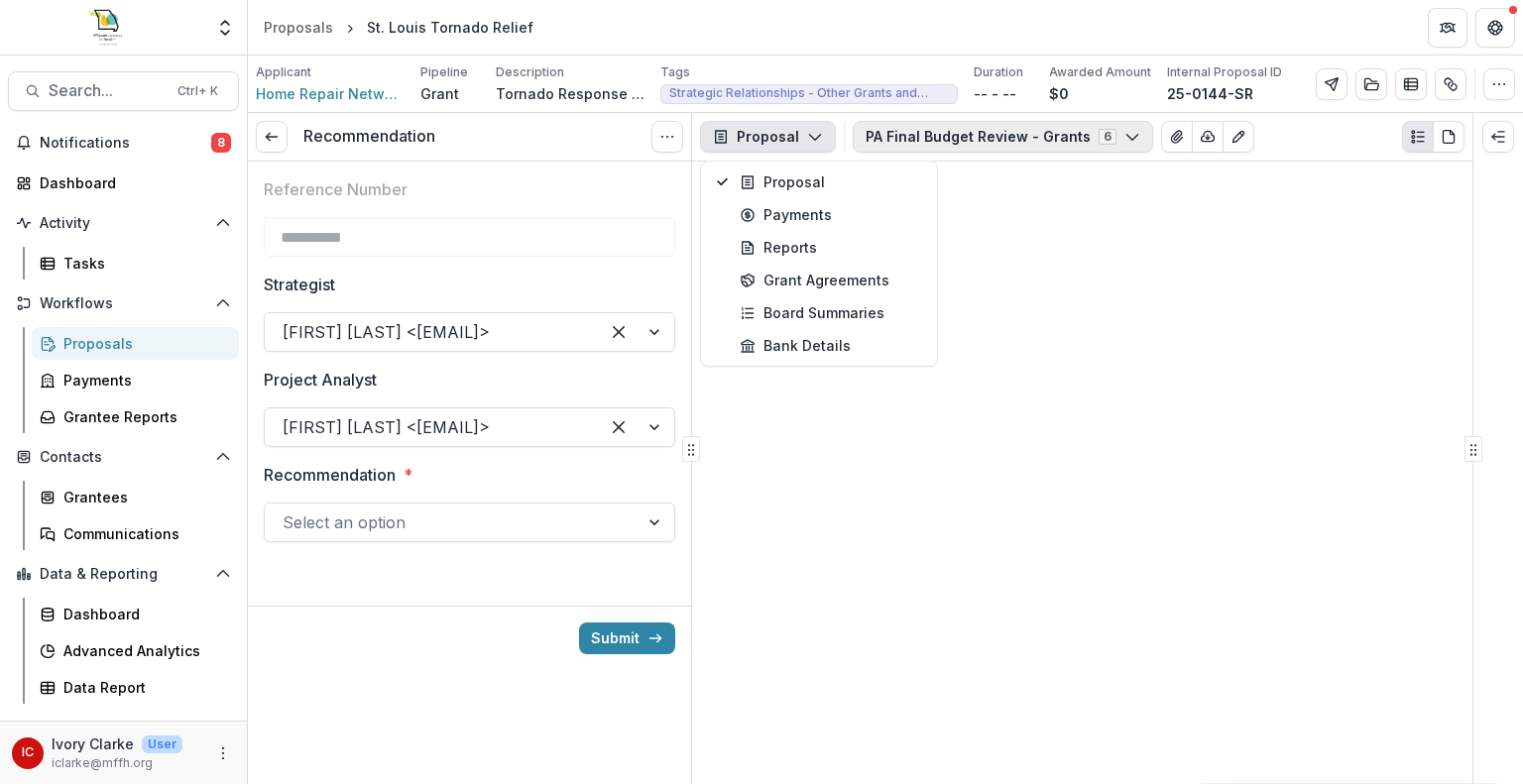 click on "PA Final Budget Review - Grants 6" at bounding box center [1002, 137] 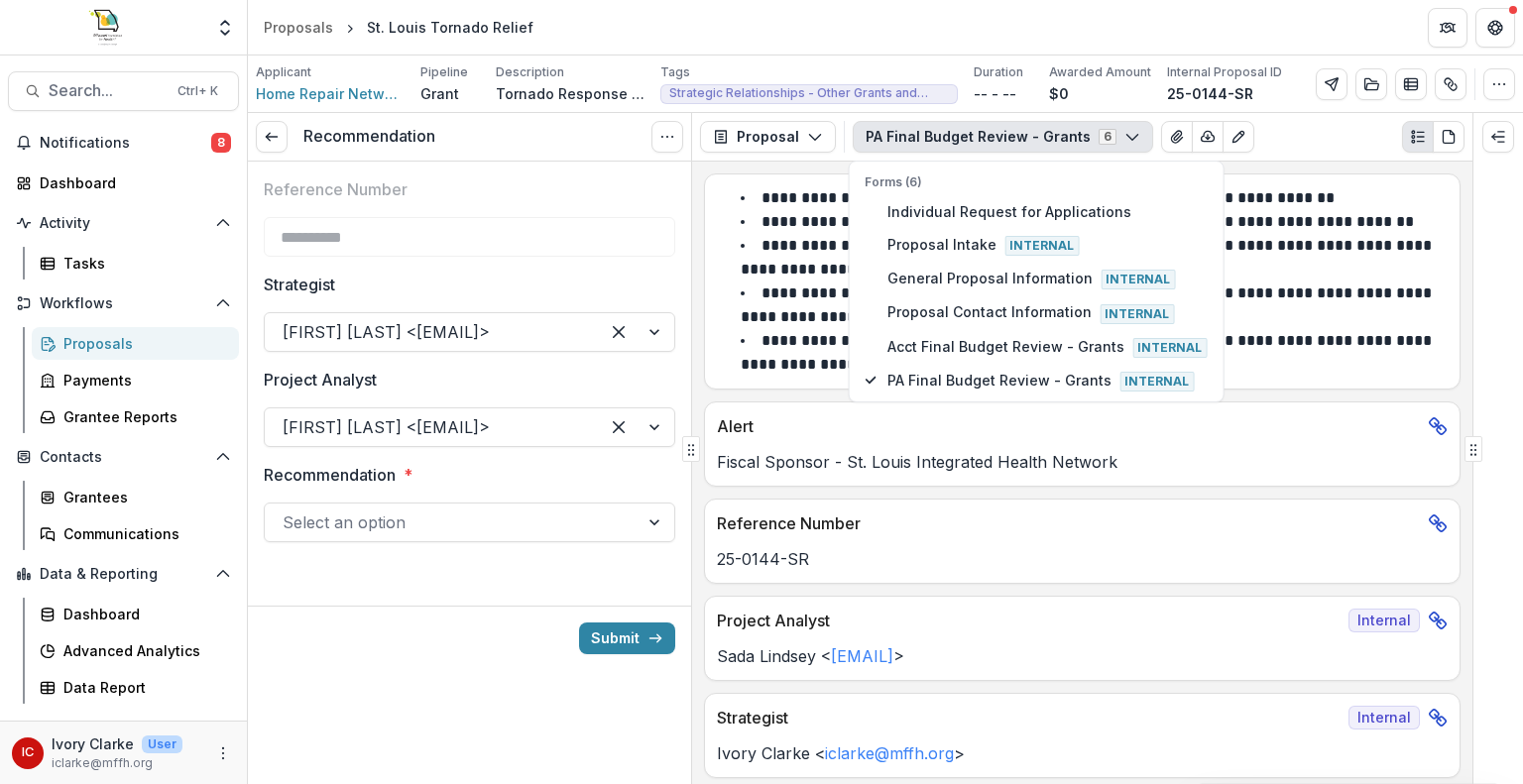 click on "**********" at bounding box center (1082, 473) 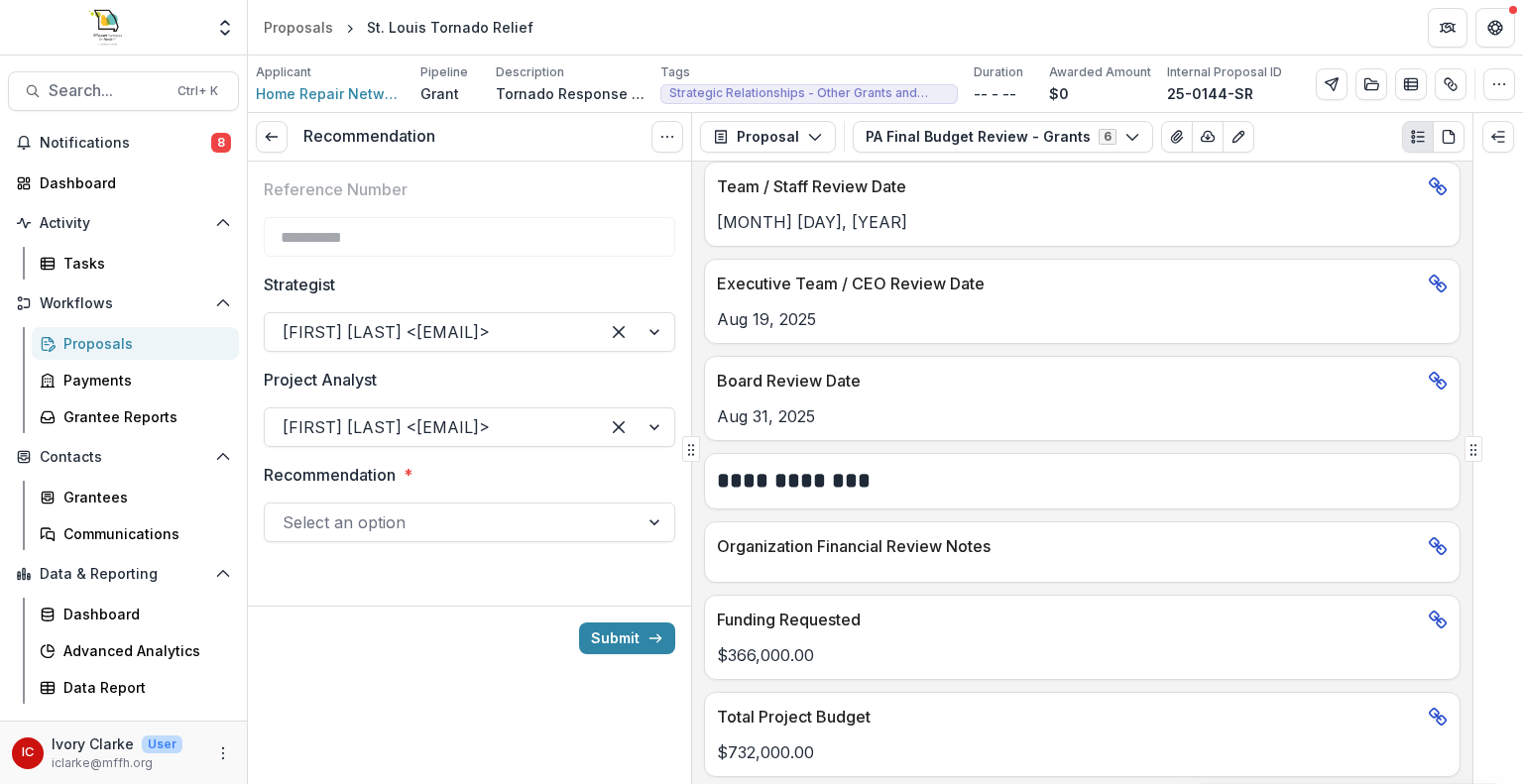 scroll, scrollTop: 1100, scrollLeft: 0, axis: vertical 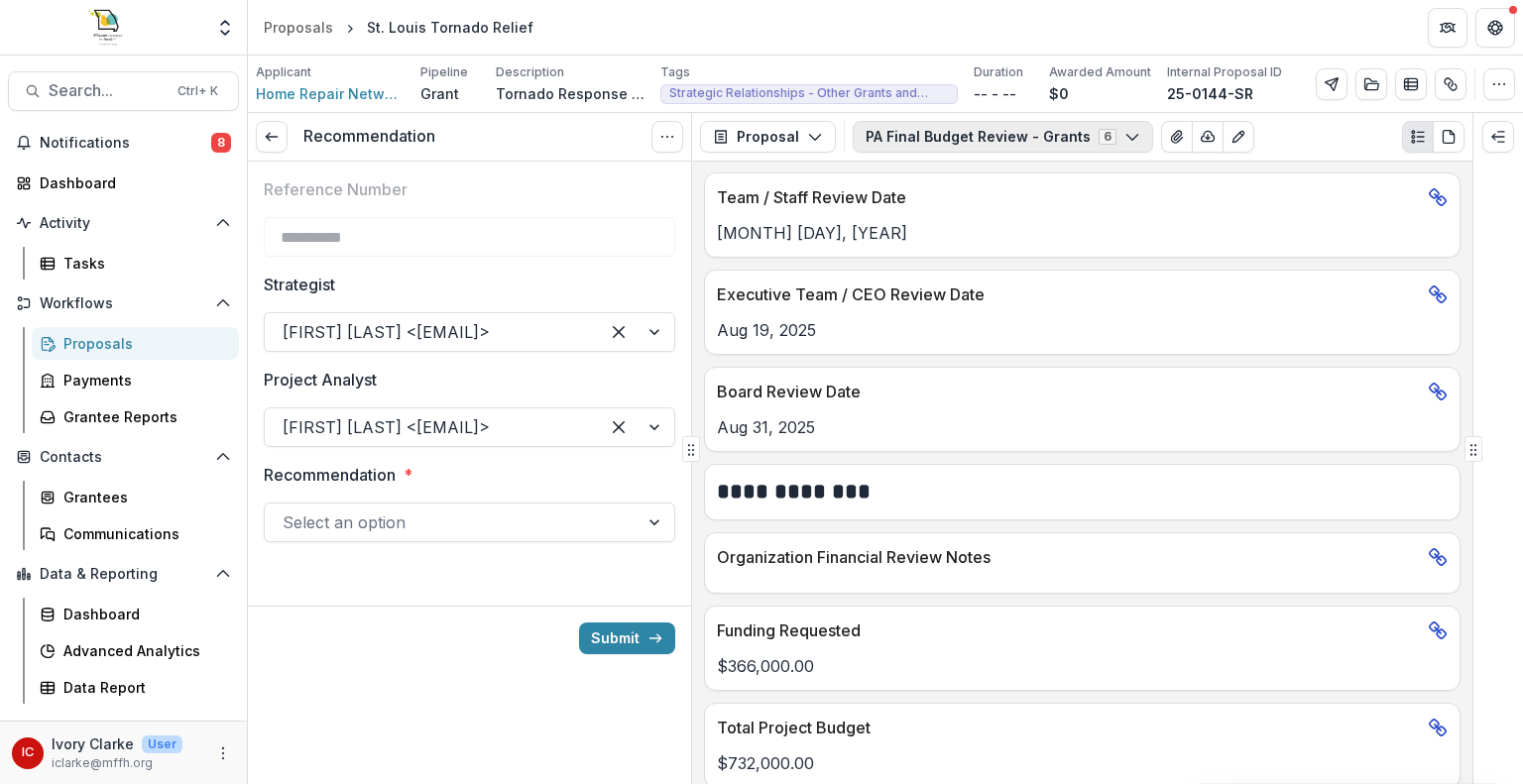 click 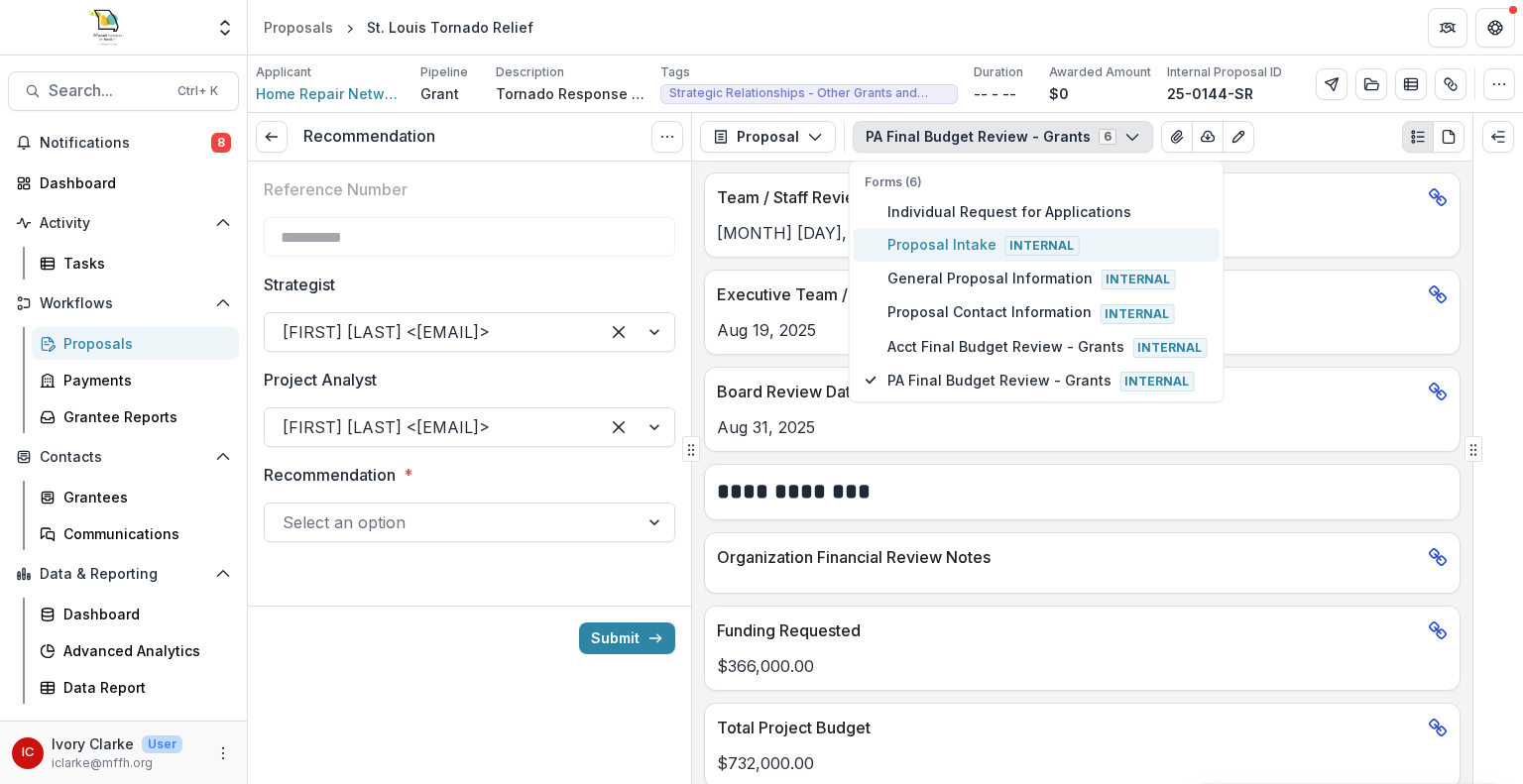 click on "Proposal Intake Internal" at bounding box center (1047, 245) 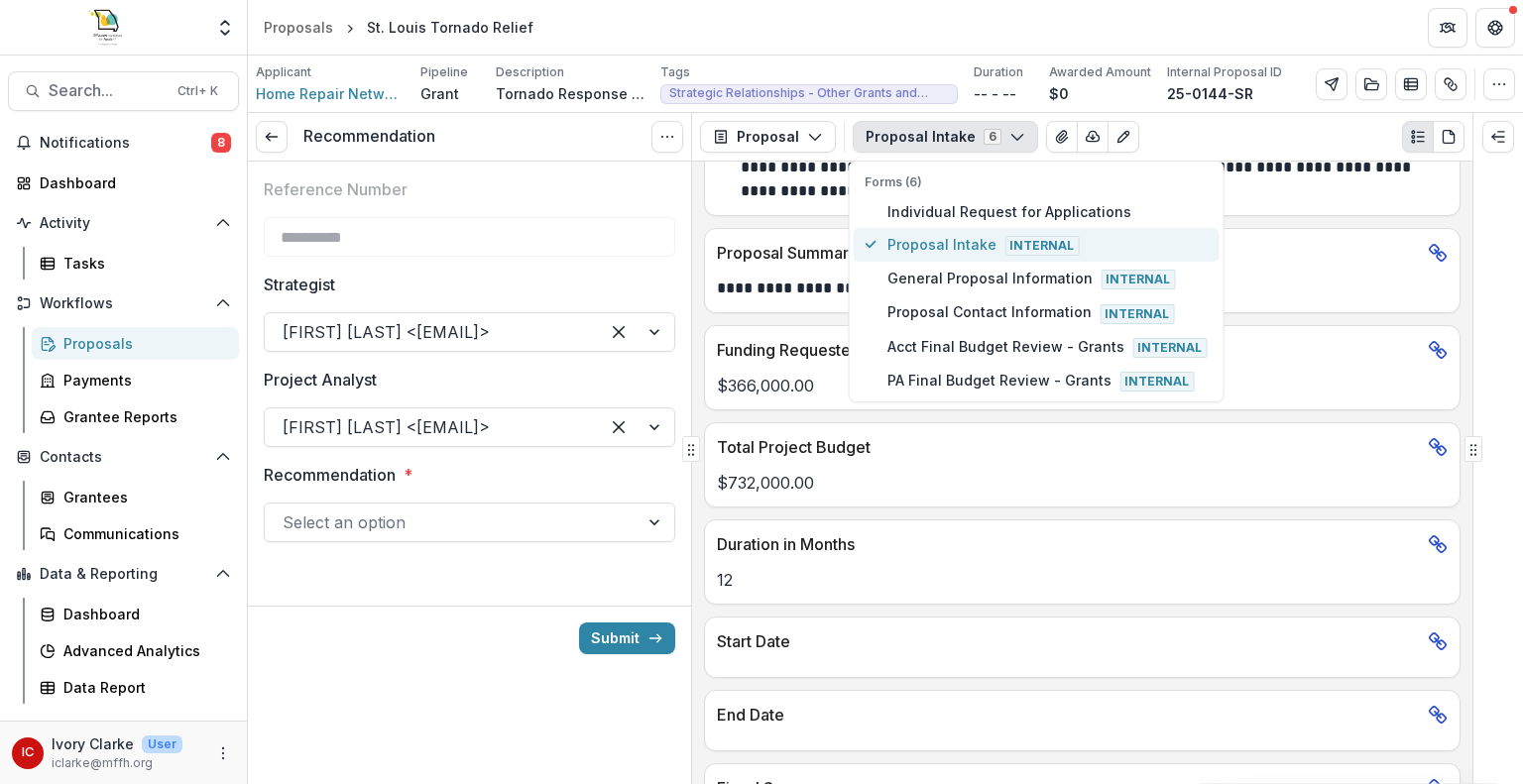scroll, scrollTop: 1488, scrollLeft: 0, axis: vertical 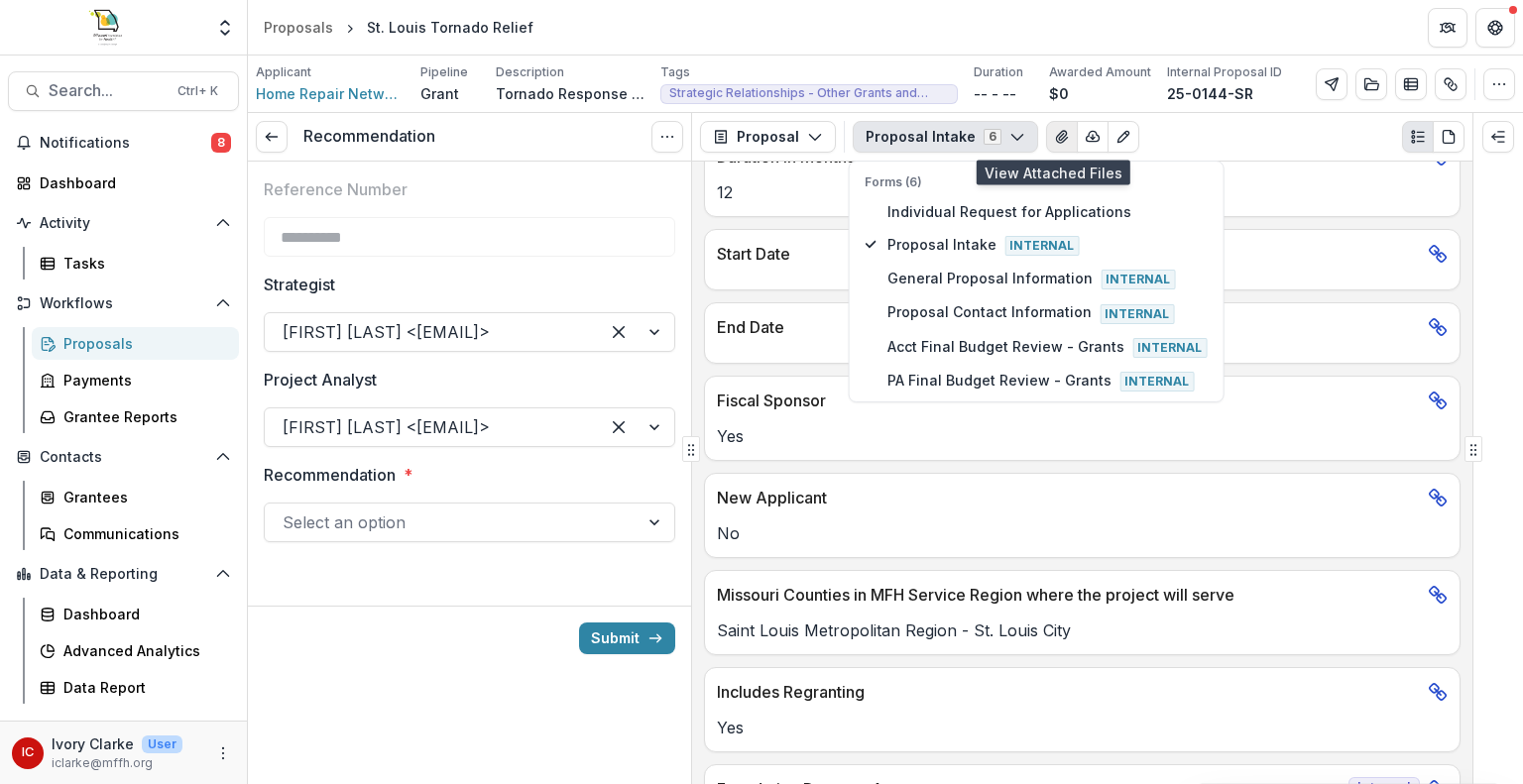 click 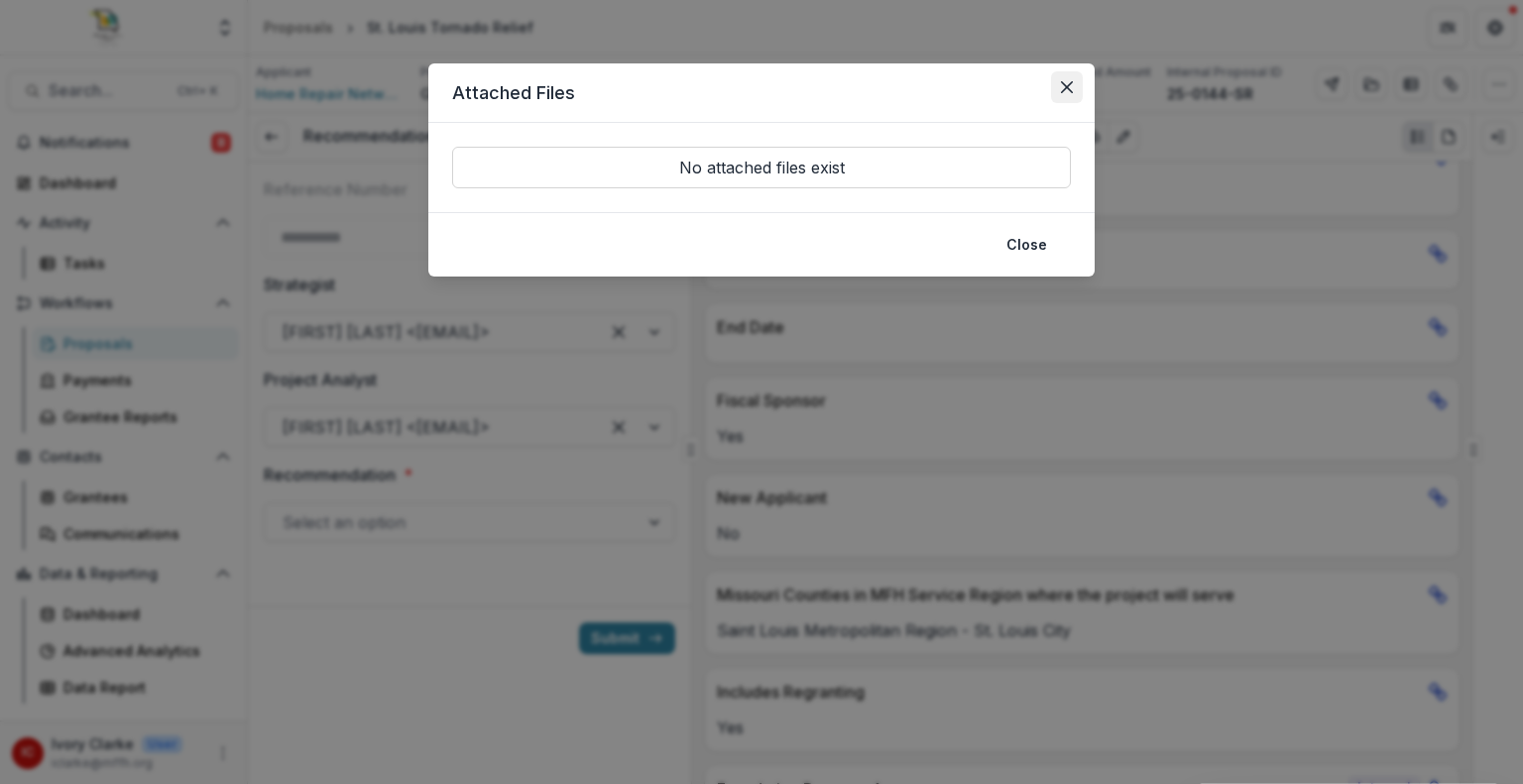 click 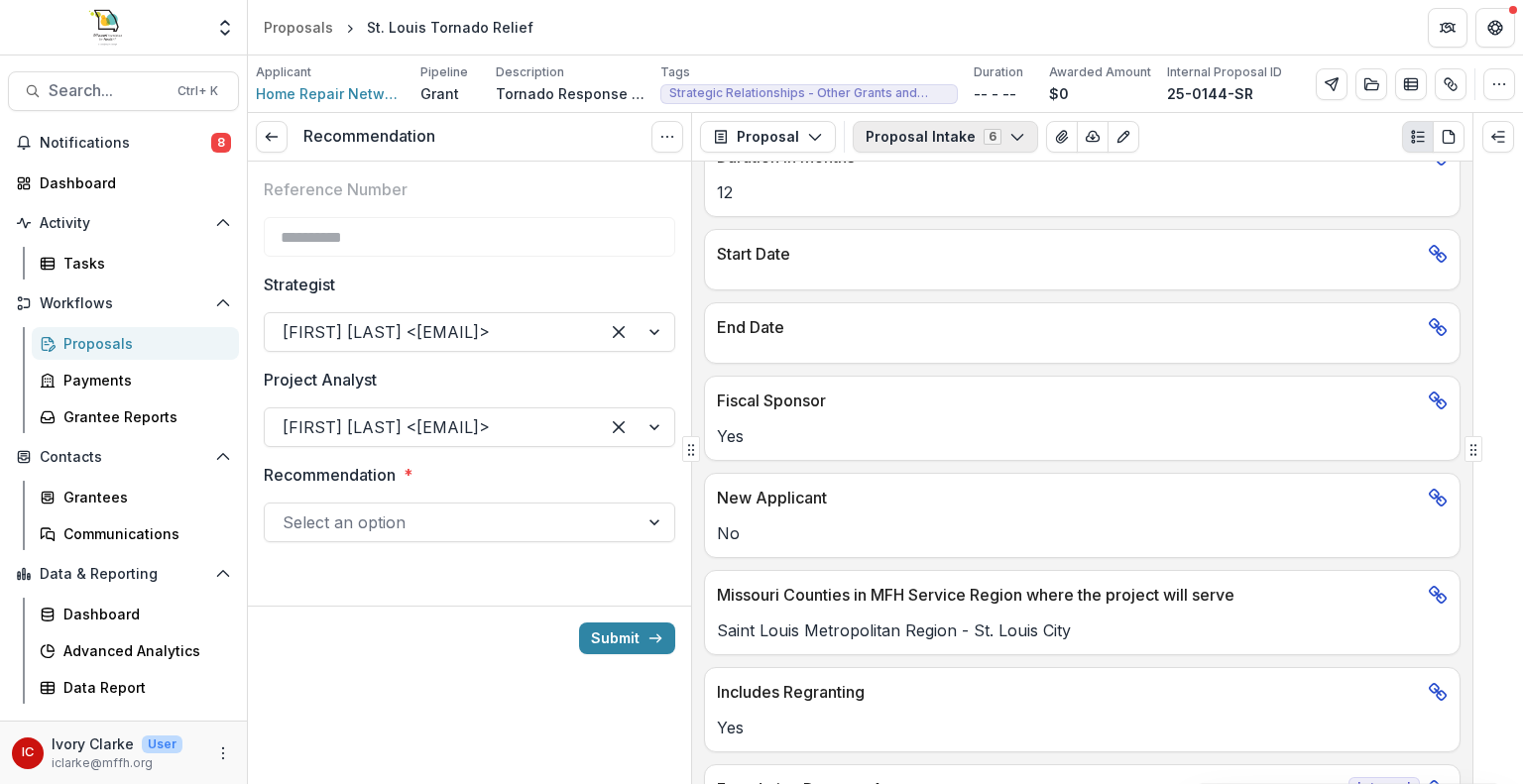 click on "Proposal Intake 6" at bounding box center (945, 137) 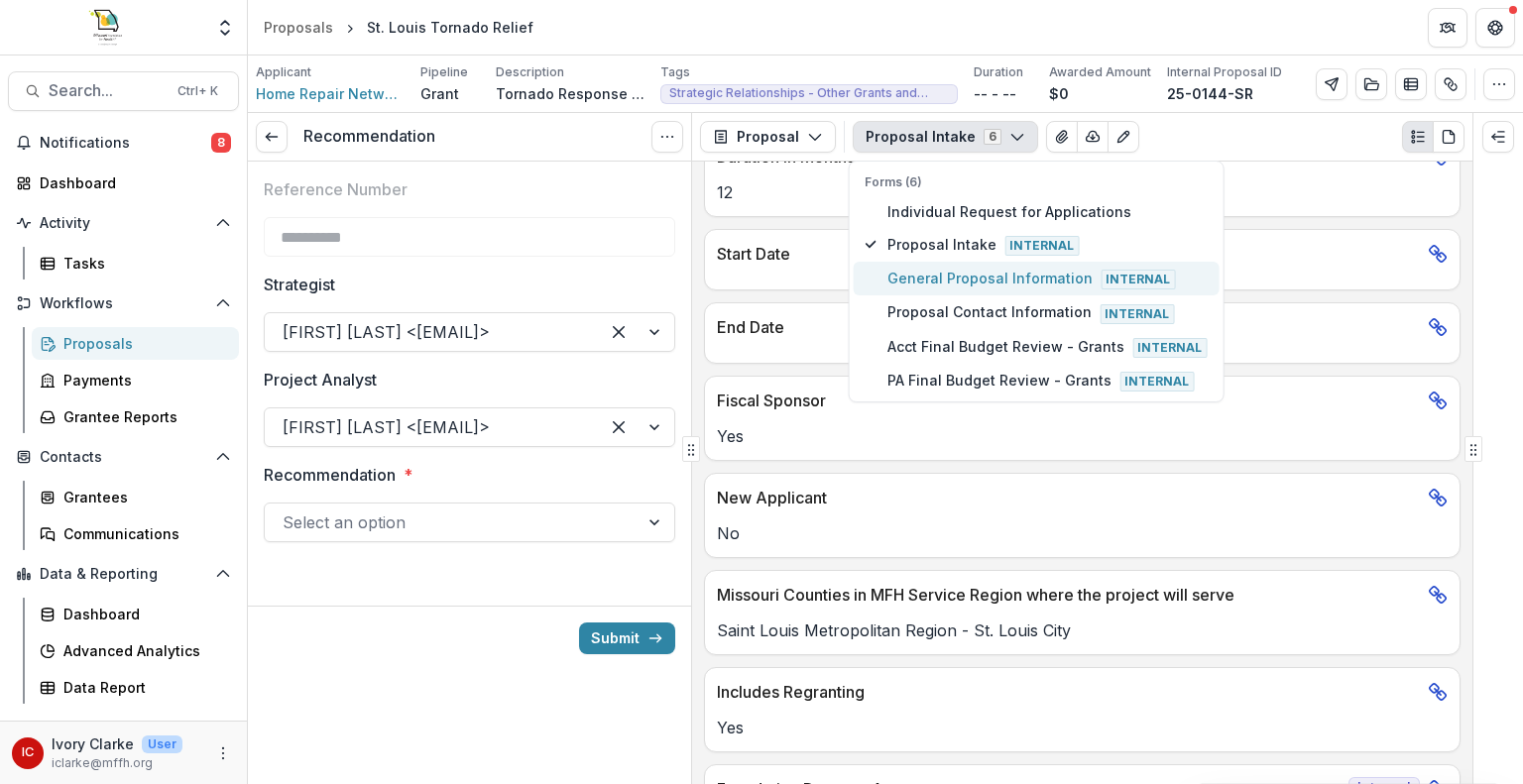 click on "General Proposal Information Internal" at bounding box center [1047, 279] 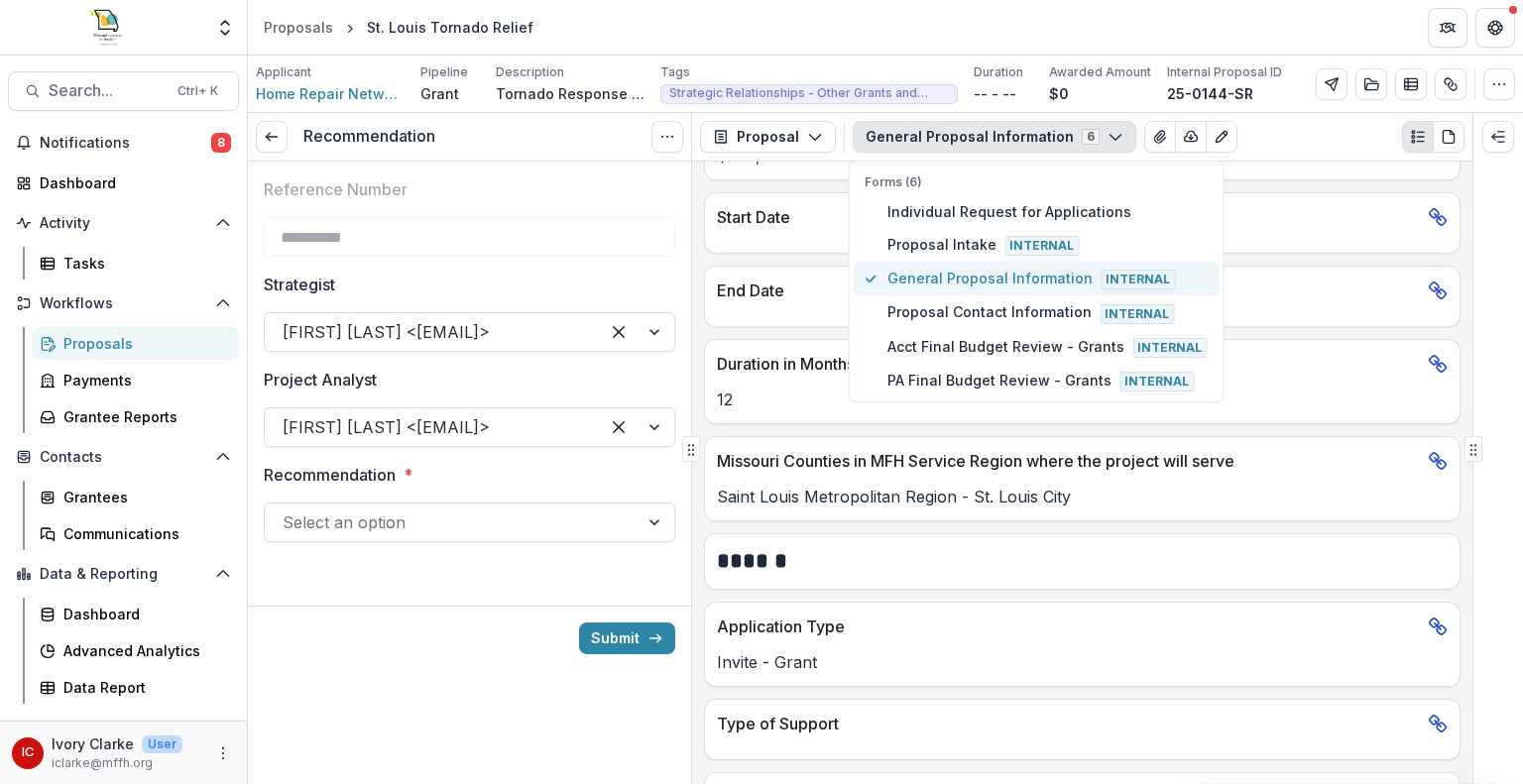 scroll, scrollTop: 1845, scrollLeft: 0, axis: vertical 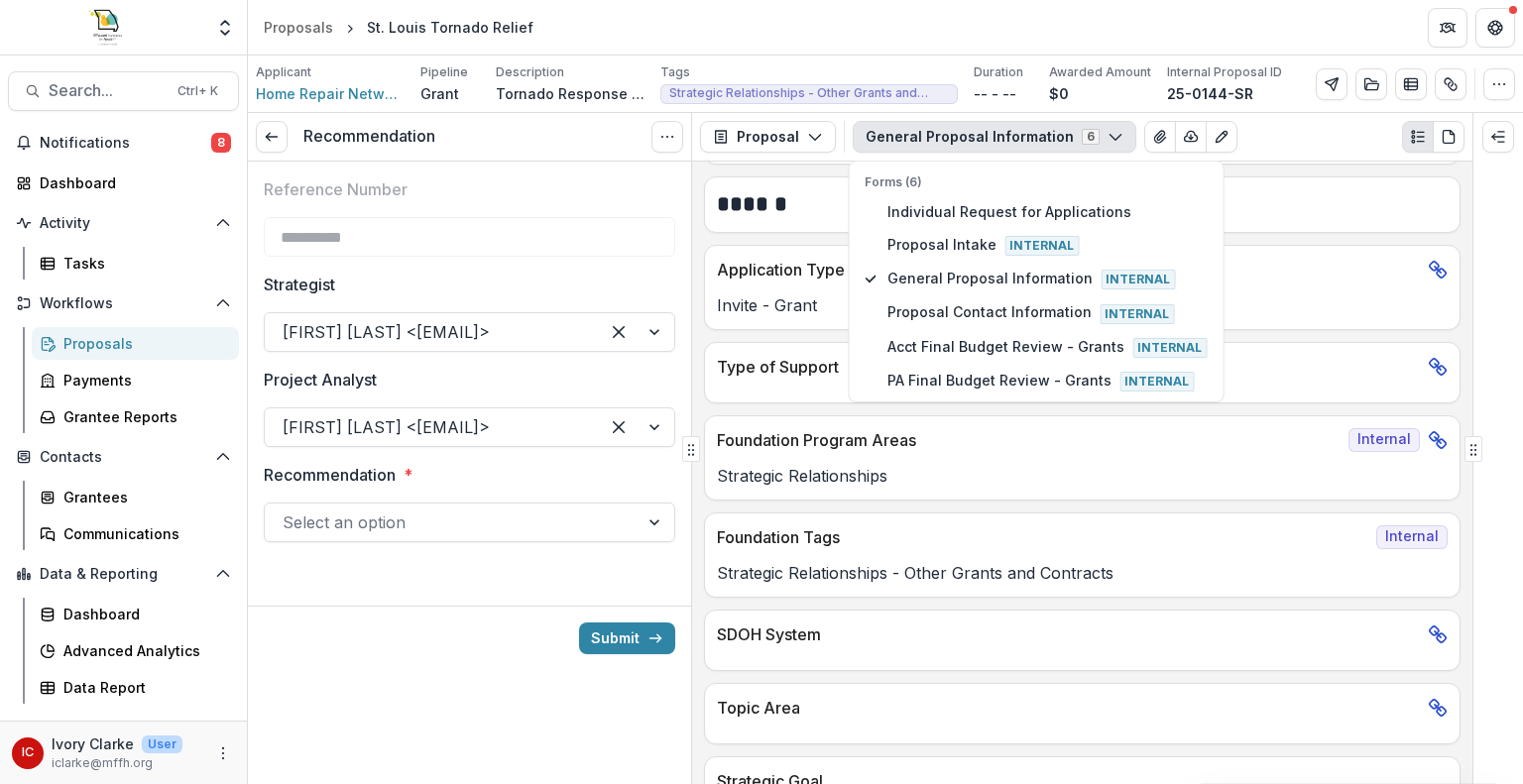 click on "**********" at bounding box center (1082, 473) 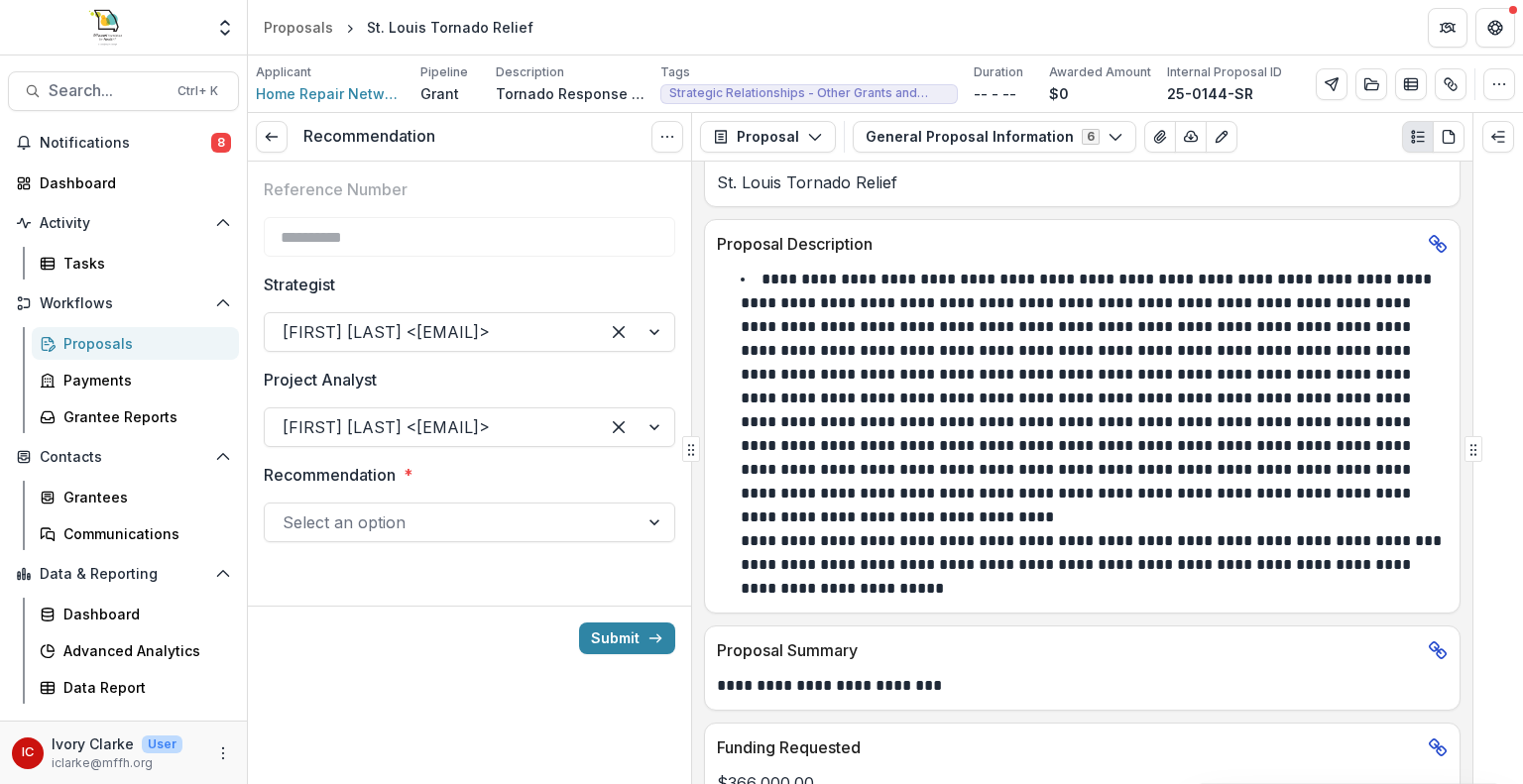 scroll, scrollTop: 516, scrollLeft: 0, axis: vertical 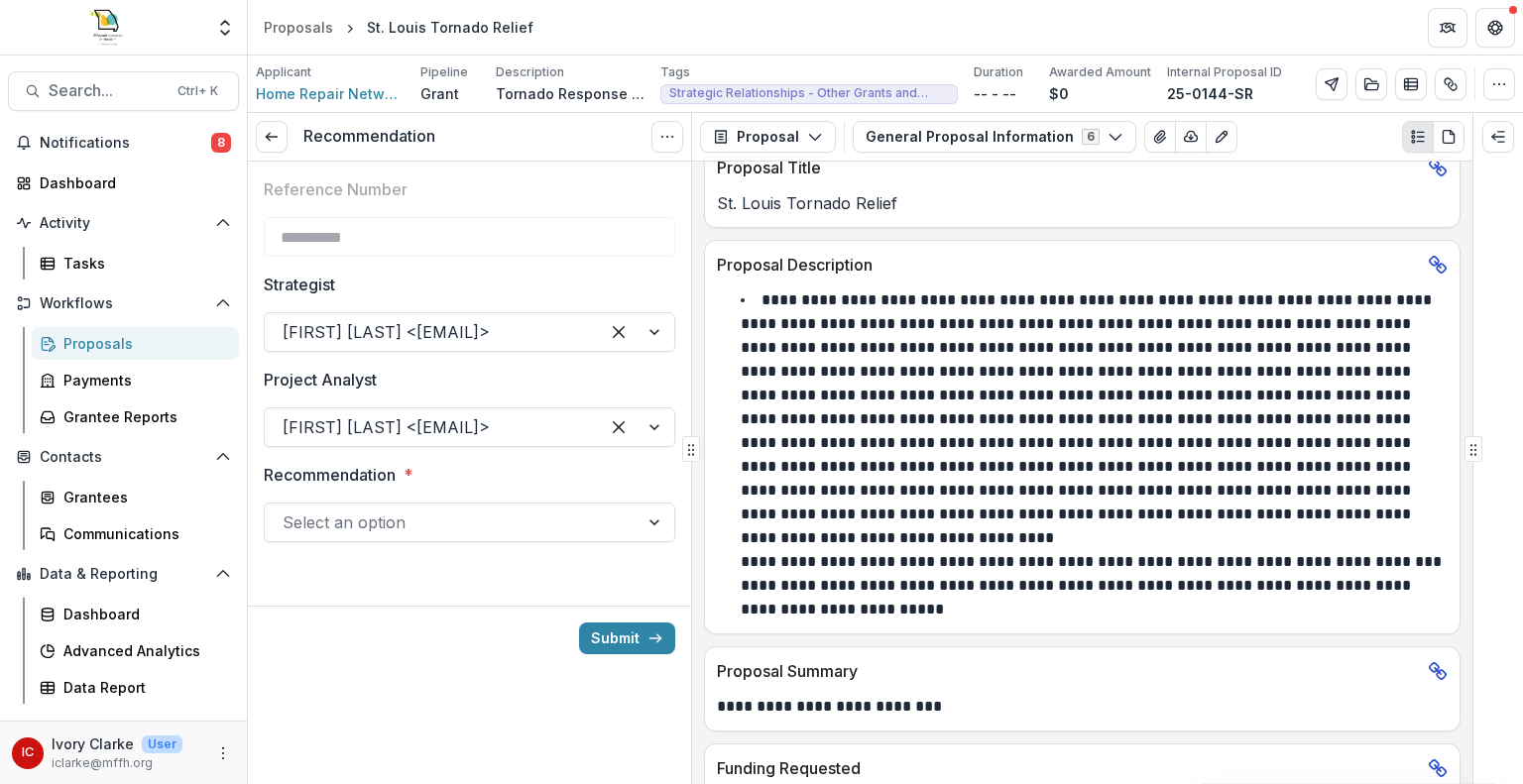 click 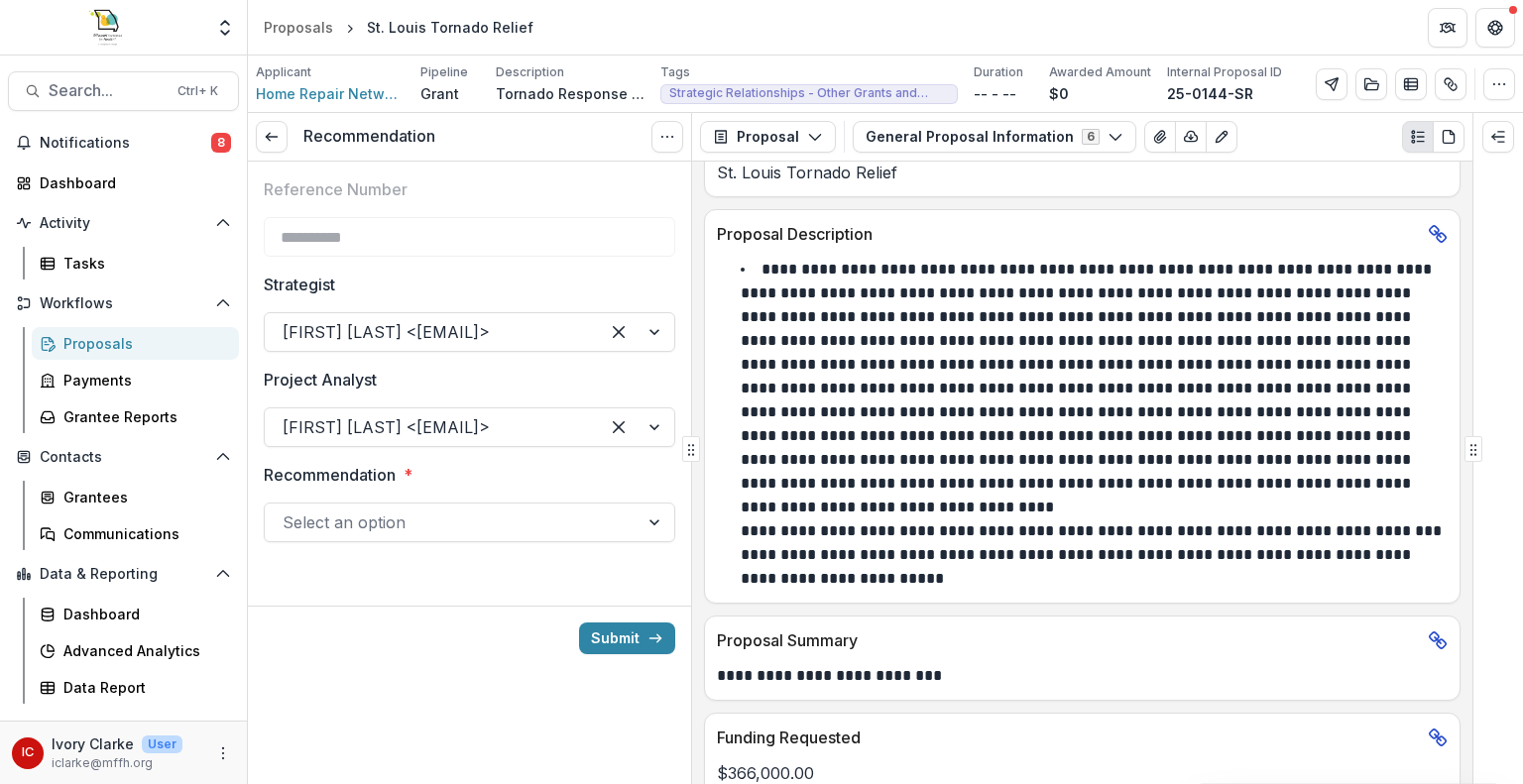 scroll, scrollTop: 555, scrollLeft: 0, axis: vertical 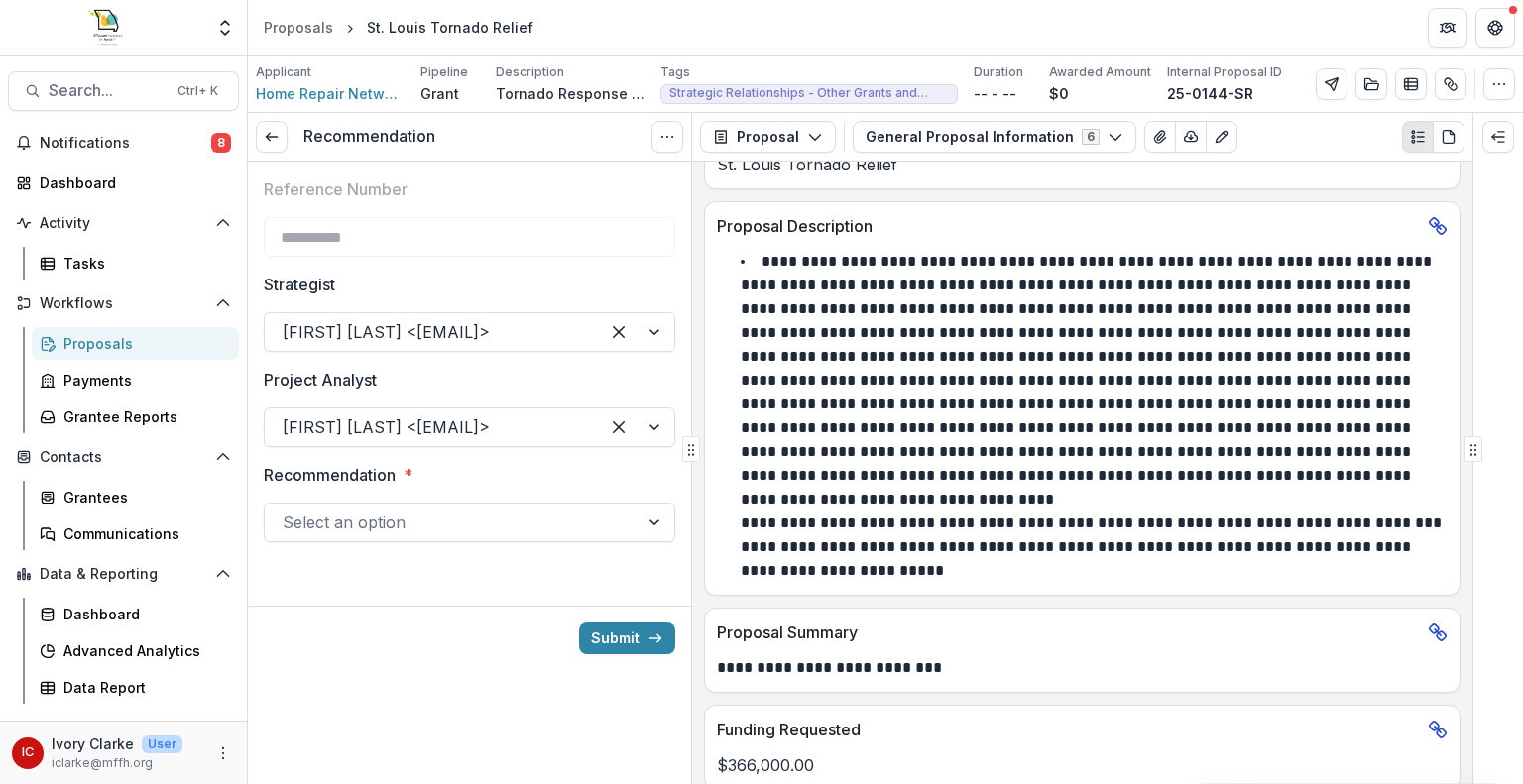 click on "**********" at bounding box center (1093, 415) 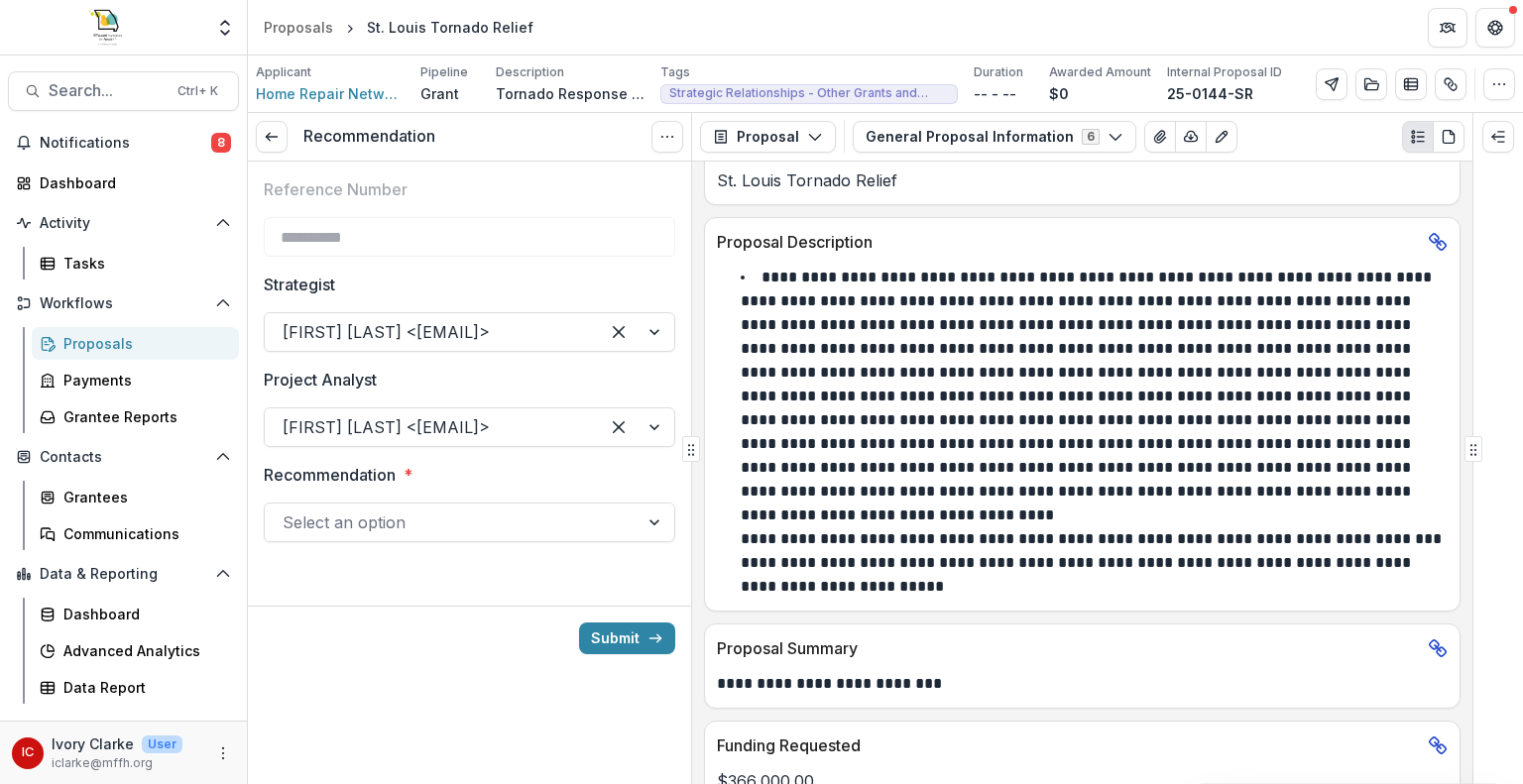 scroll, scrollTop: 526, scrollLeft: 0, axis: vertical 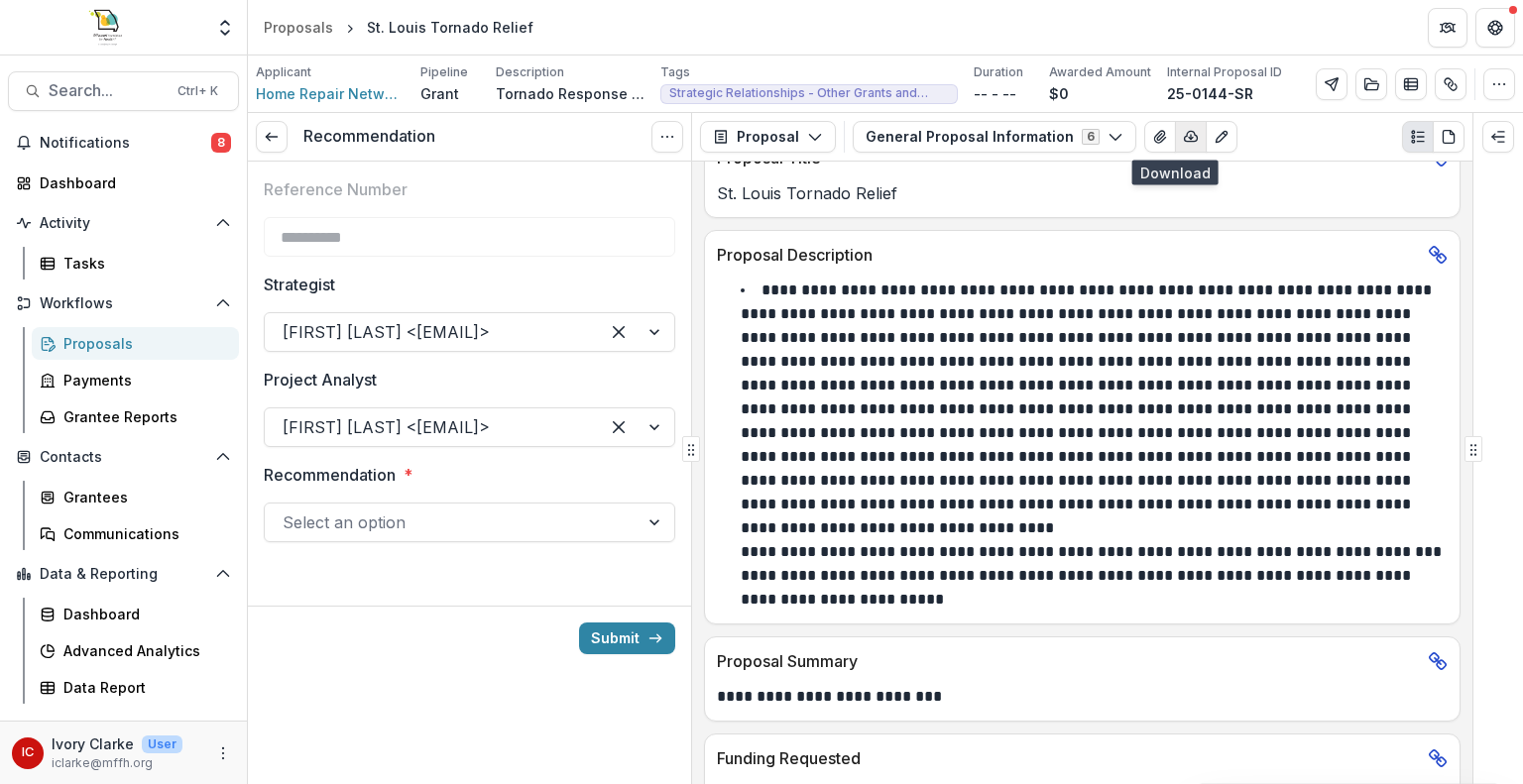 click 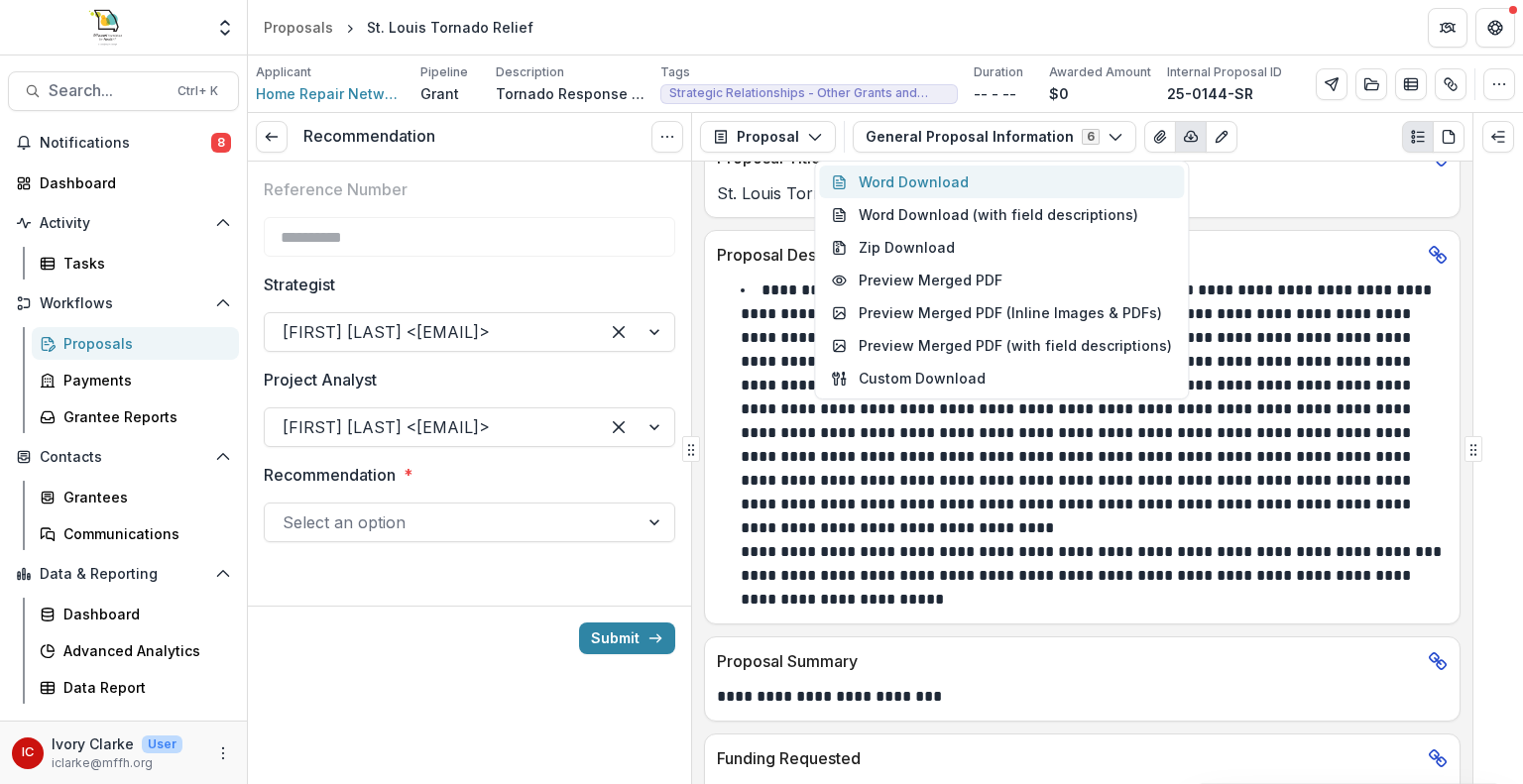 click on "Word Download" at bounding box center (1001, 181) 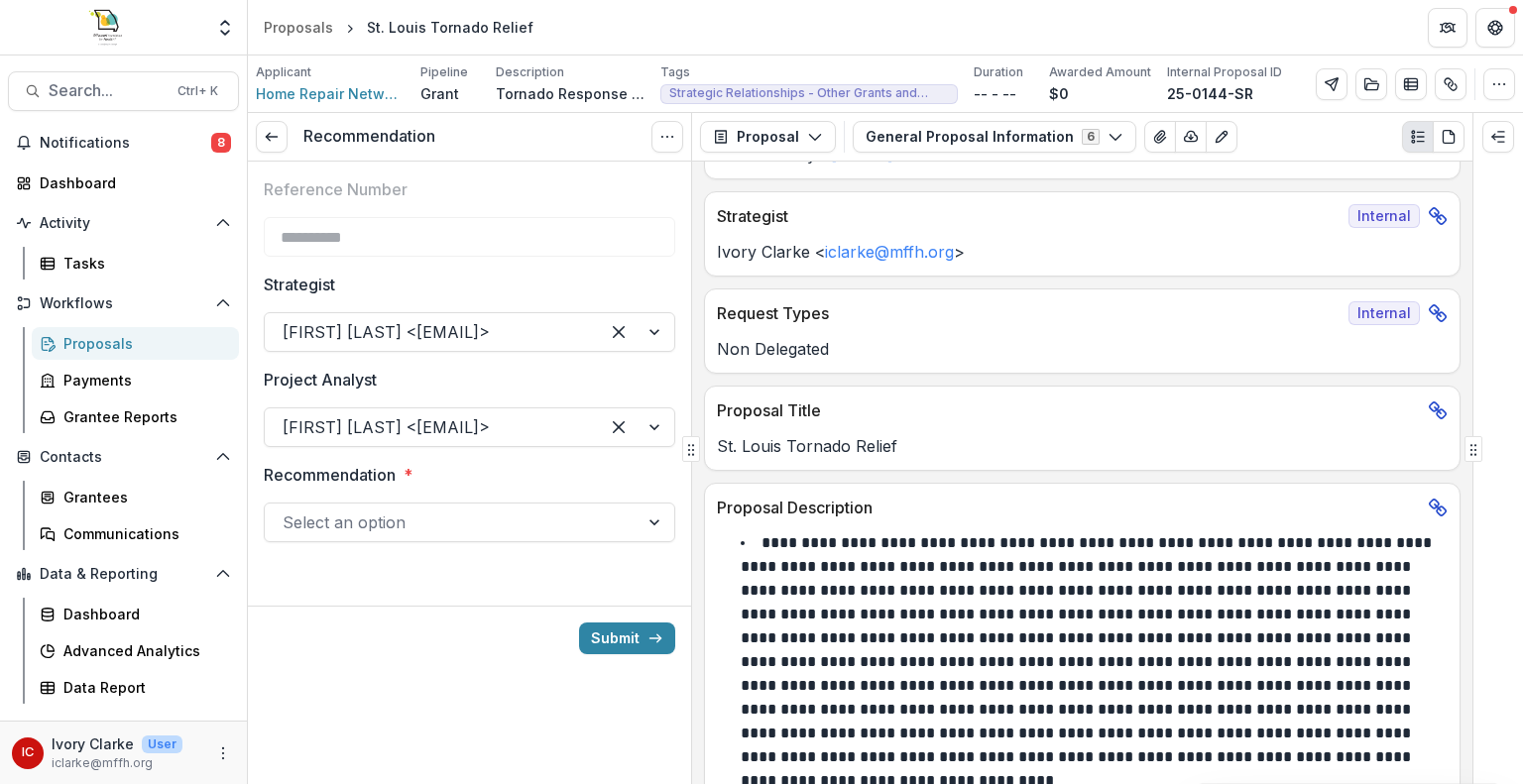 scroll, scrollTop: 273, scrollLeft: 0, axis: vertical 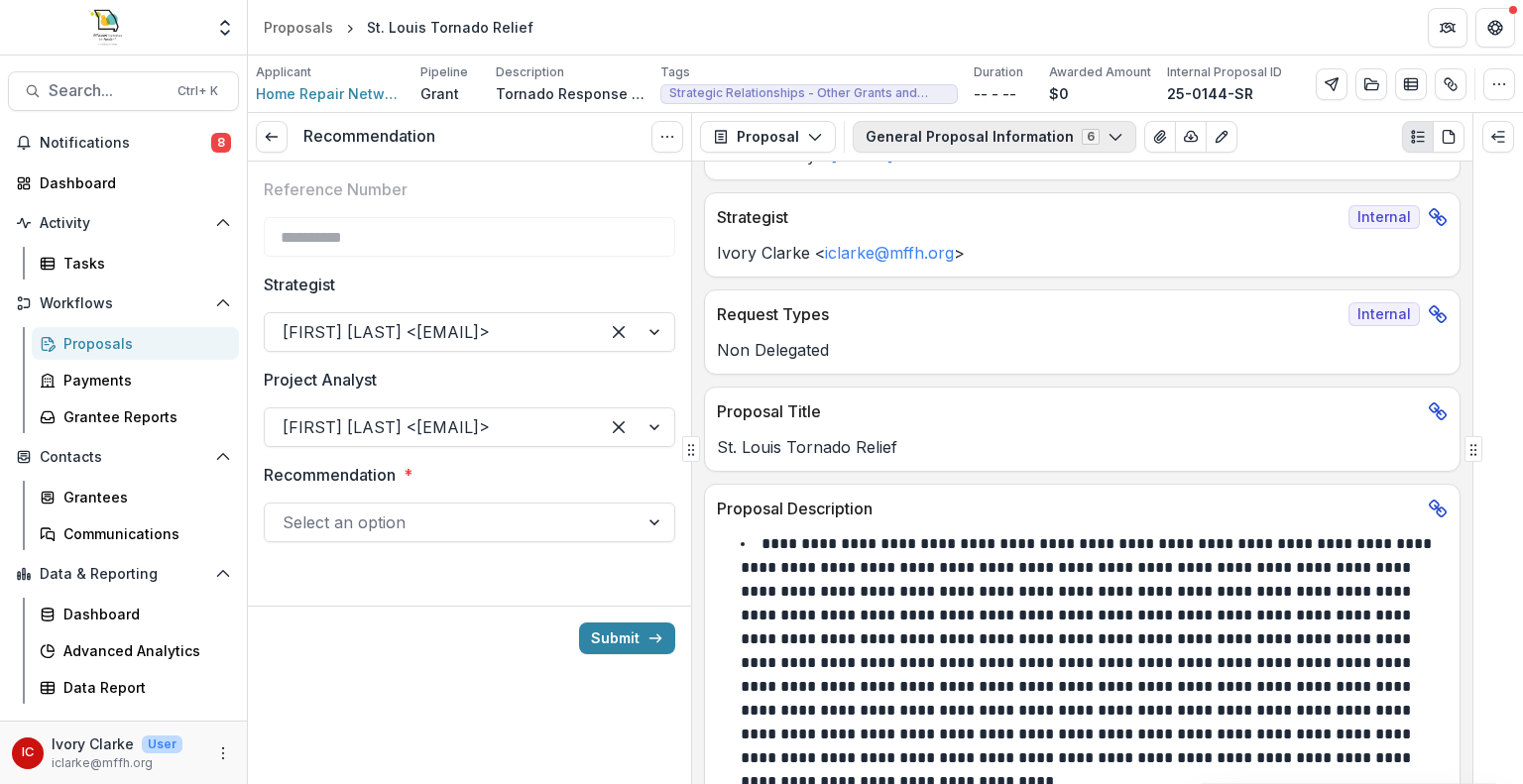 click 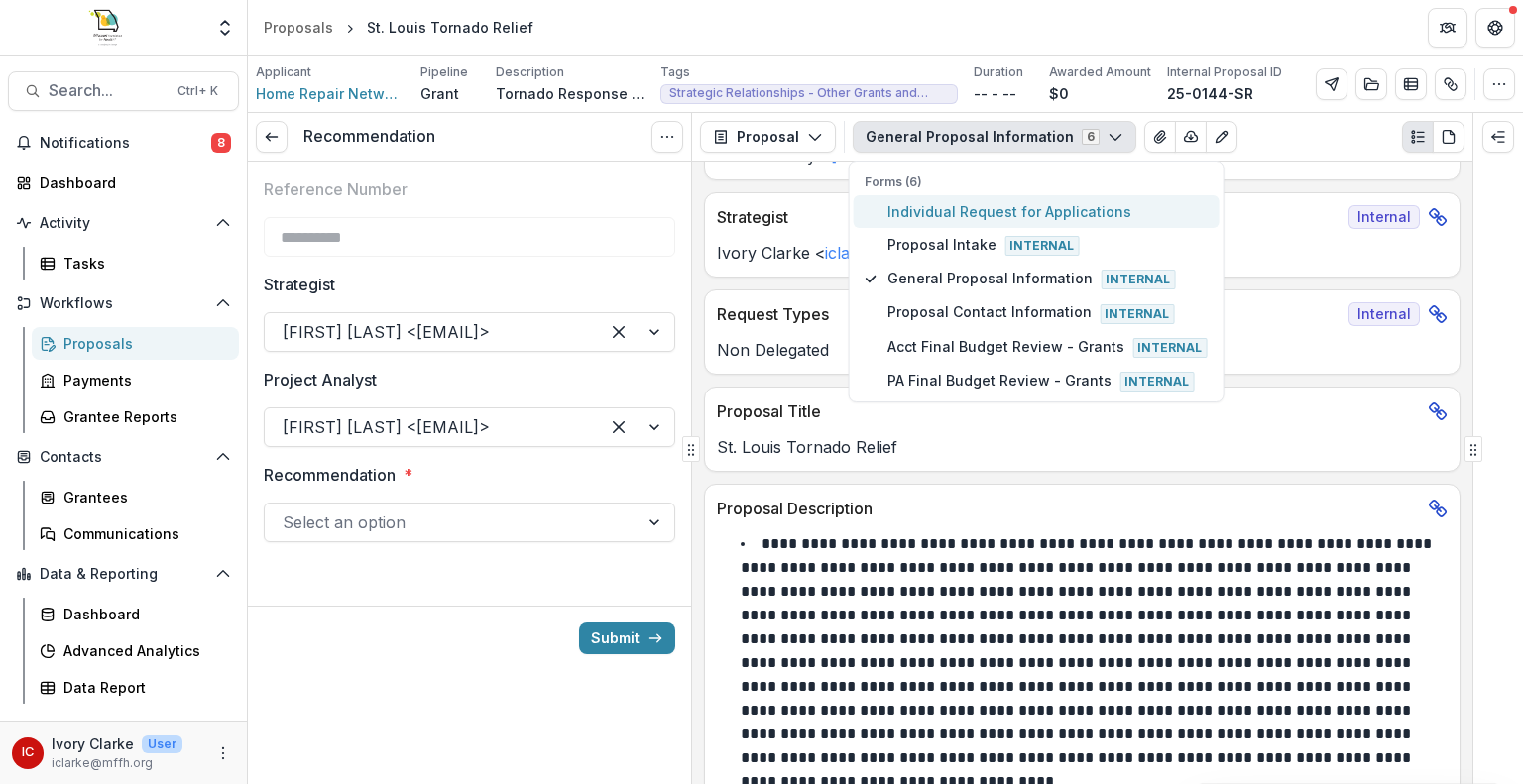 click on "Individual Request for Applications" at bounding box center [1047, 211] 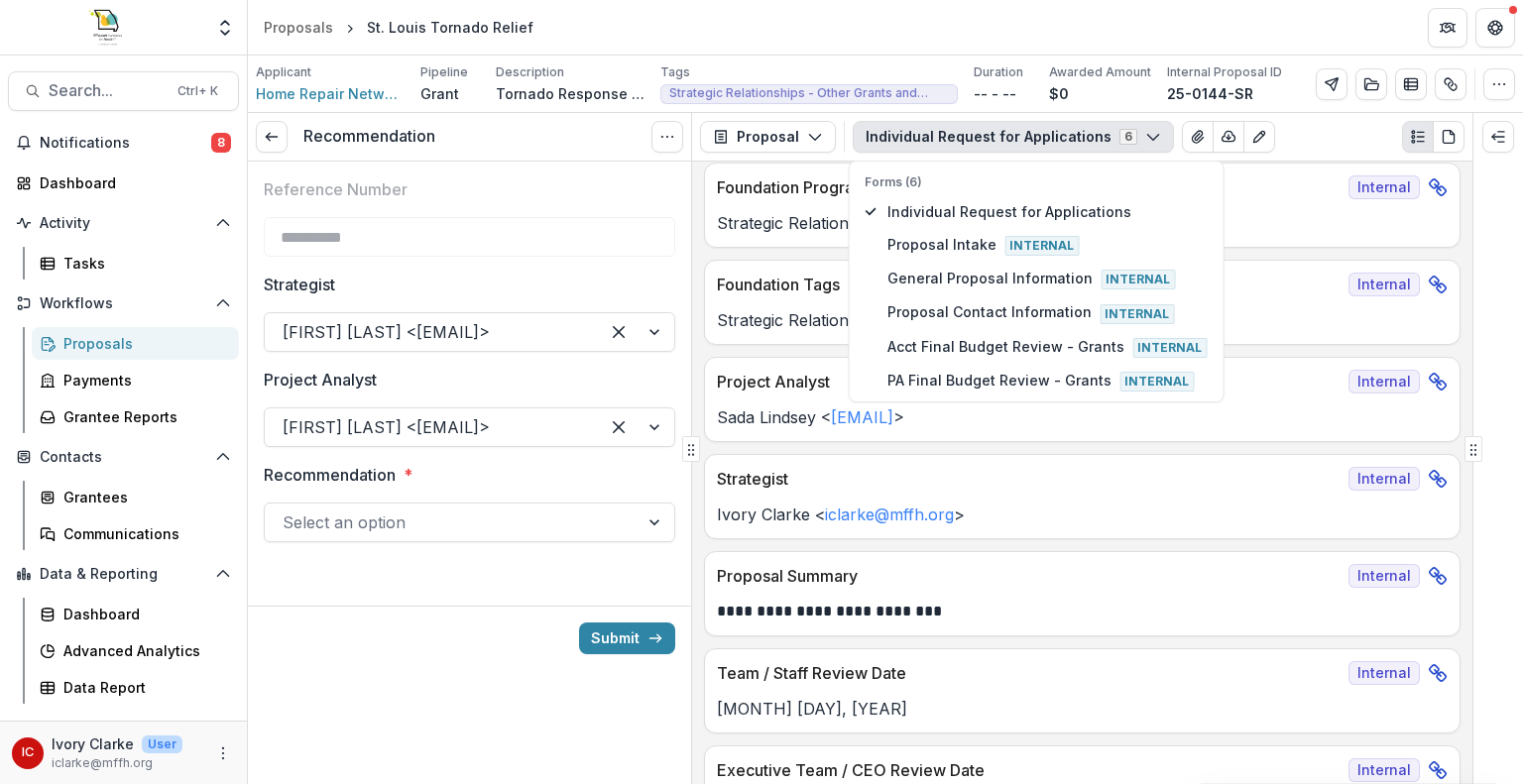 scroll, scrollTop: 304, scrollLeft: 0, axis: vertical 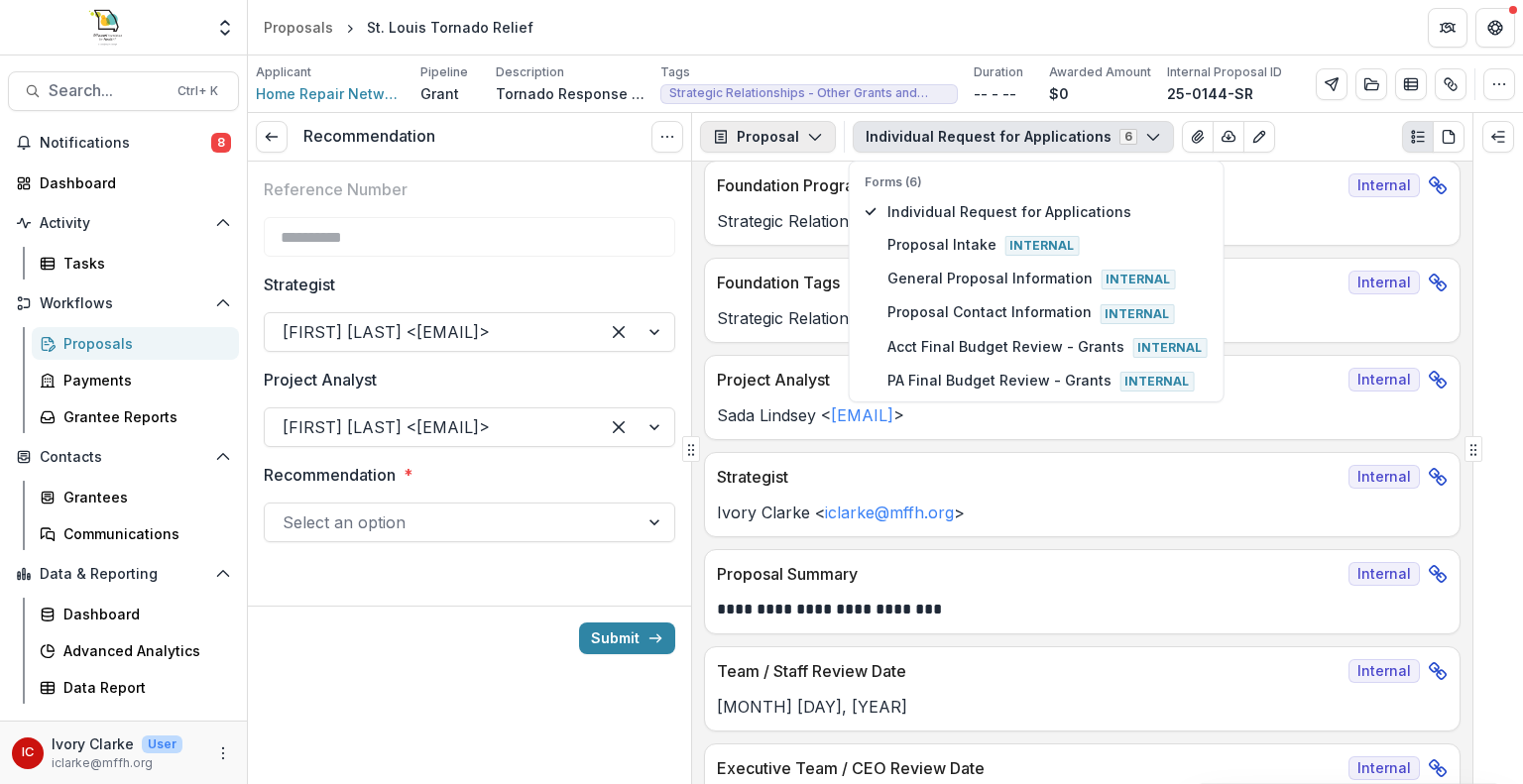 click 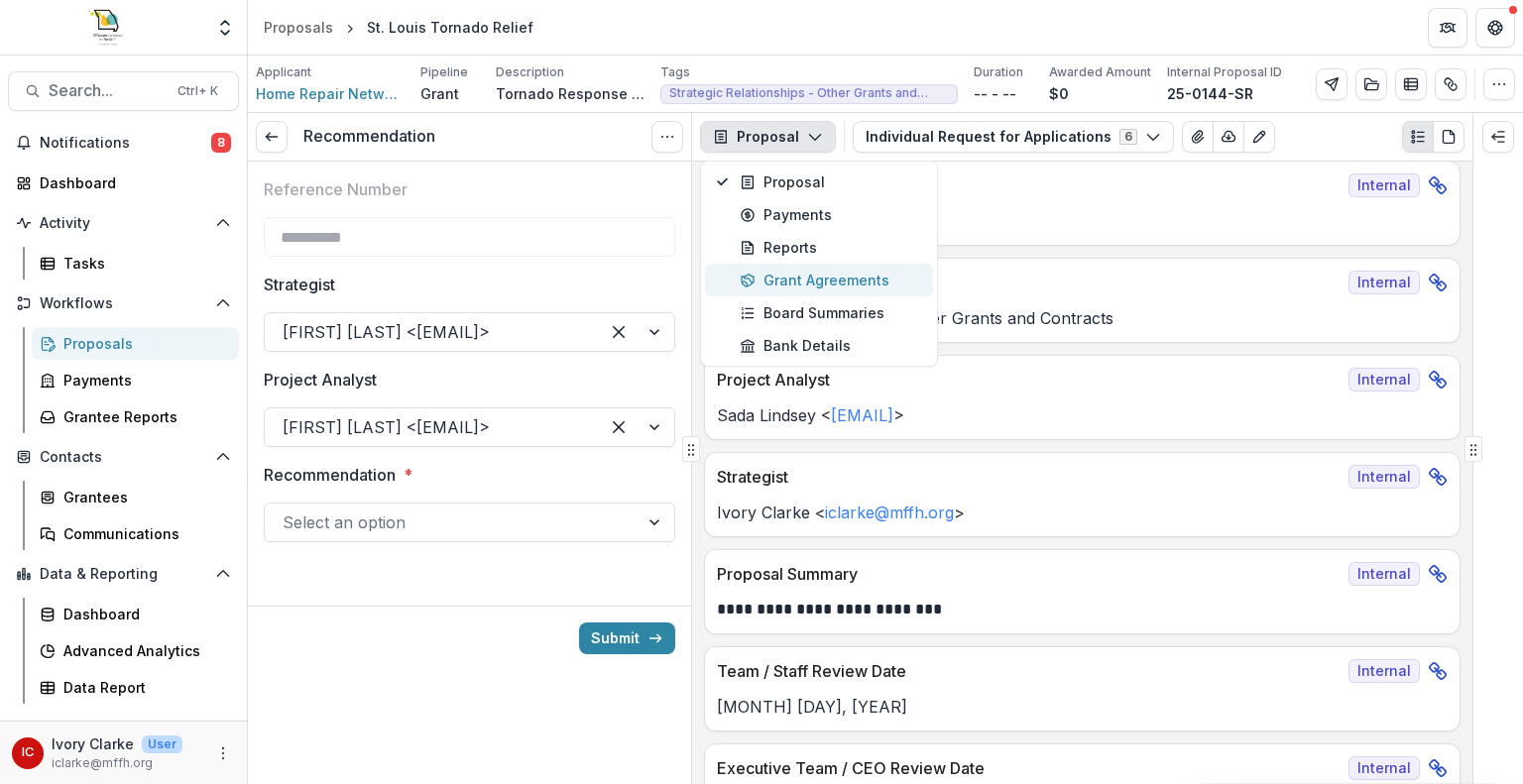 click on "Grant Agreements" at bounding box center [830, 280] 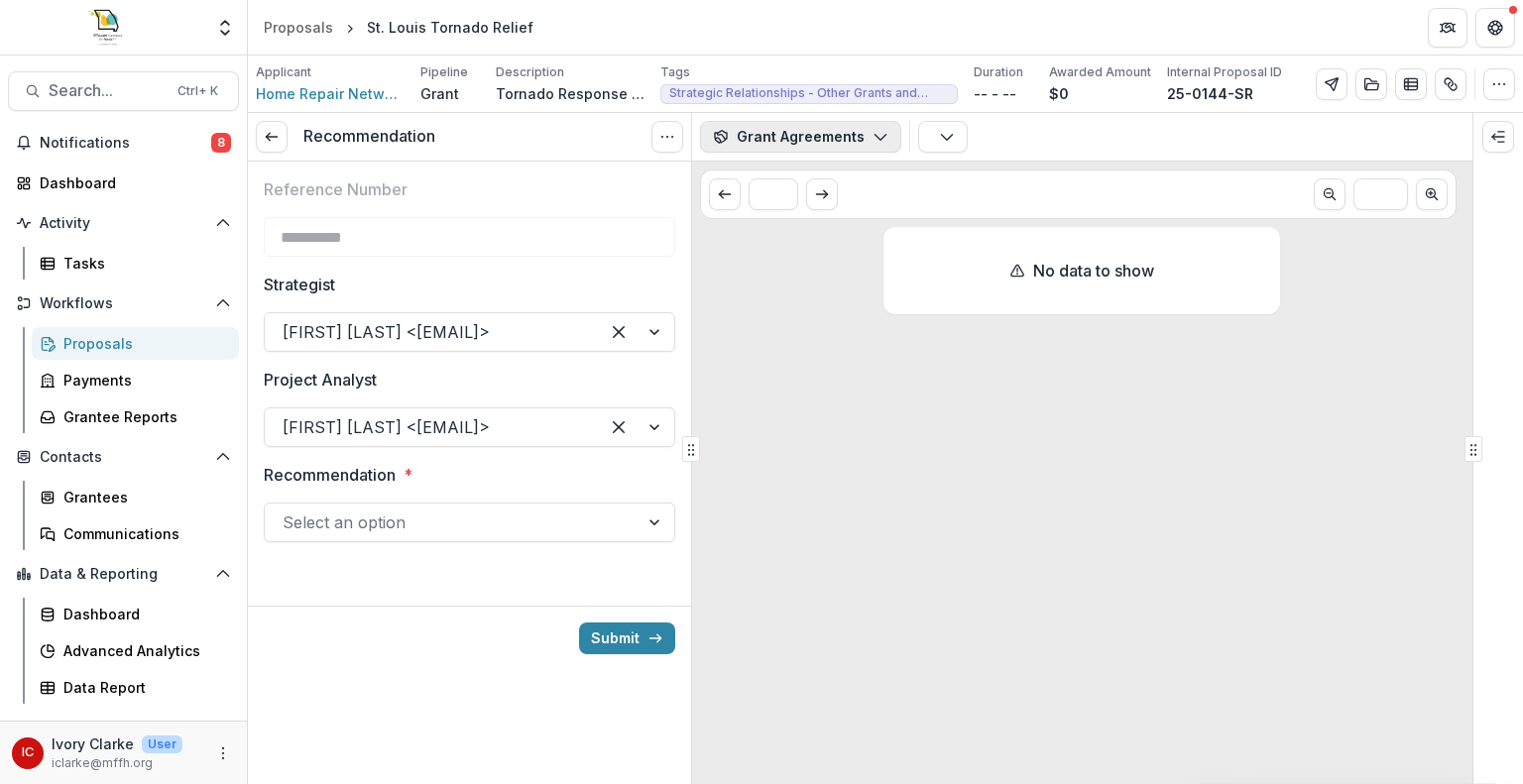click on "Grant Agreements" at bounding box center (800, 137) 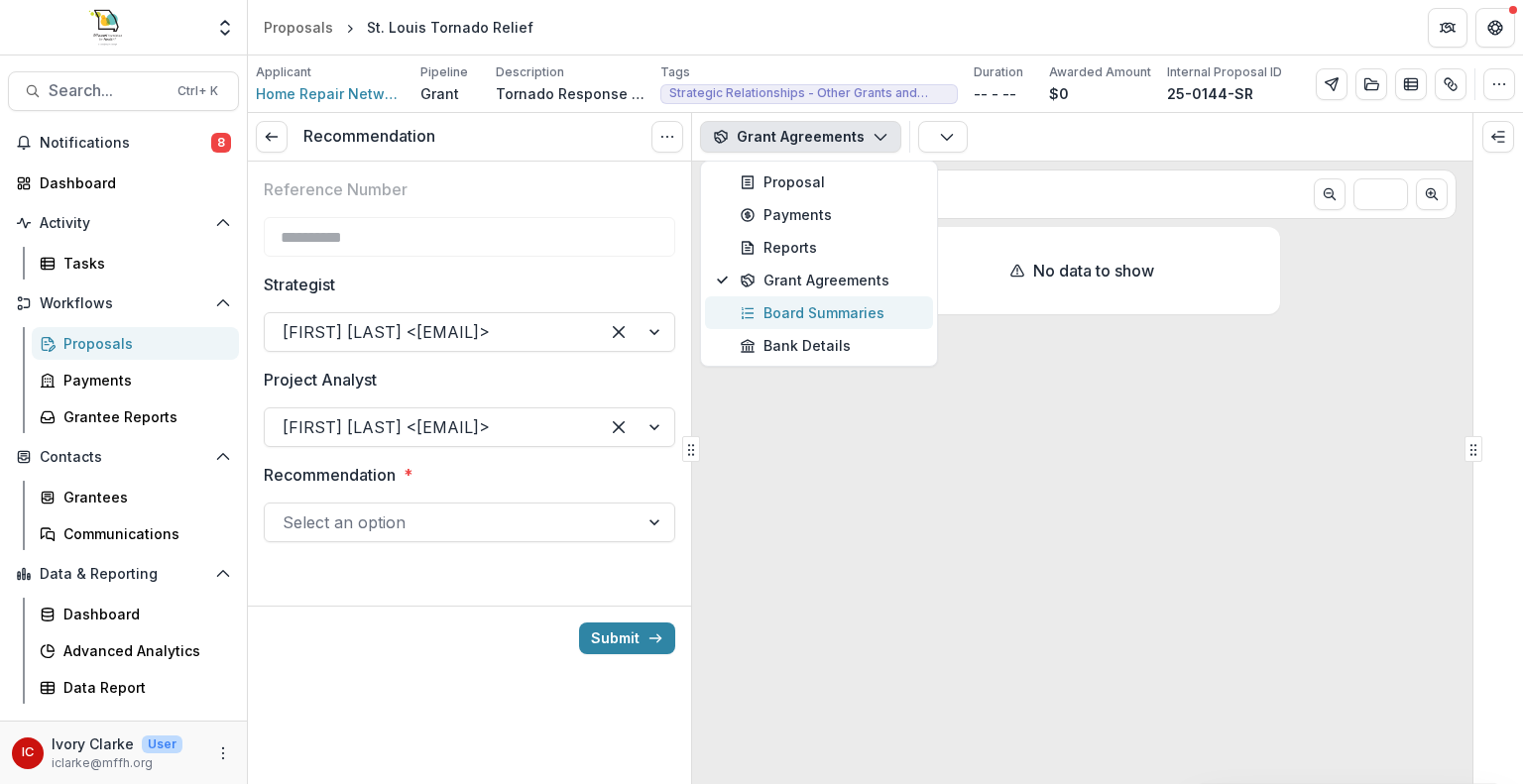 click on "Board Summaries" at bounding box center (830, 312) 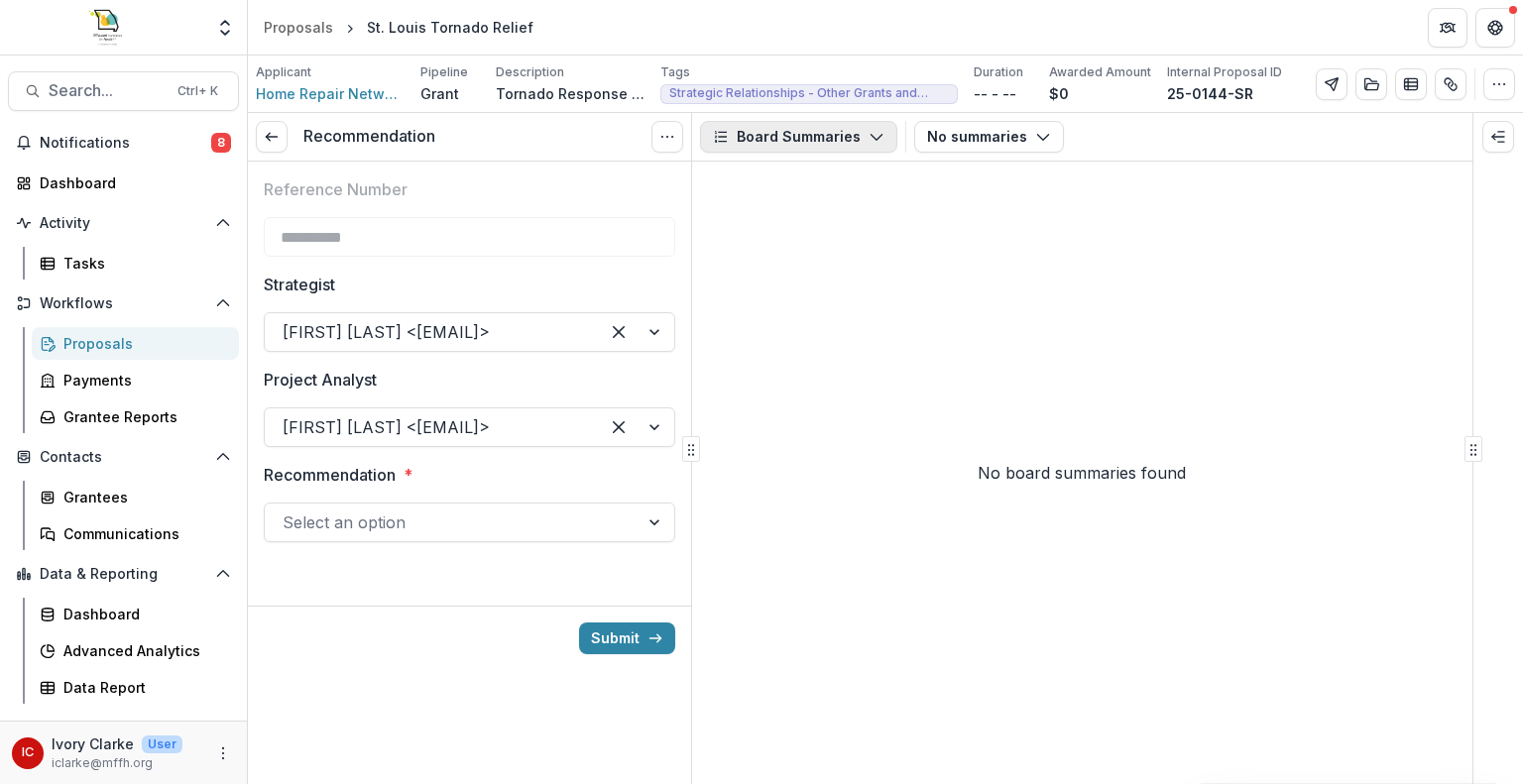 click 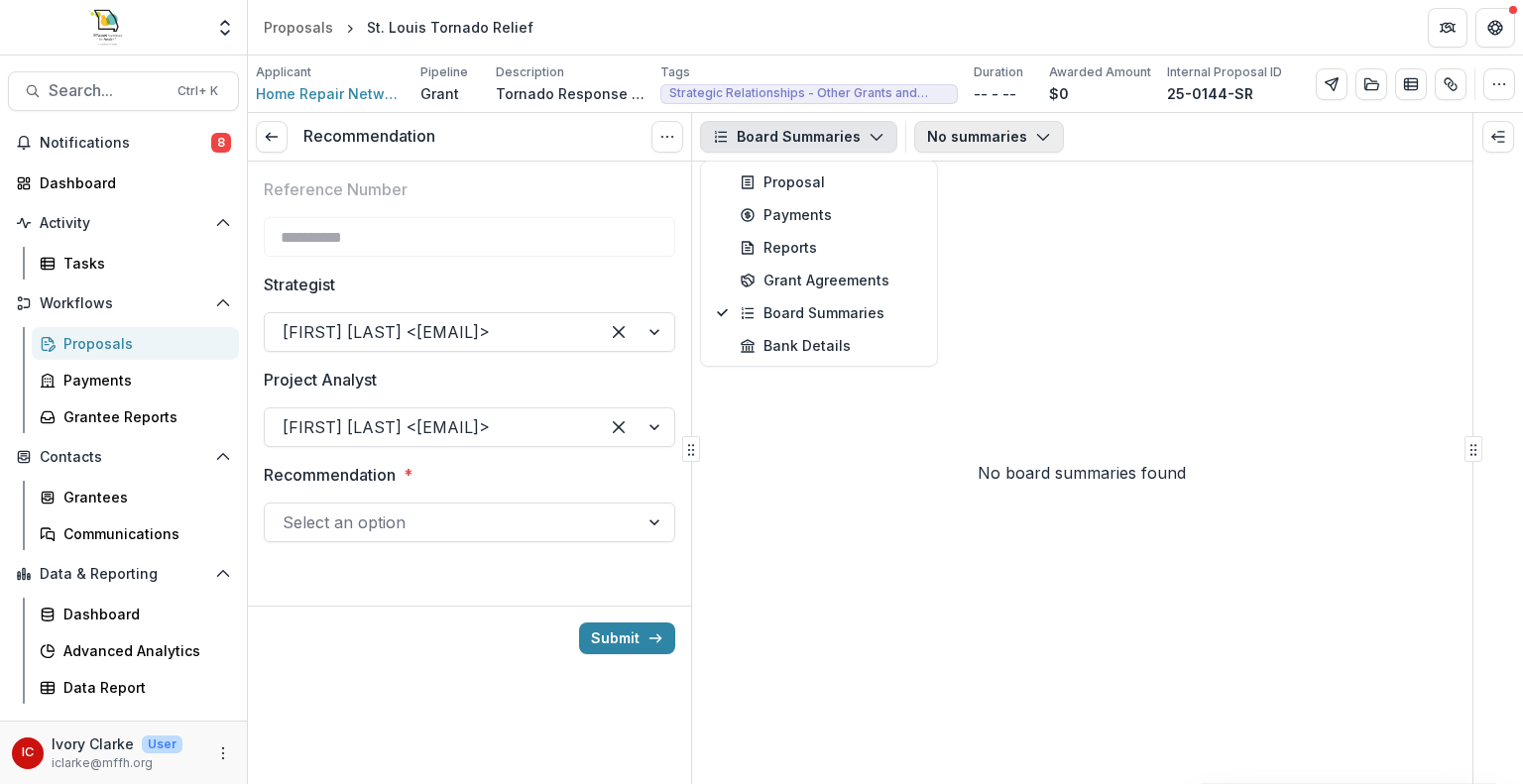 click on "No summaries" at bounding box center (989, 137) 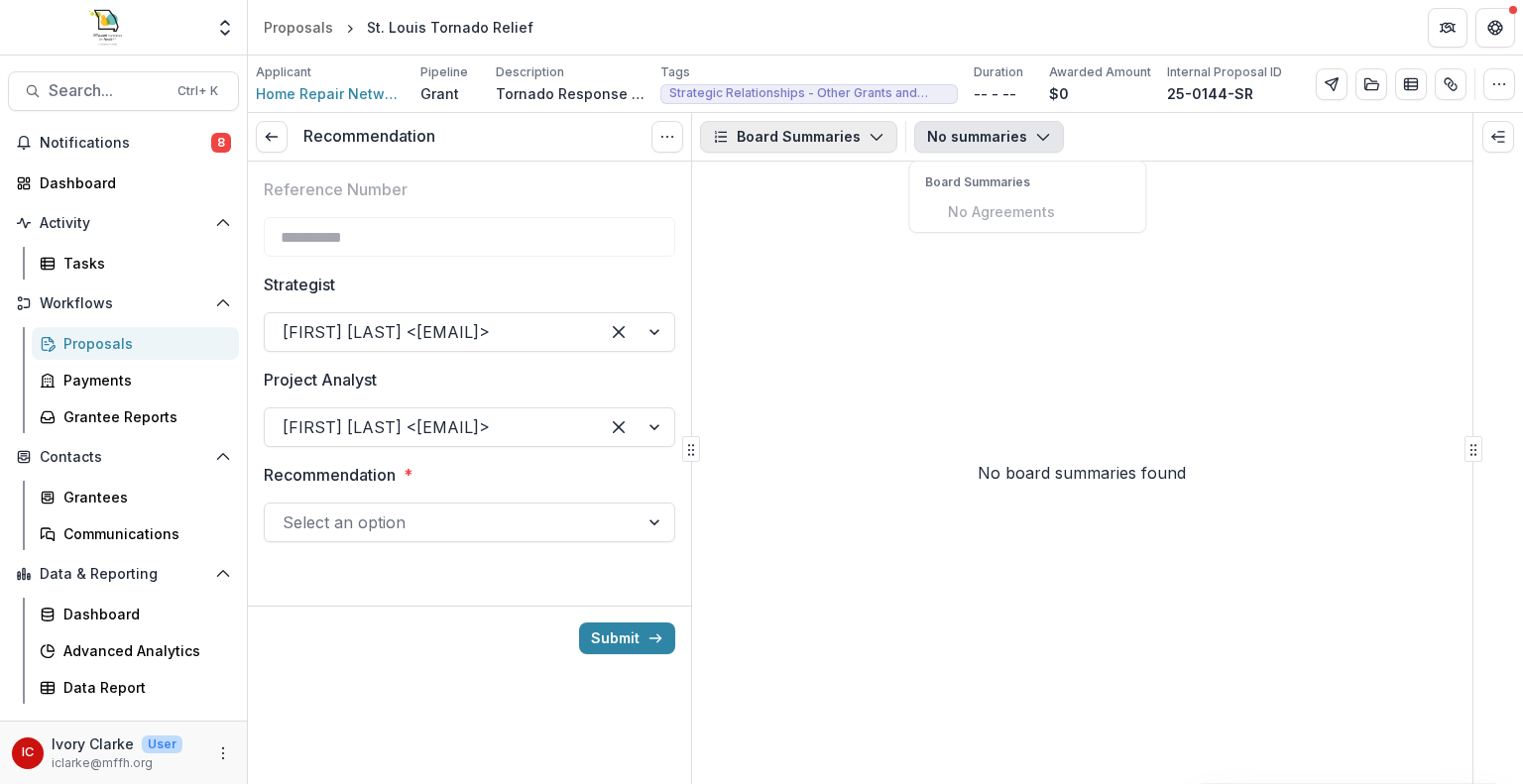 click on "Board Summaries" at bounding box center [798, 137] 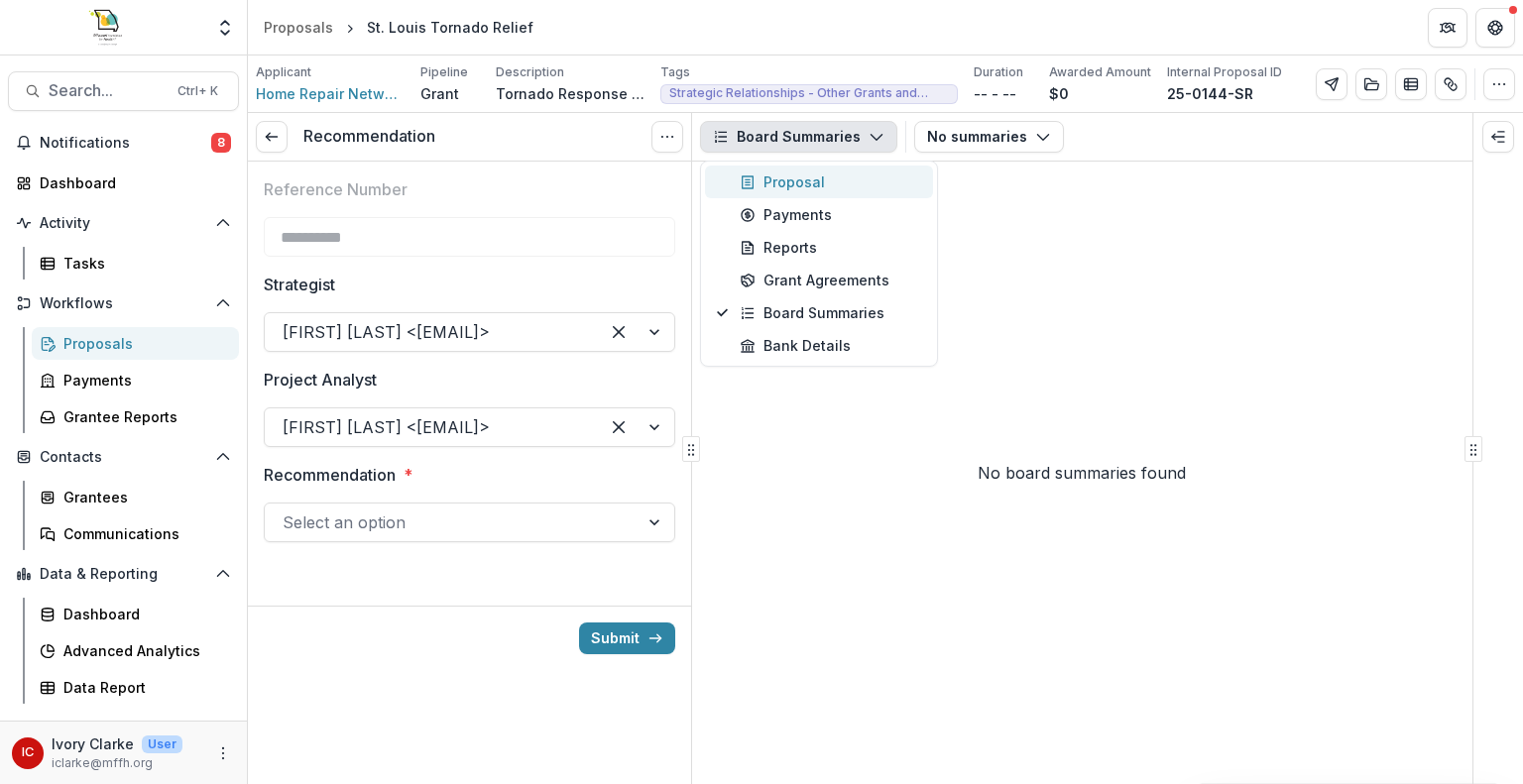 click on "Proposal" at bounding box center [830, 181] 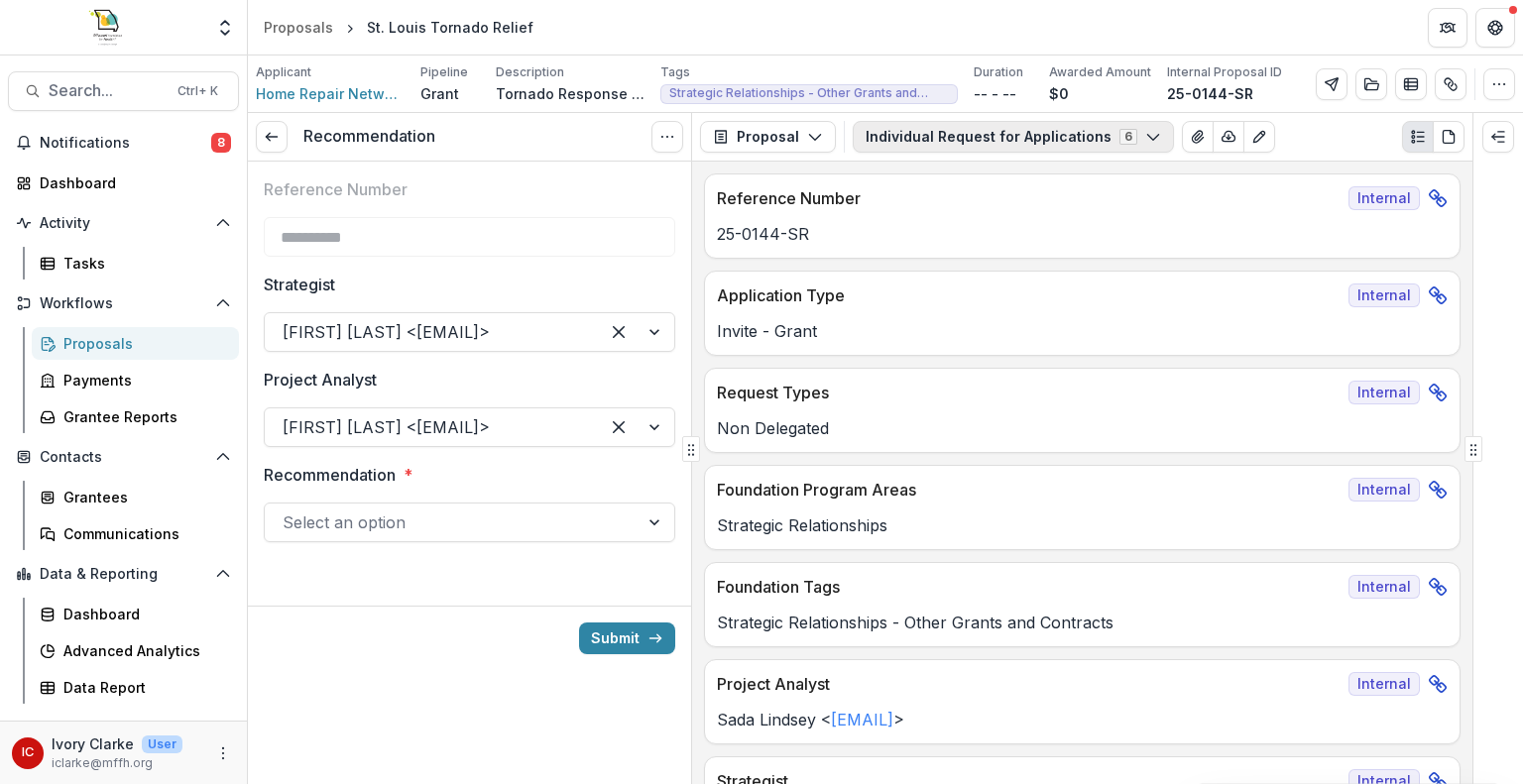 click on "Individual Request for Applications 6" at bounding box center (1013, 137) 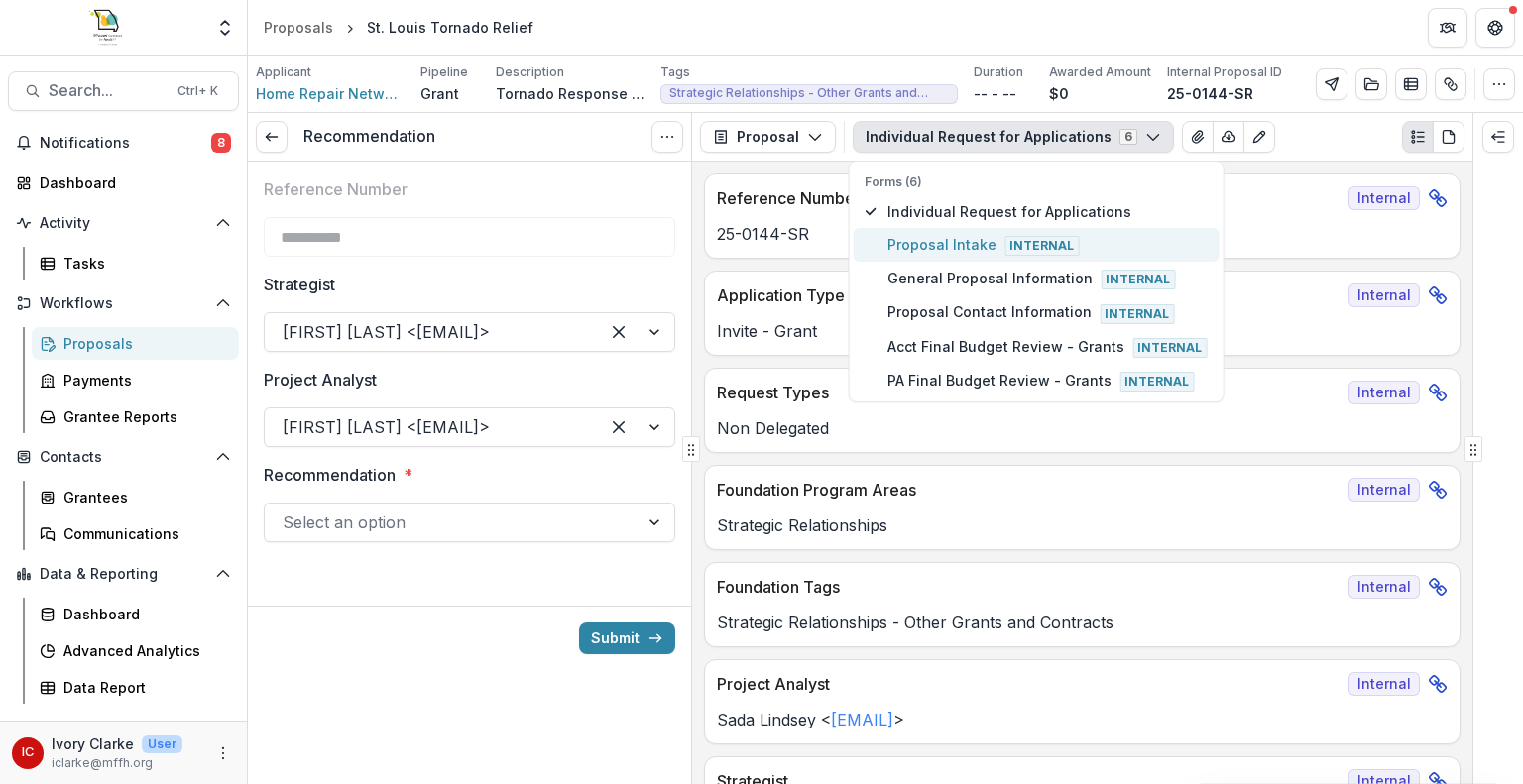click on "Proposal Intake Internal" at bounding box center [1047, 245] 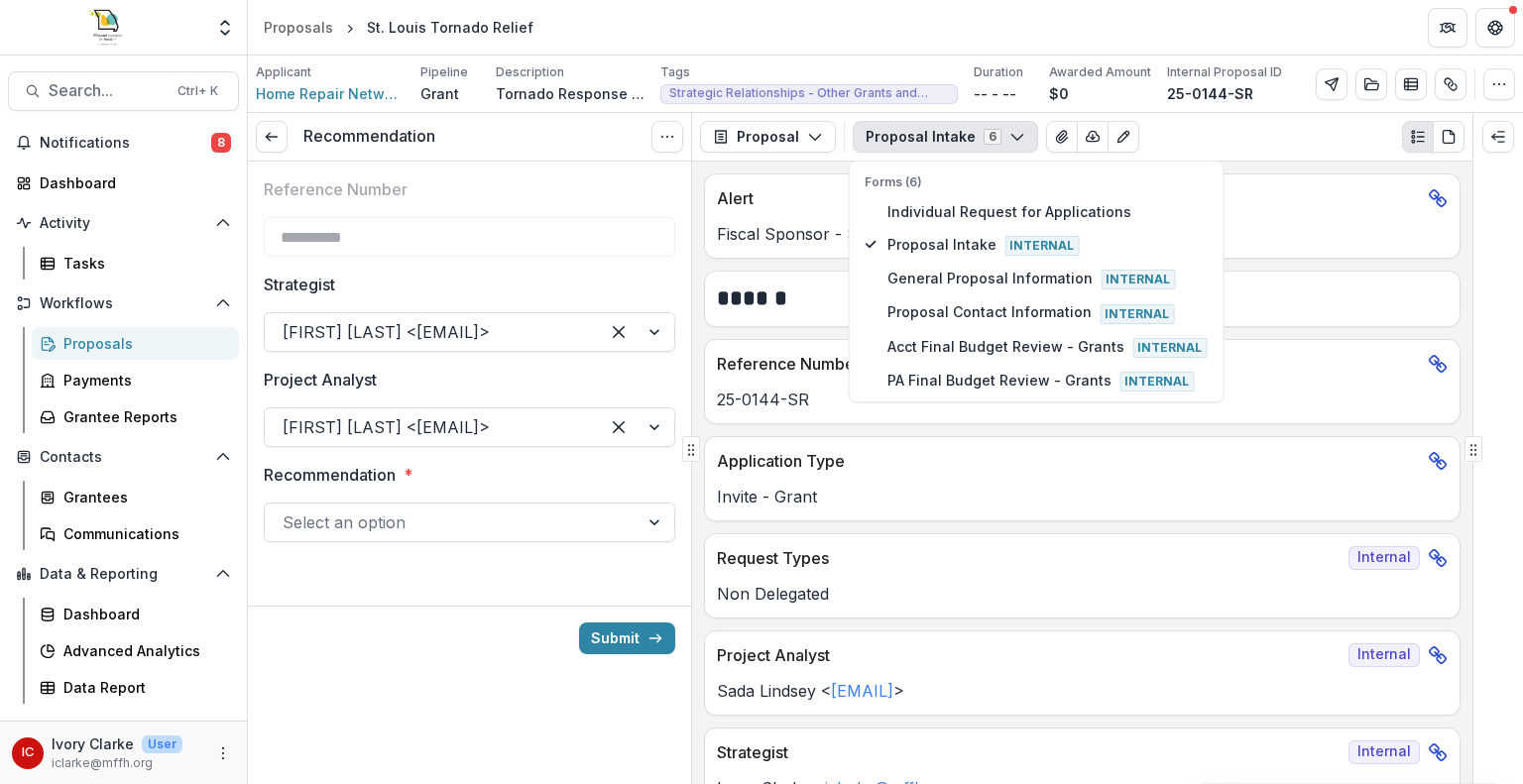 click on "**********" at bounding box center [1082, 473] 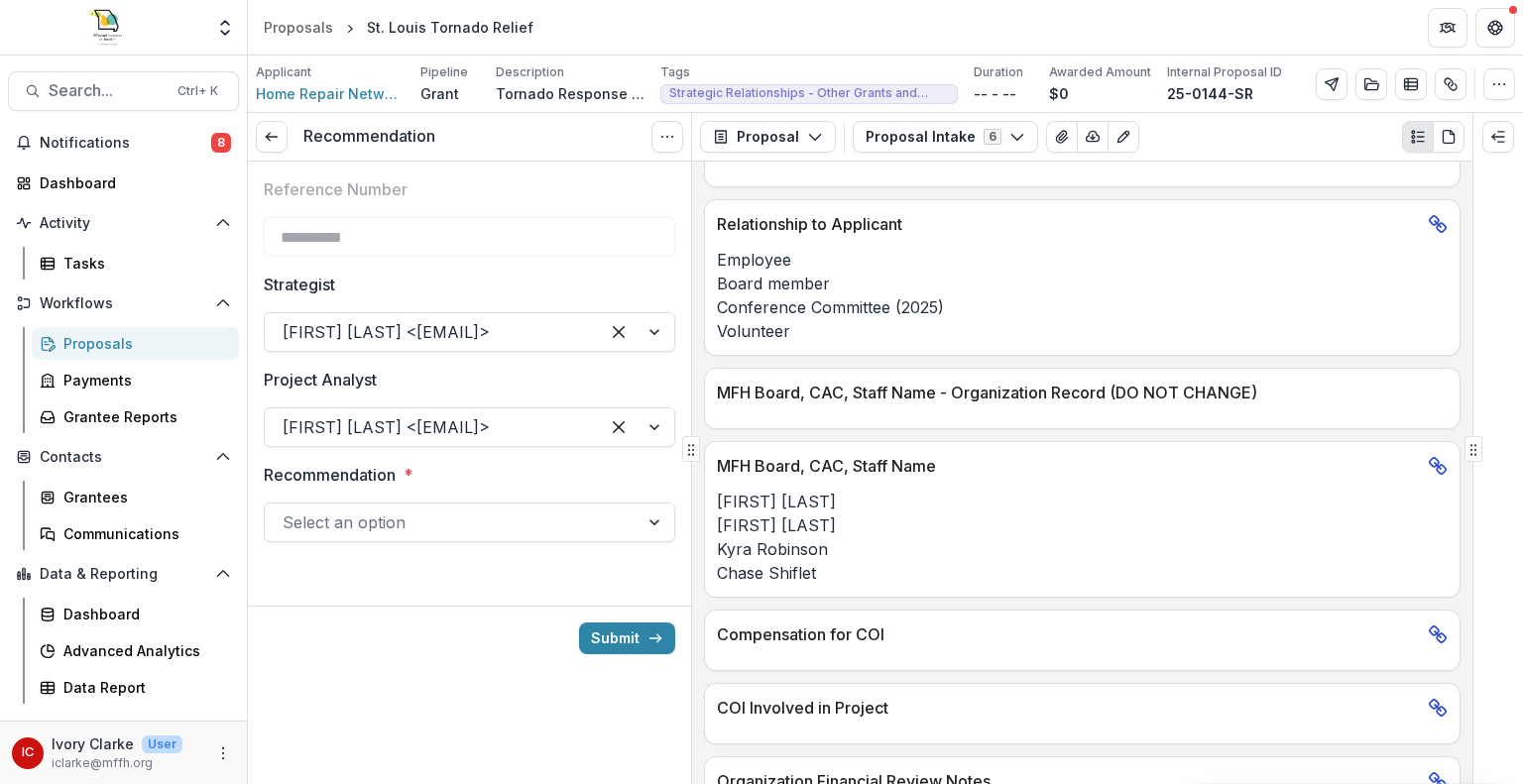 scroll, scrollTop: 4879, scrollLeft: 0, axis: vertical 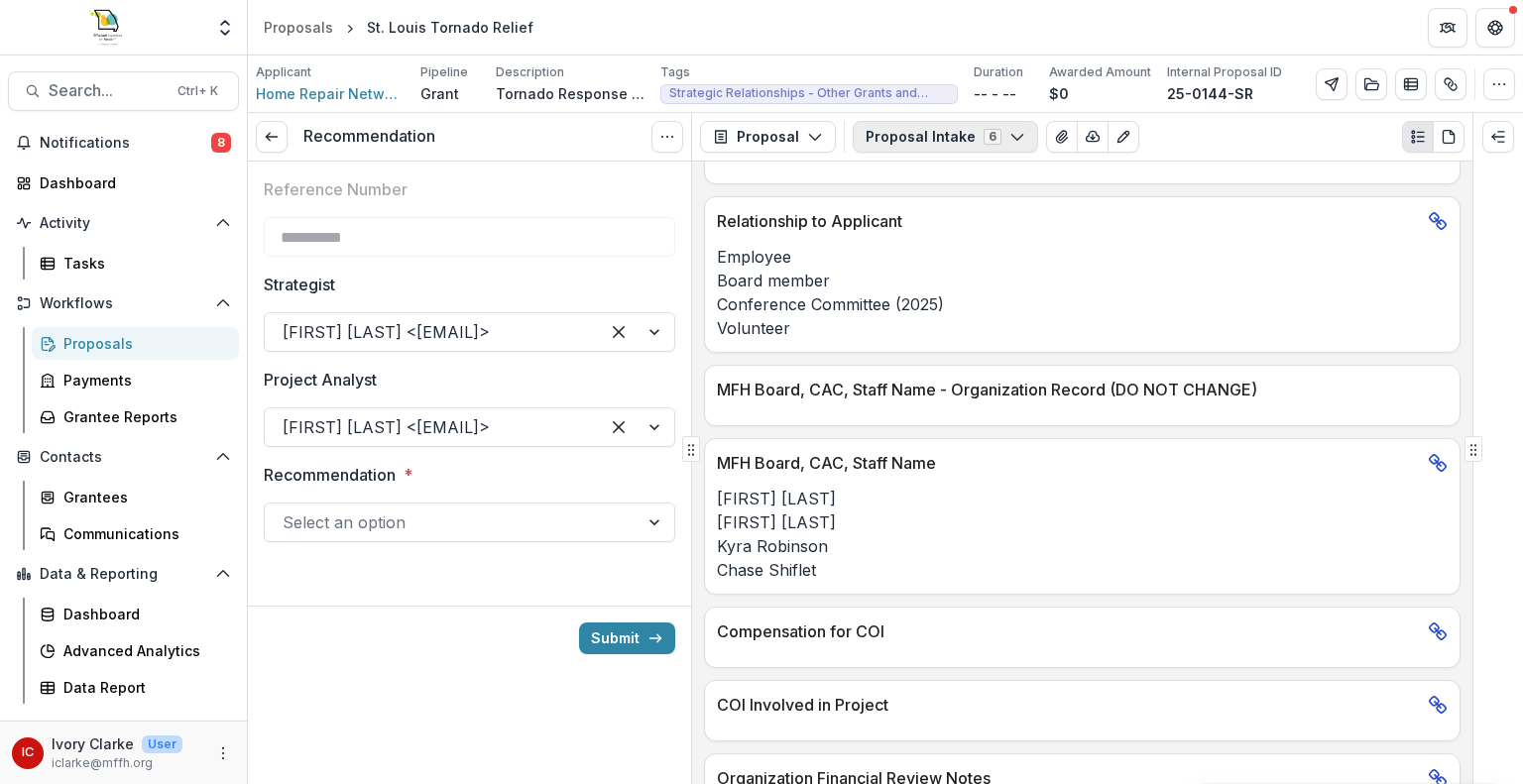 click on "Proposal Intake 6" at bounding box center (945, 137) 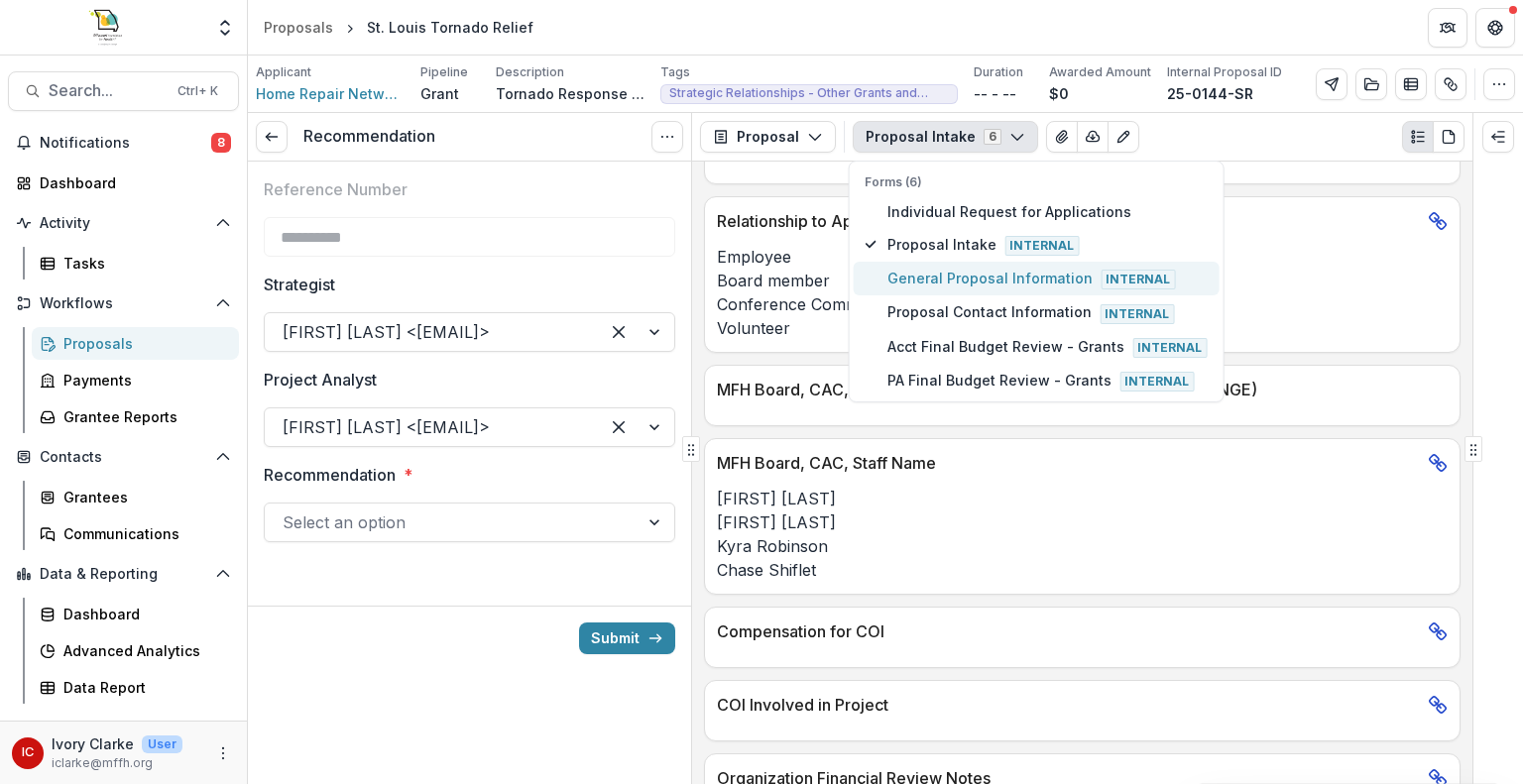 click on "General Proposal Information Internal" at bounding box center (1047, 279) 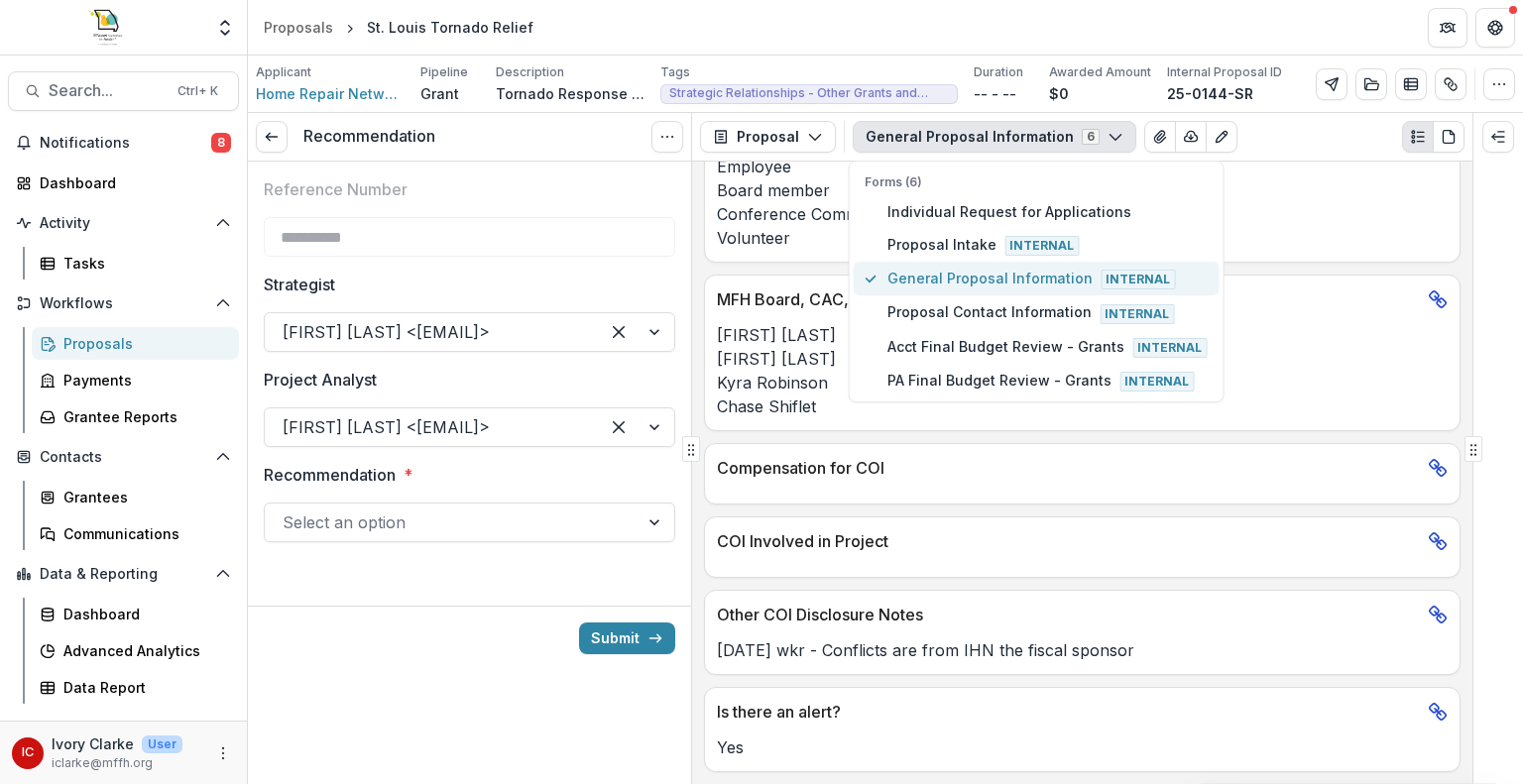 scroll, scrollTop: 3437, scrollLeft: 0, axis: vertical 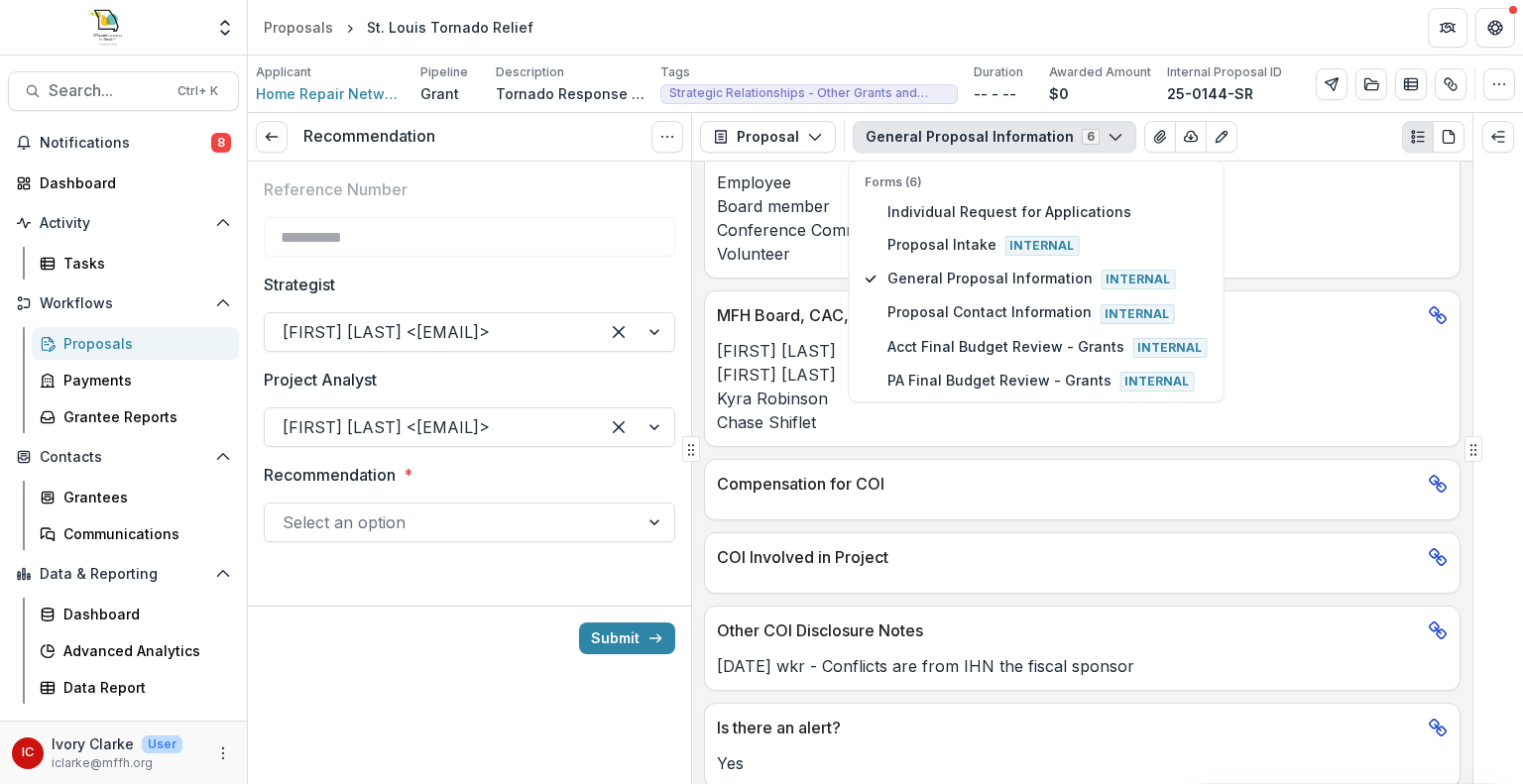 click on "**********" at bounding box center [1082, 473] 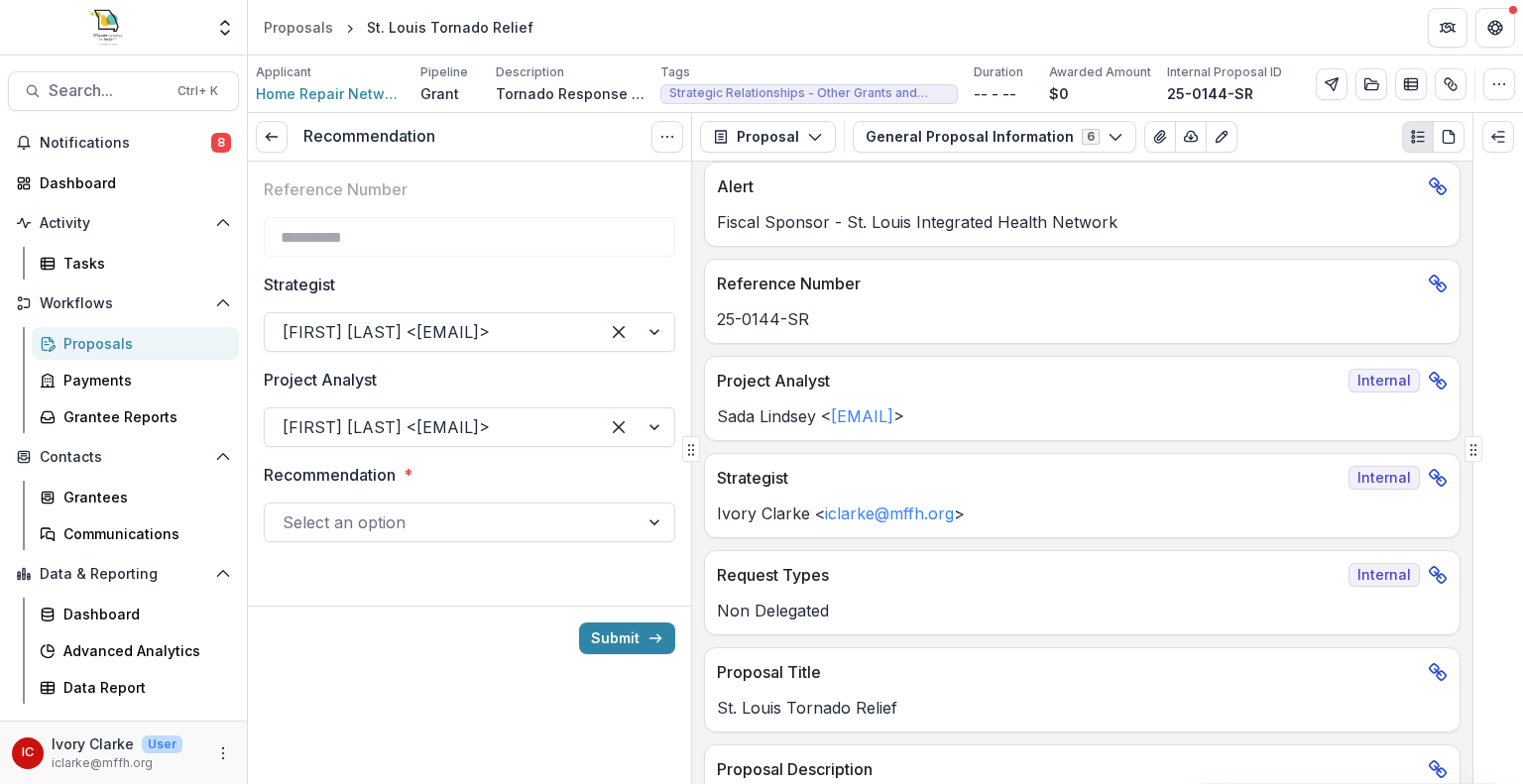scroll, scrollTop: 0, scrollLeft: 0, axis: both 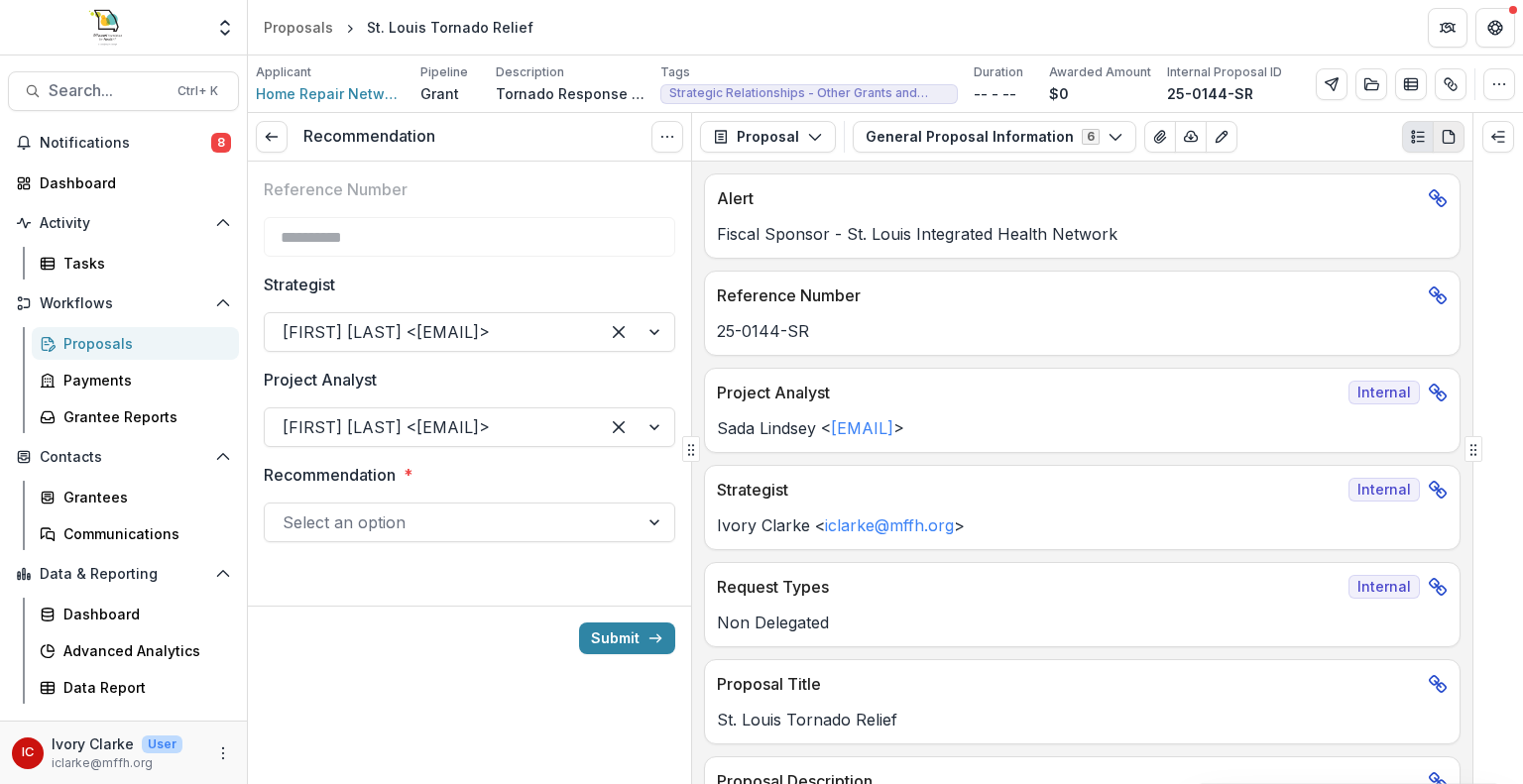 click 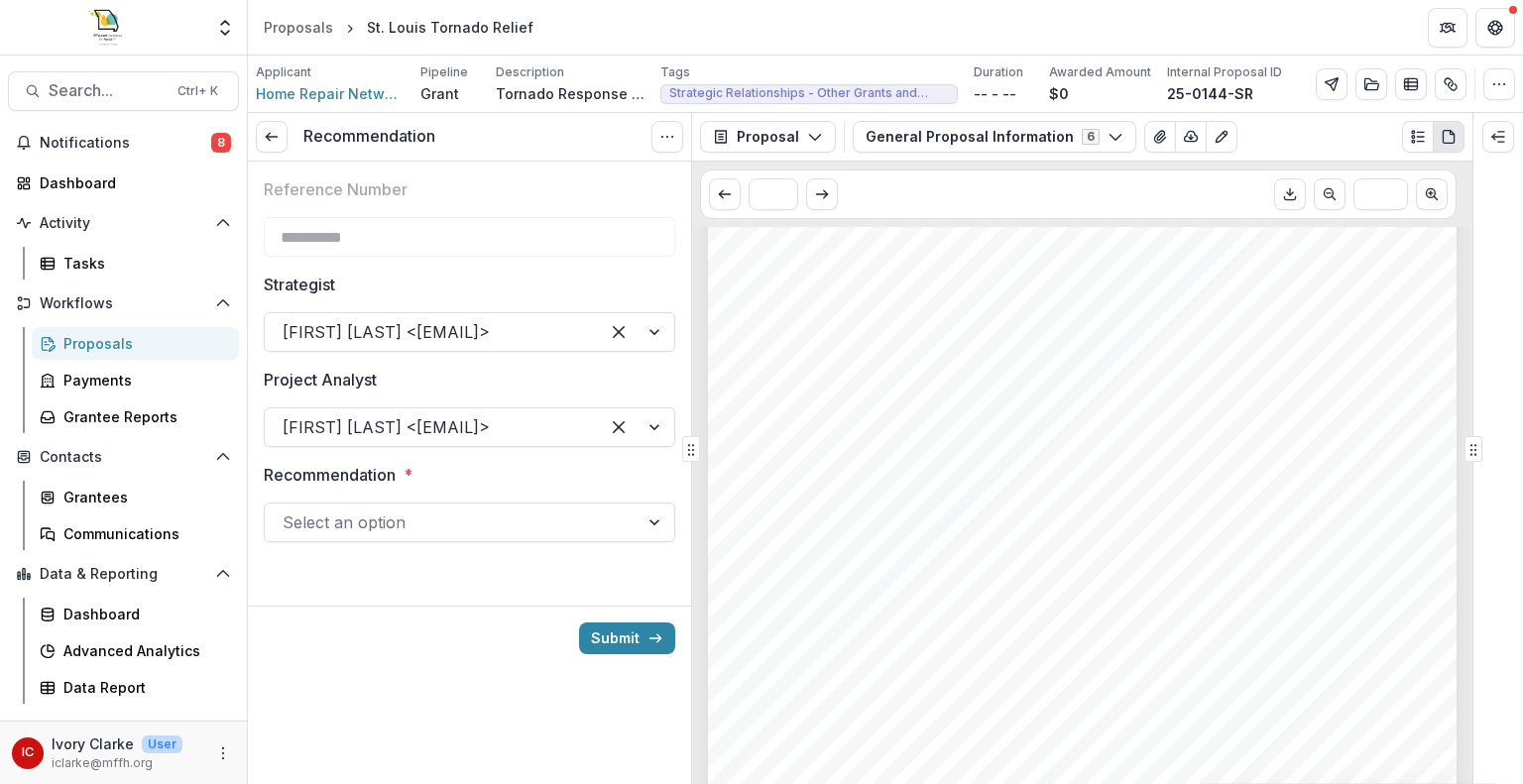 scroll, scrollTop: 2514, scrollLeft: 0, axis: vertical 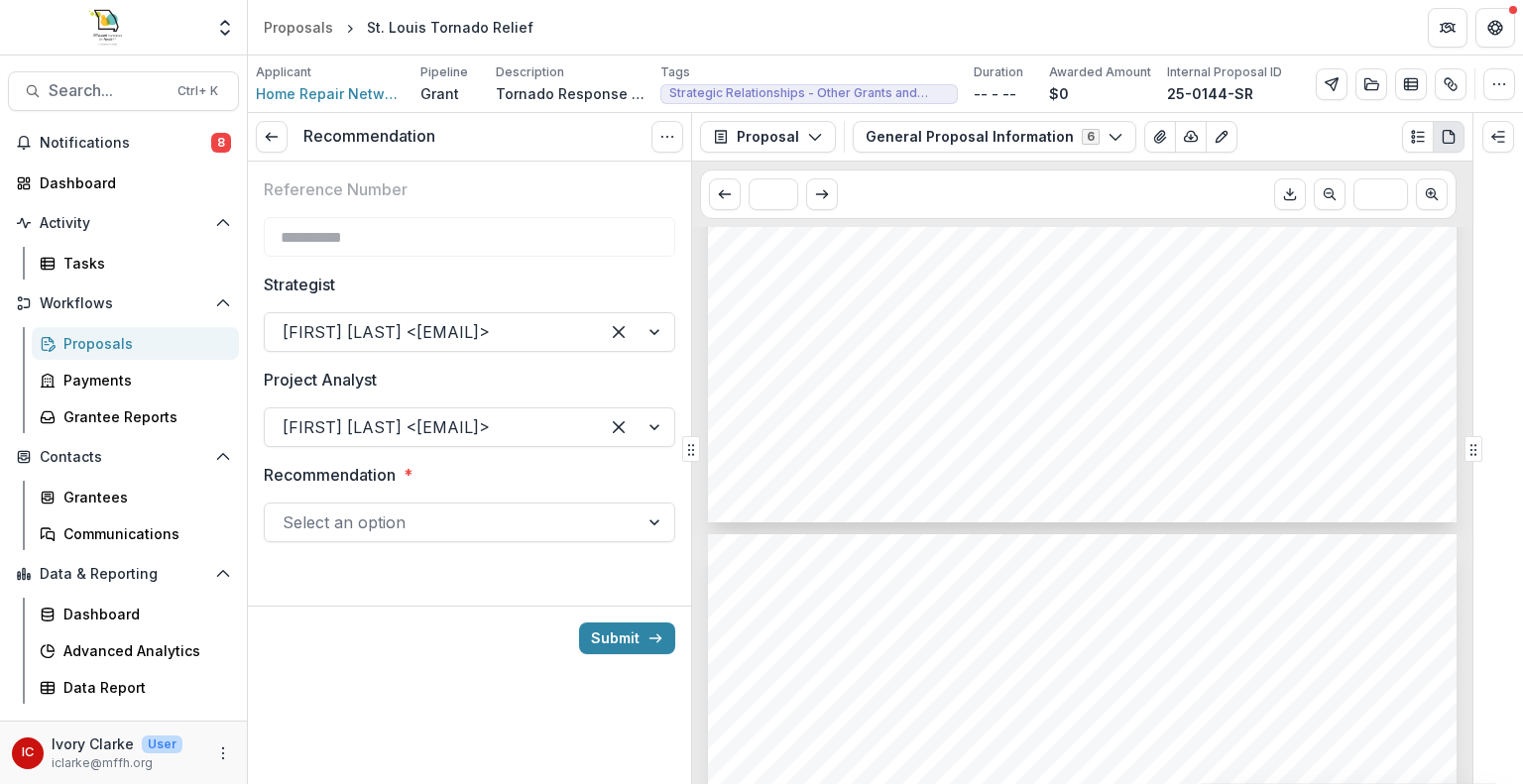 click at bounding box center (656, 522) 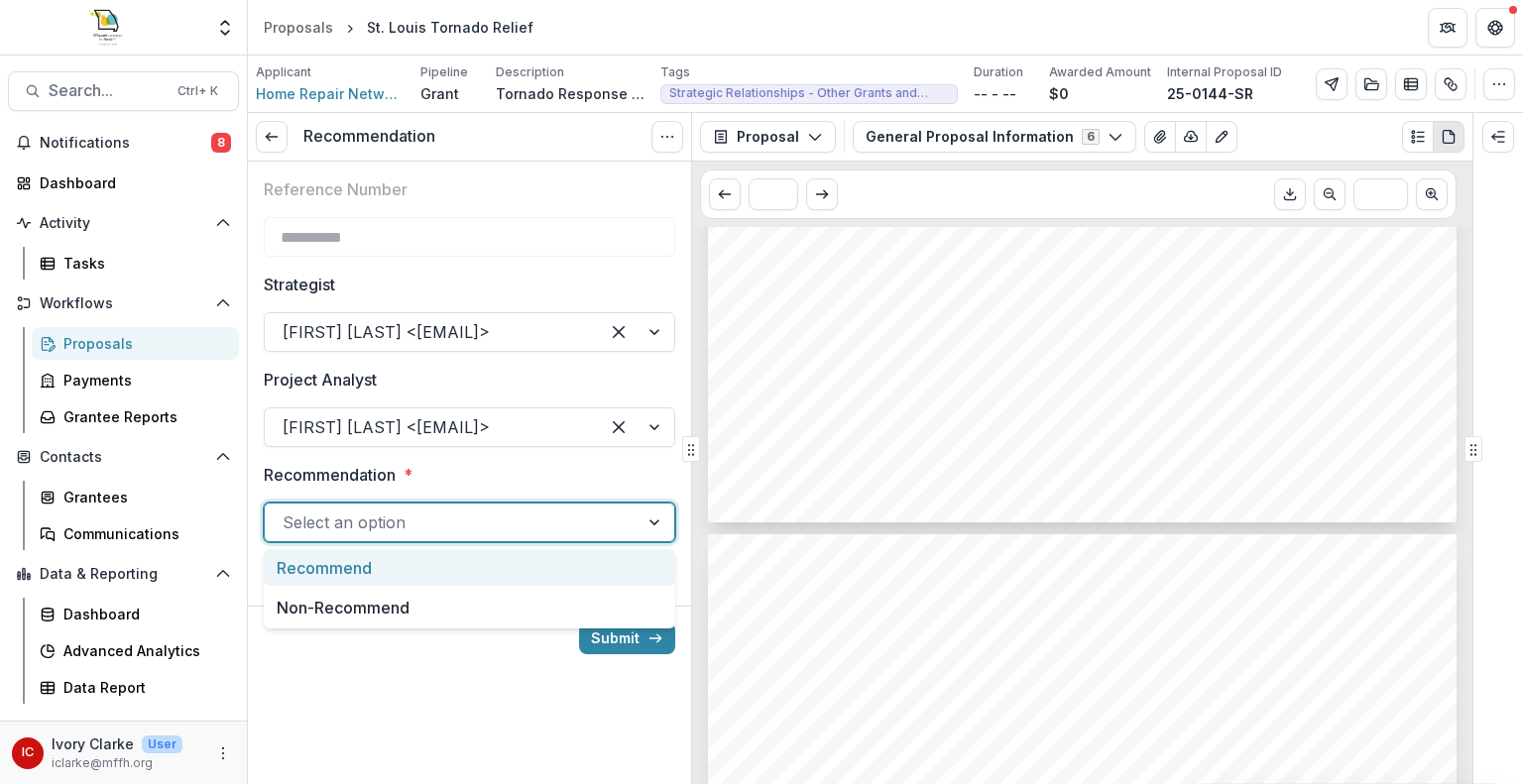 click on "Recommend" at bounding box center [469, 567] 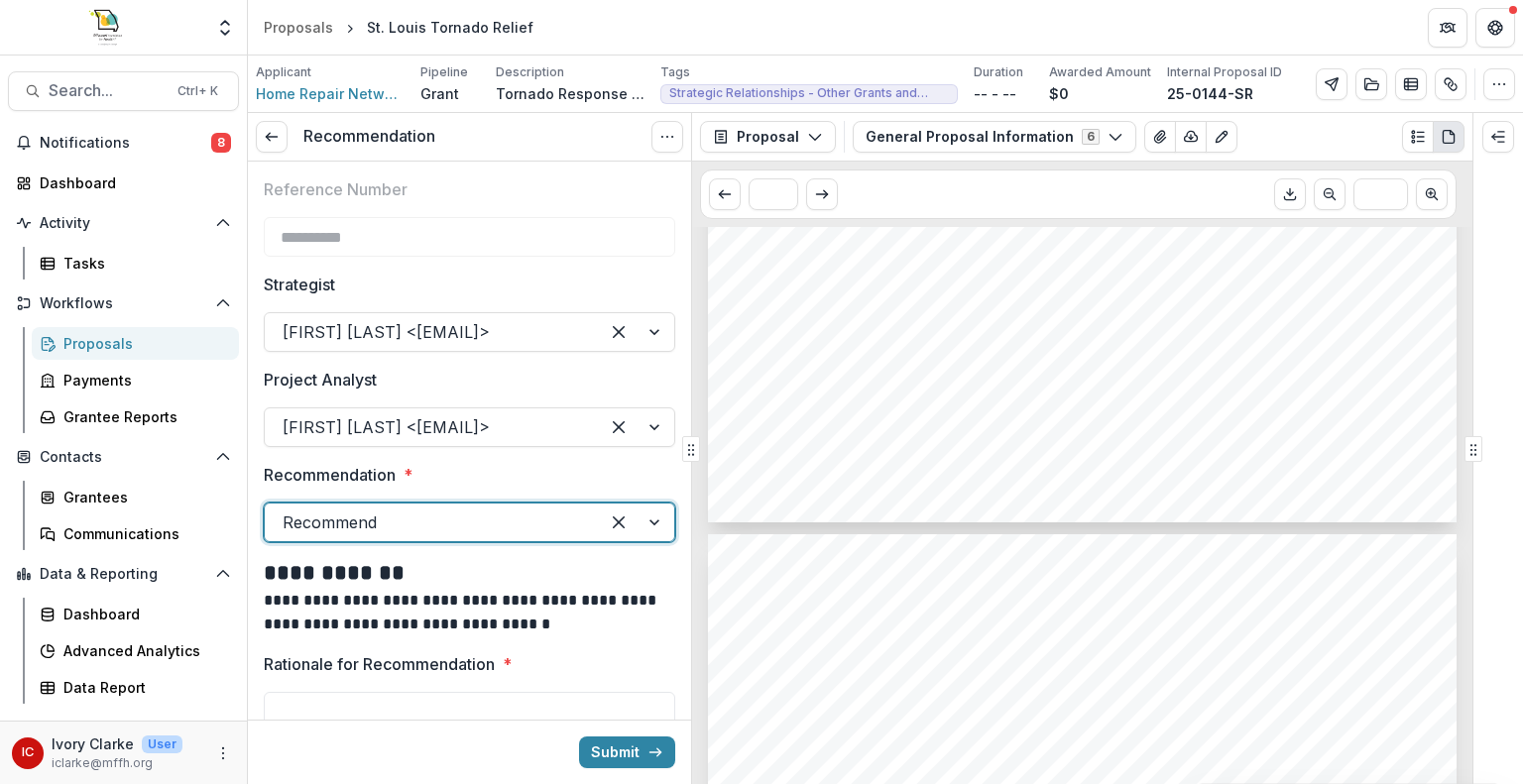scroll, scrollTop: 265, scrollLeft: 0, axis: vertical 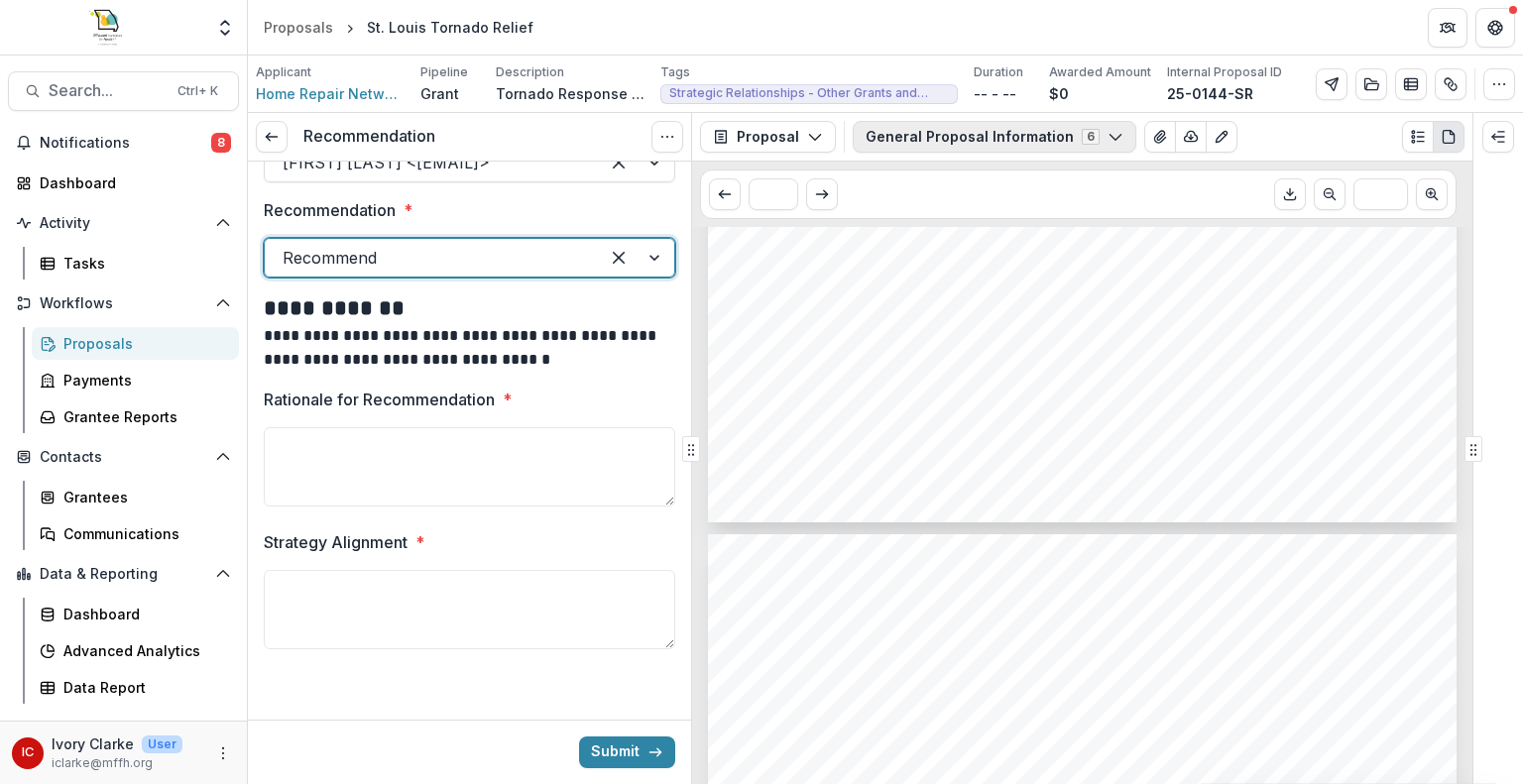 click 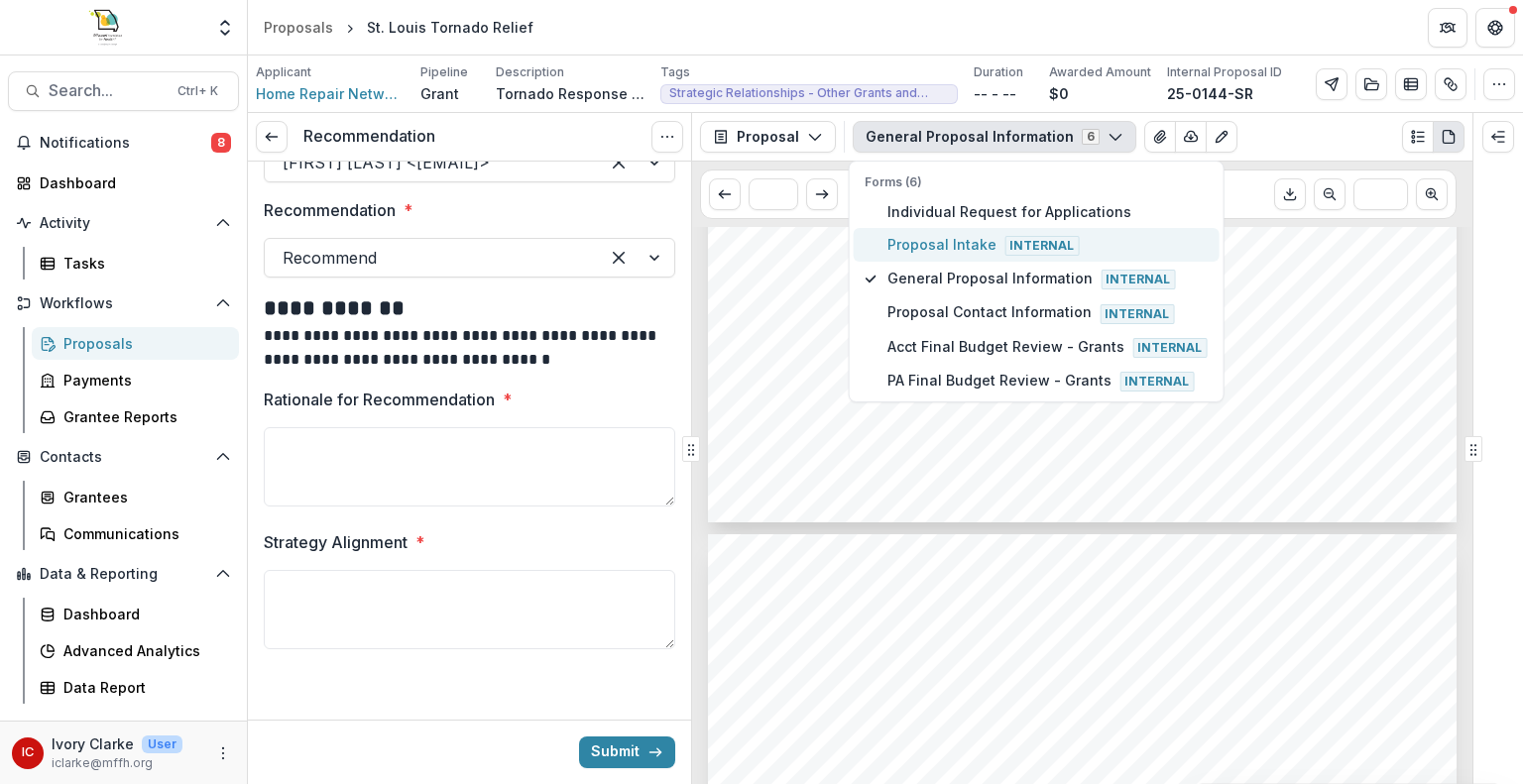 click on "Internal" at bounding box center (1041, 246) 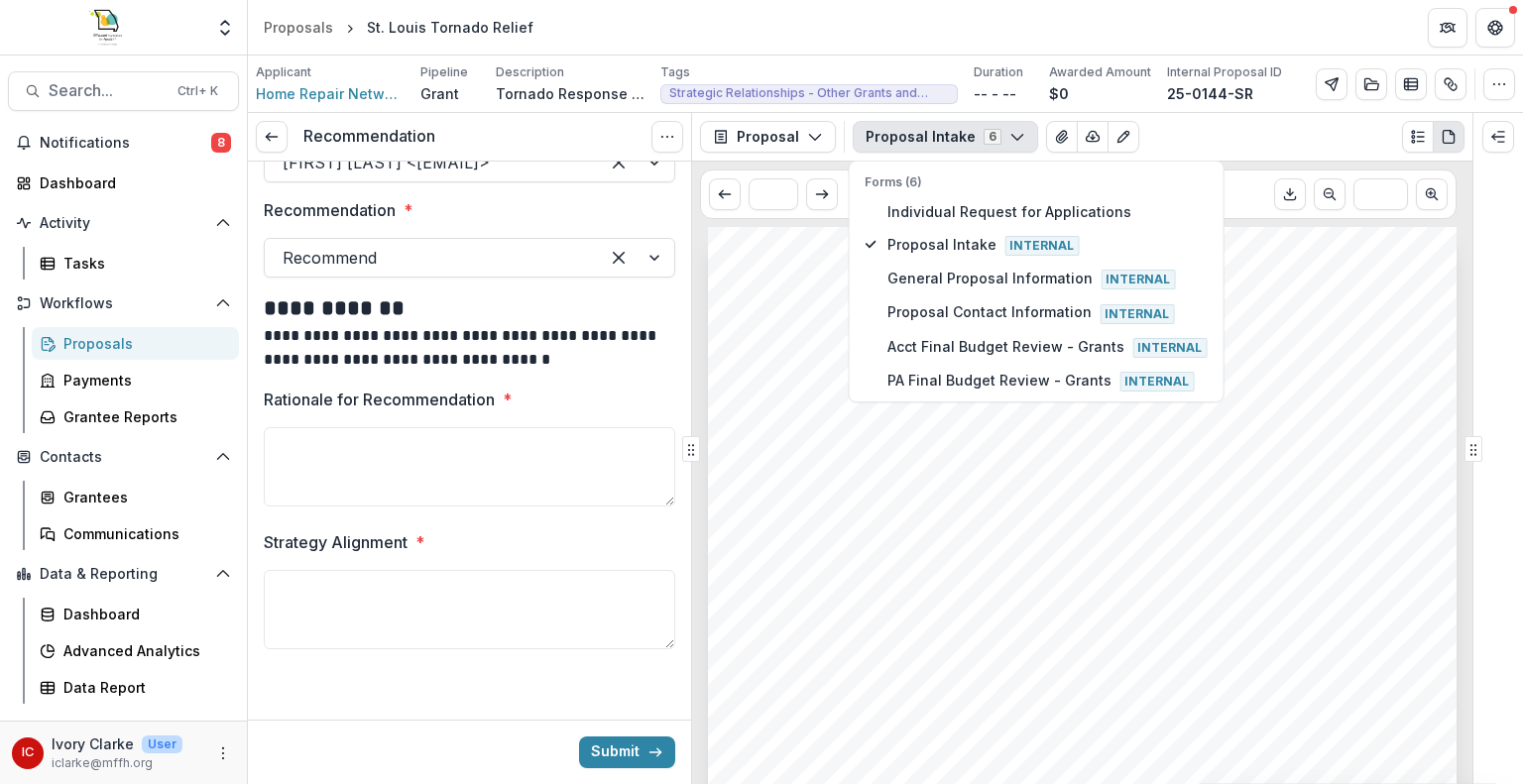 click on "Home Repair Network St. Louis Tornado Relief Nonprofit DBA:   Home Repair Network Submitted Date:   Jul 31, 2025 Relevant Areas:   Strategic Relationships - Other Grants and Contracts" at bounding box center (1082, 756) 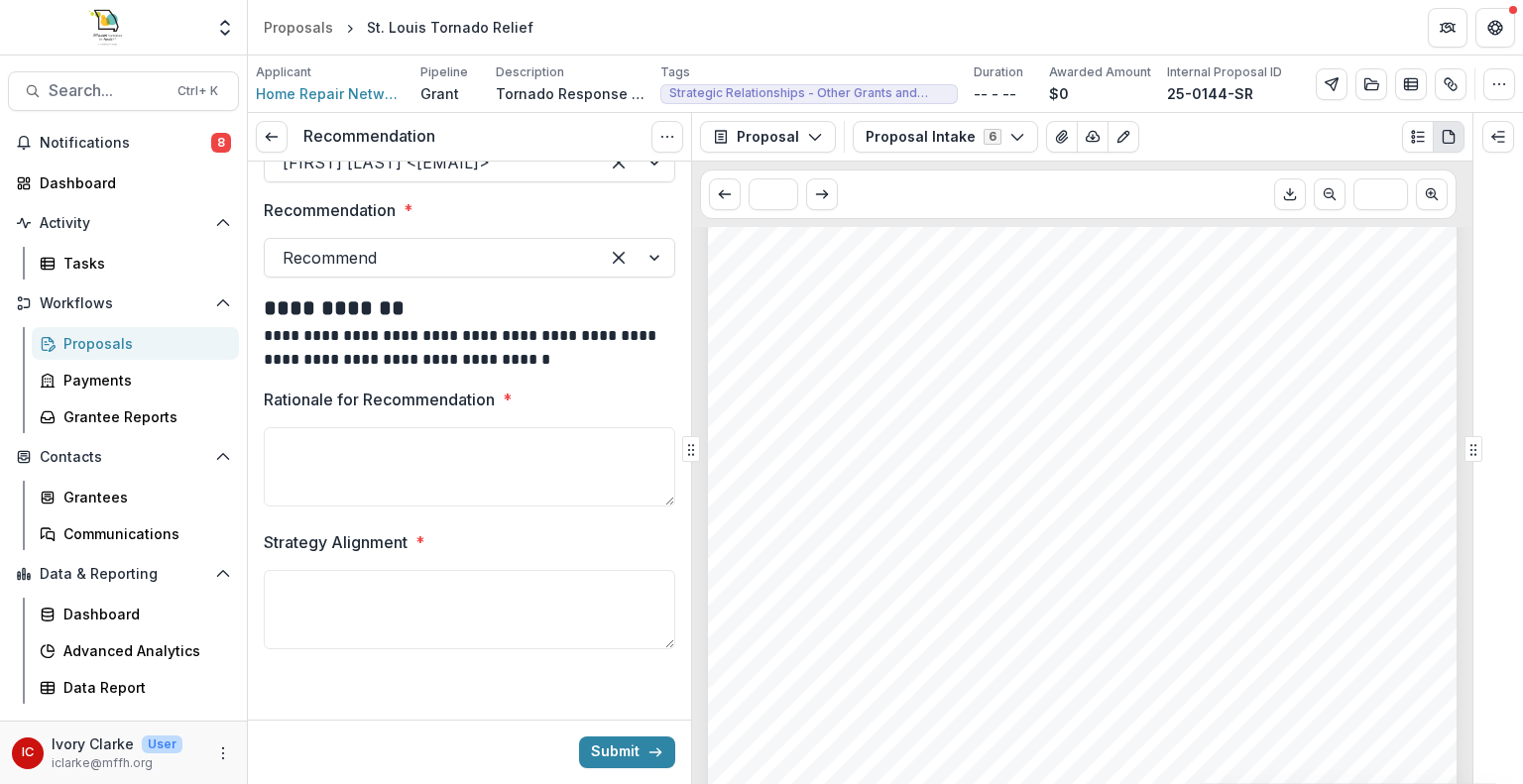 scroll, scrollTop: 1542, scrollLeft: 0, axis: vertical 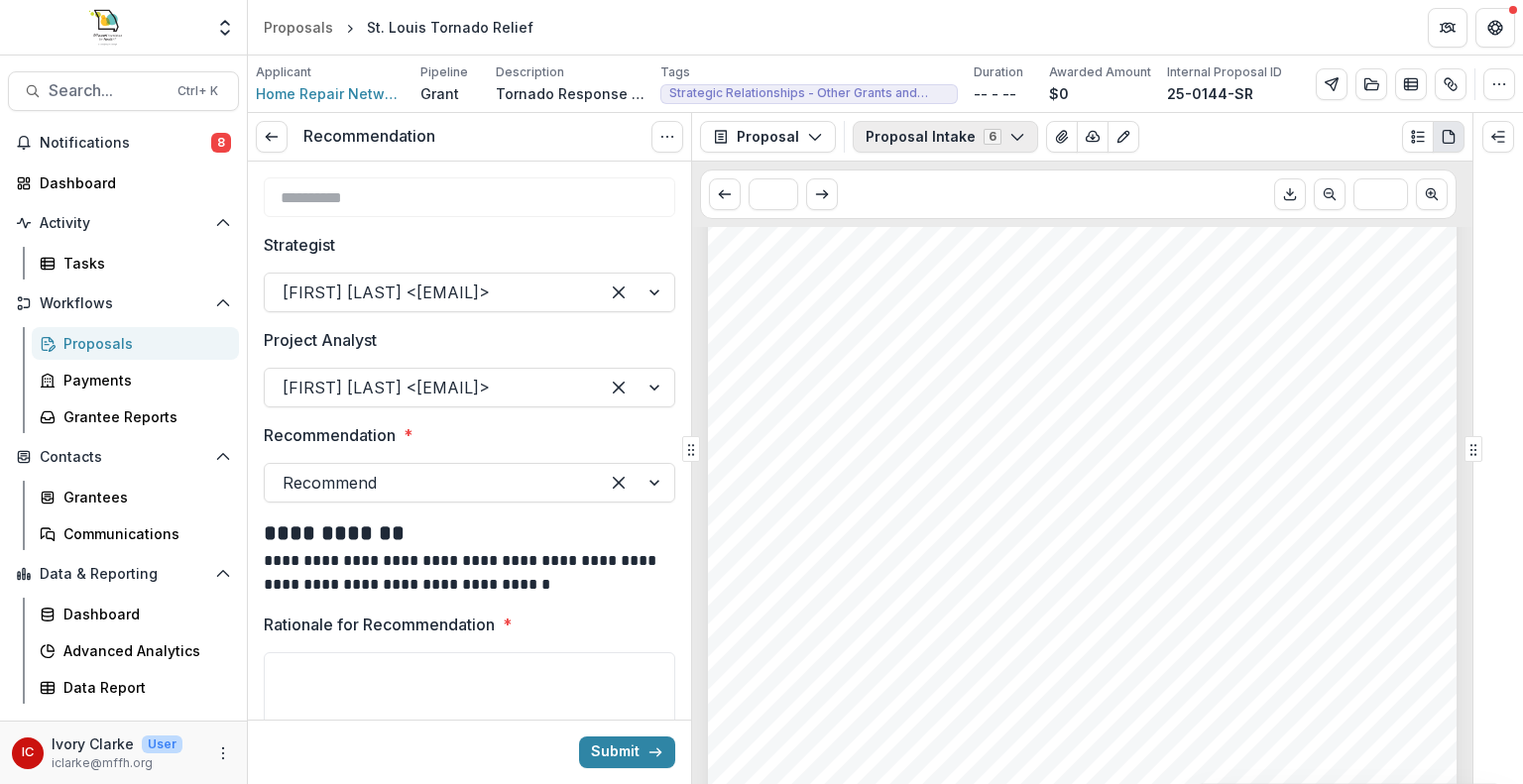 click on "Proposal Intake 6" at bounding box center (945, 137) 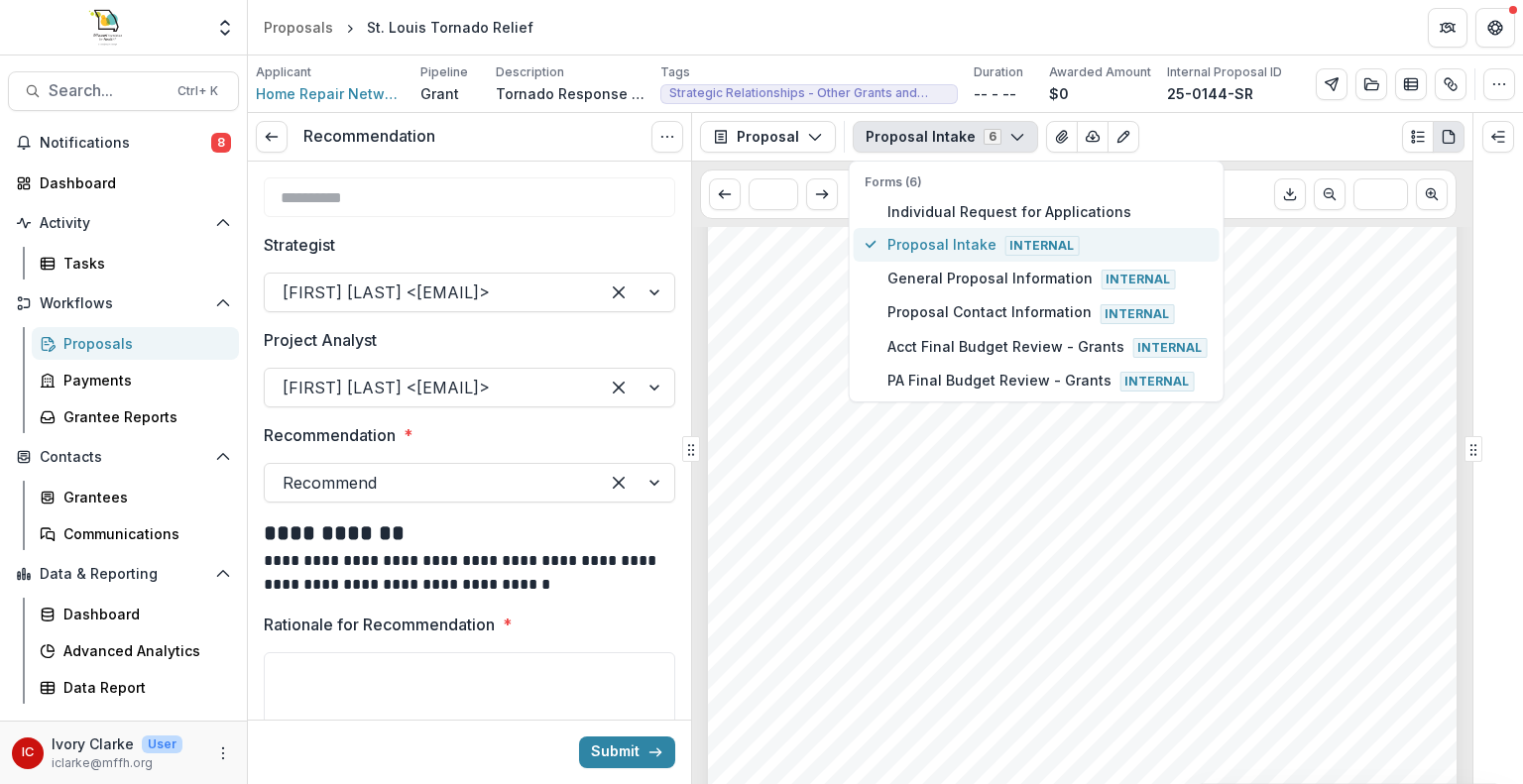click on "Proposal Intake Internal" at bounding box center [1047, 245] 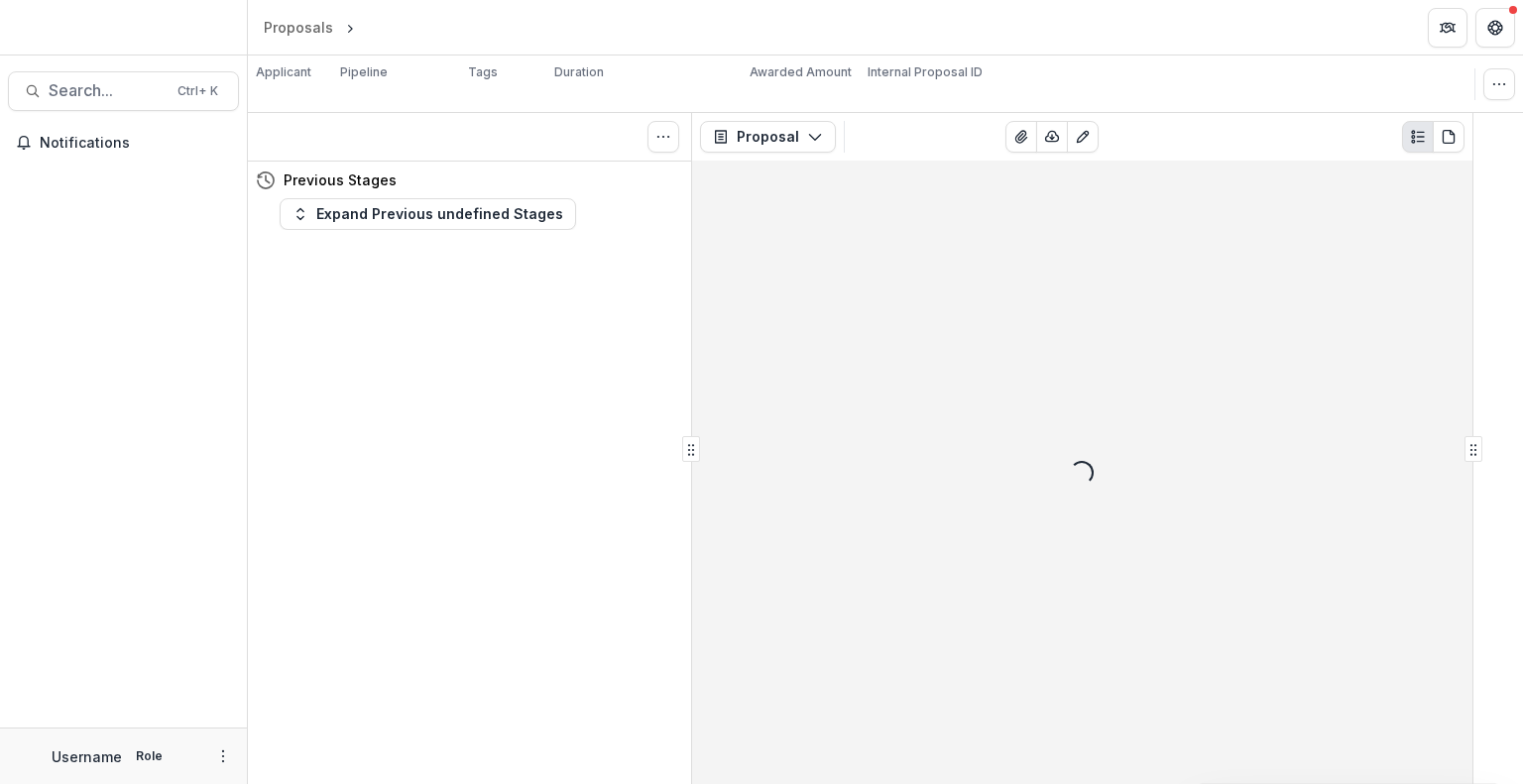 scroll, scrollTop: 0, scrollLeft: 0, axis: both 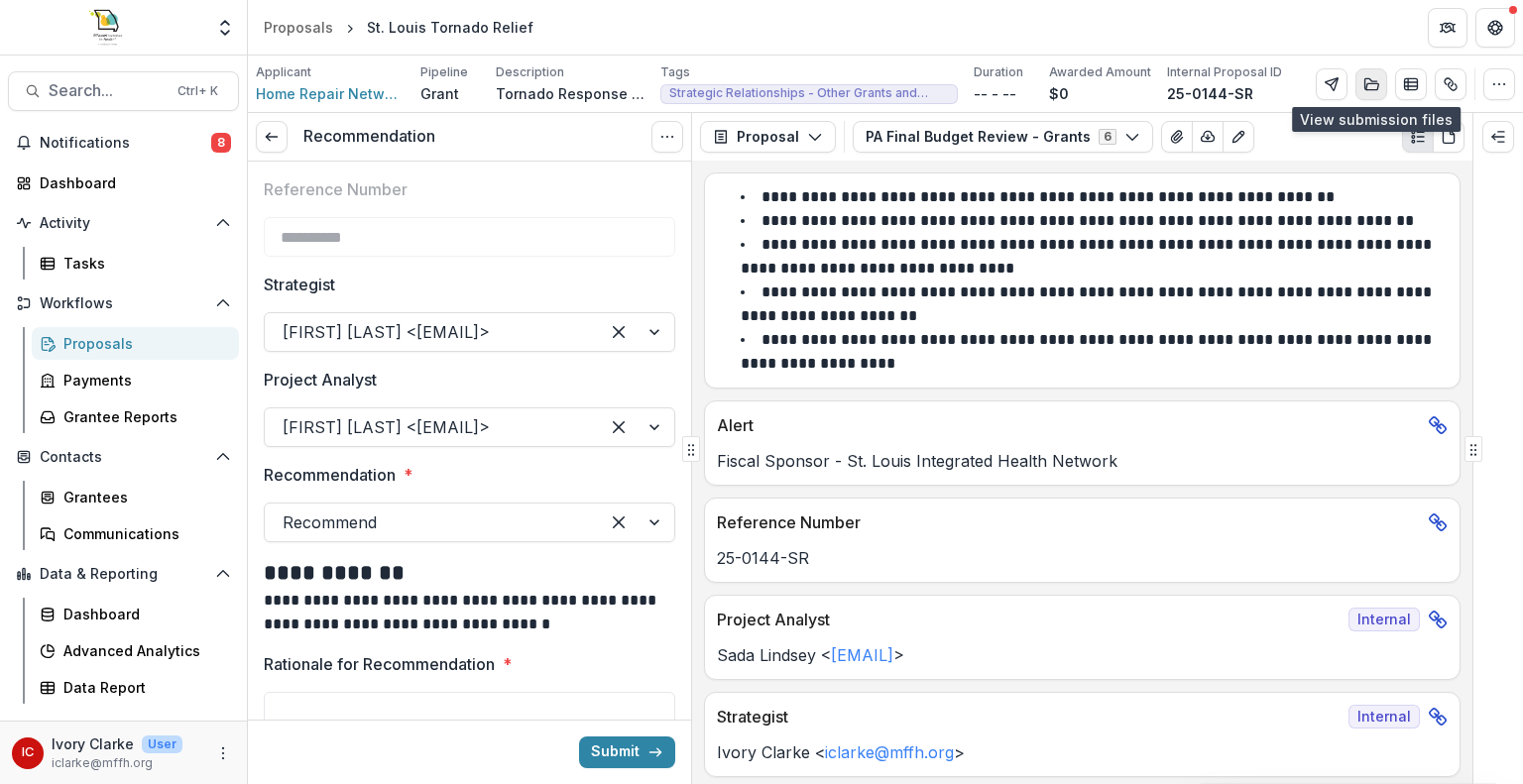 click 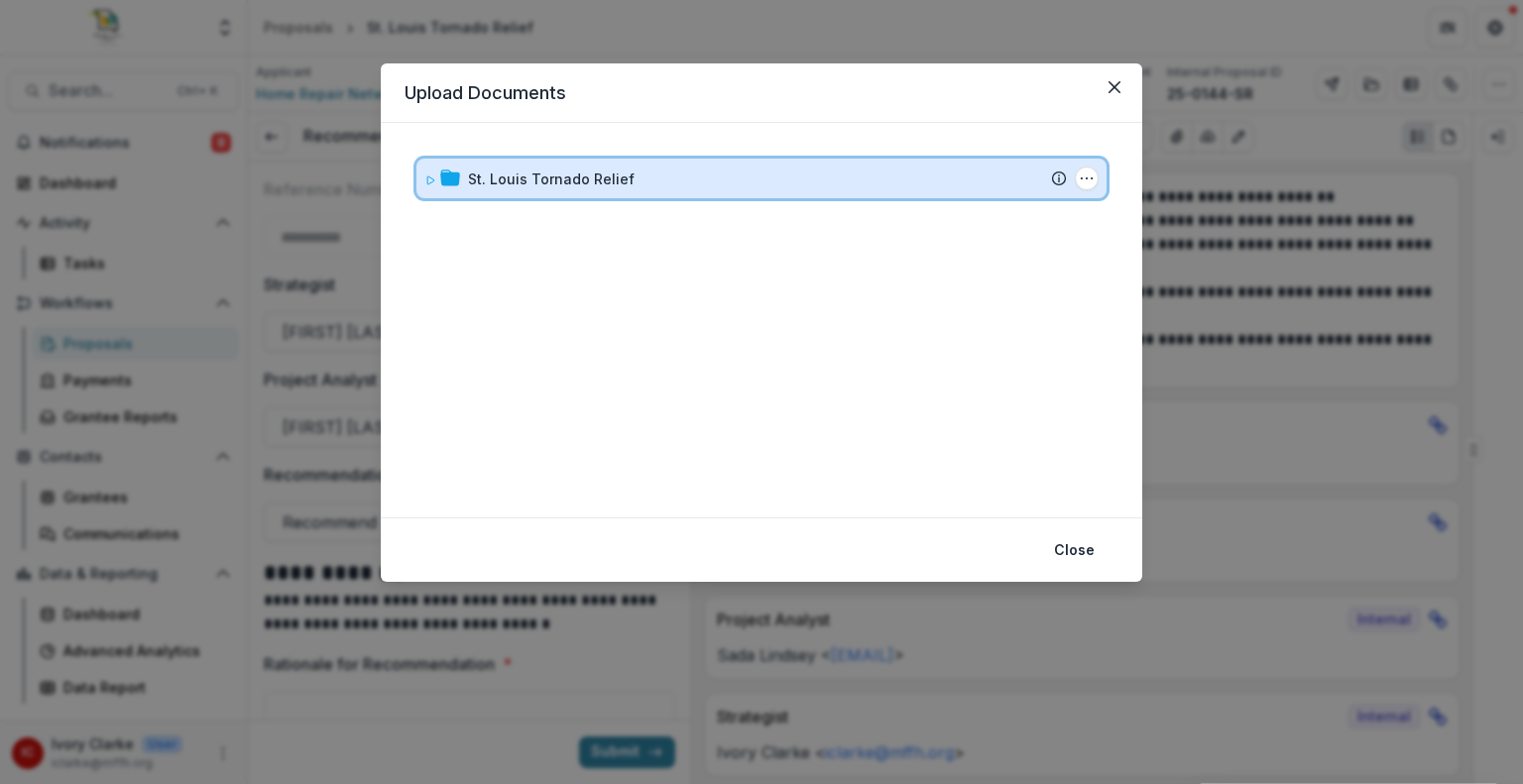 click 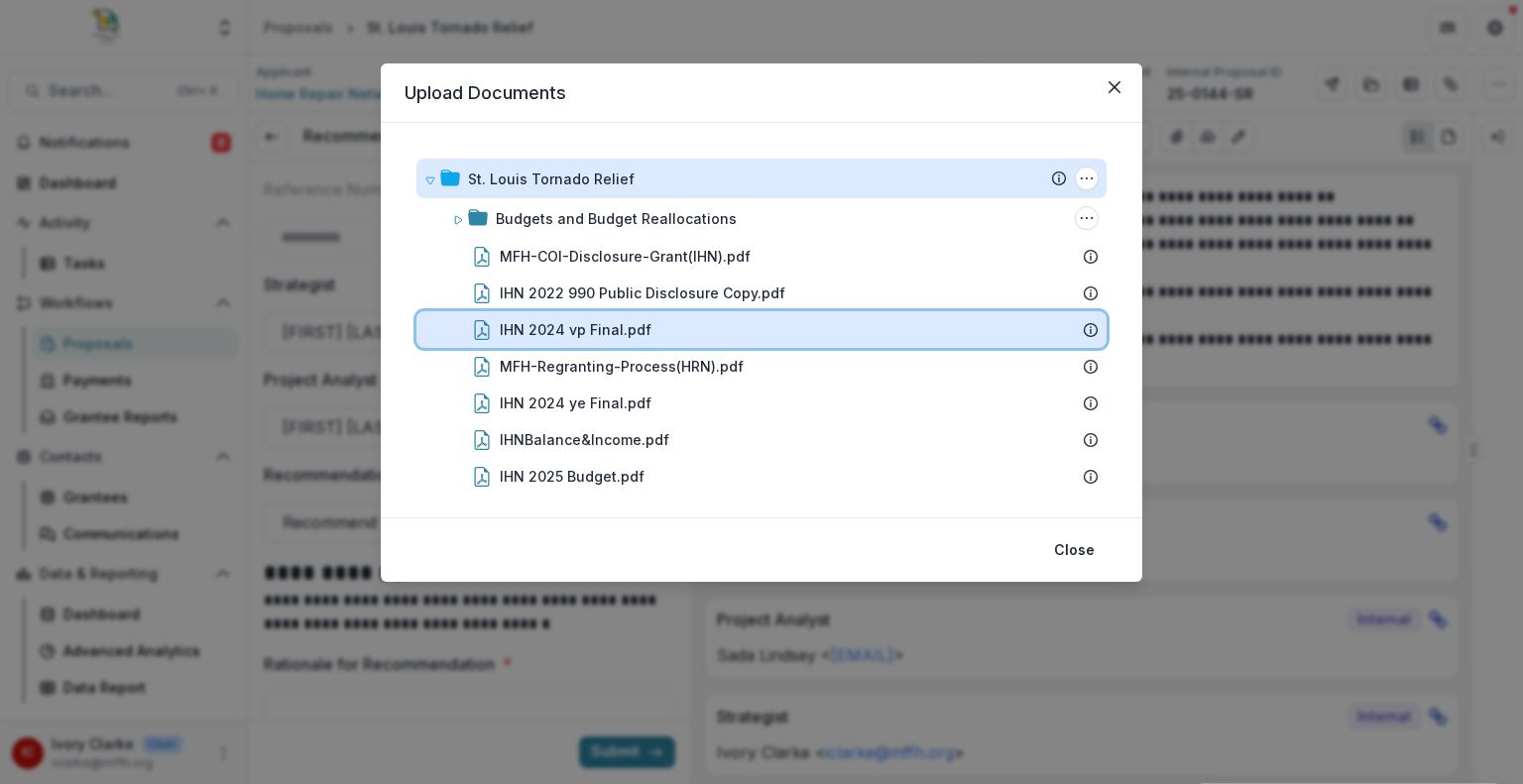 click on "IHN 2024 vp Final.pdf" at bounding box center [787, 329] 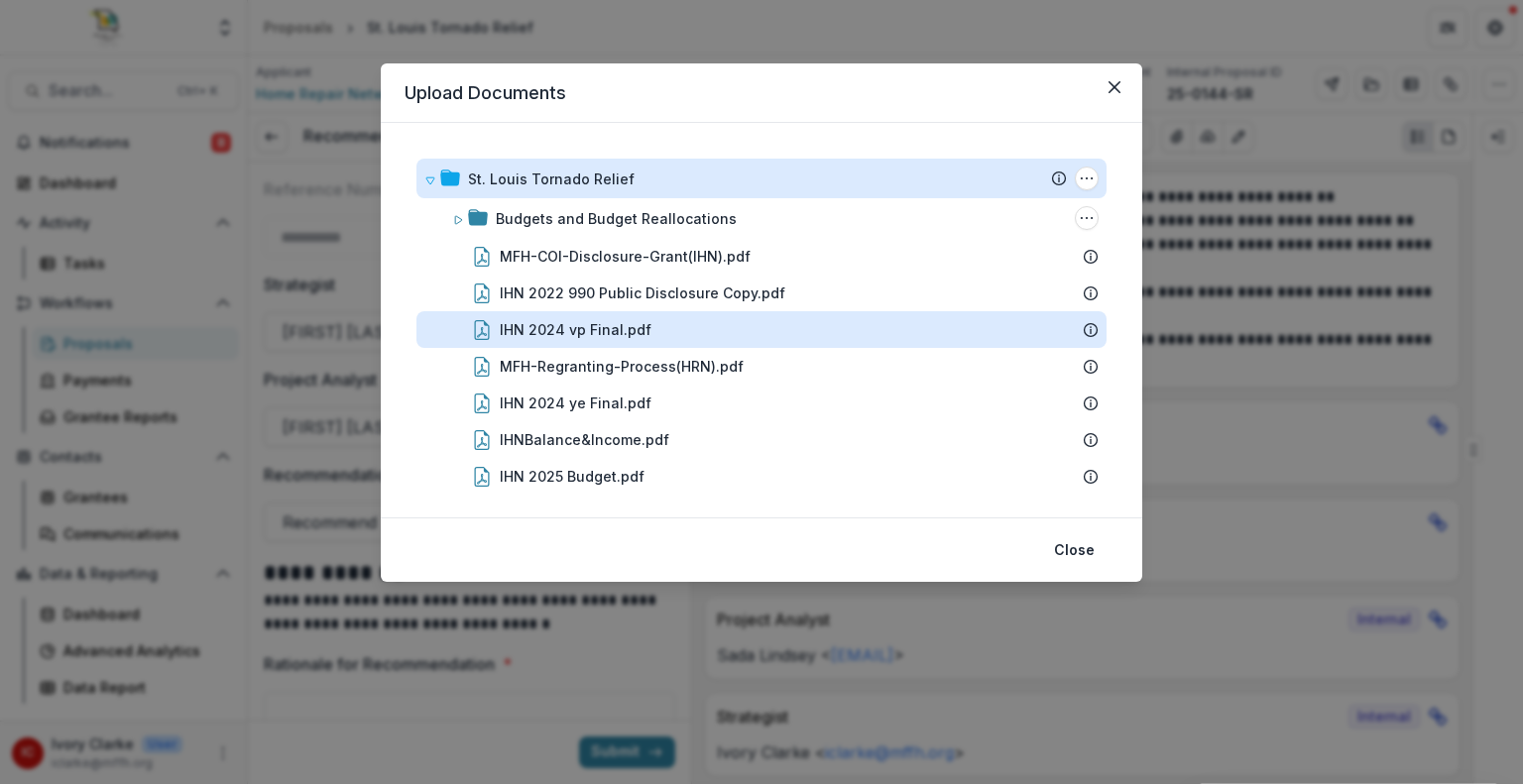 click on "Loading..." at bounding box center [762, 393] 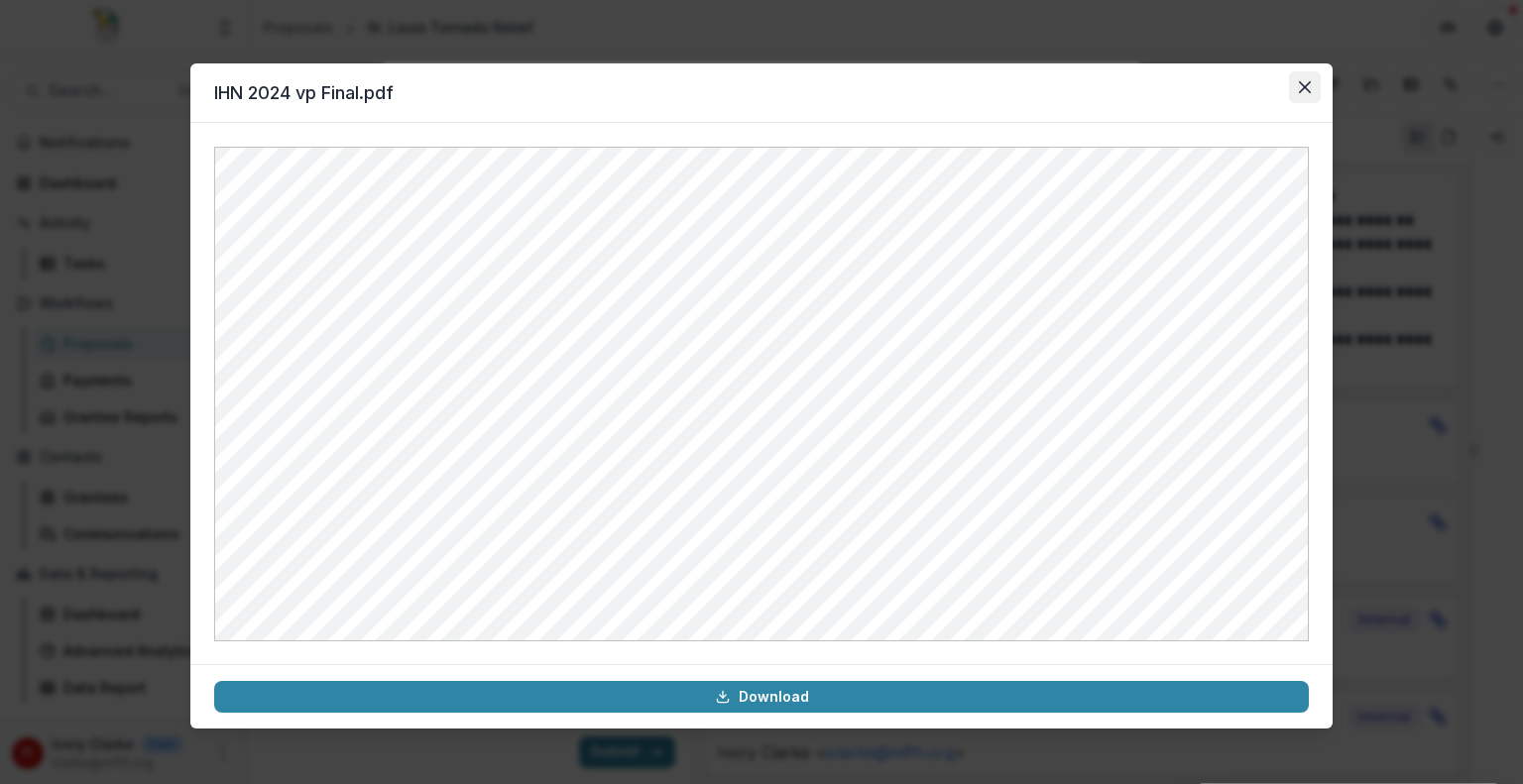 click at bounding box center (1305, 87) 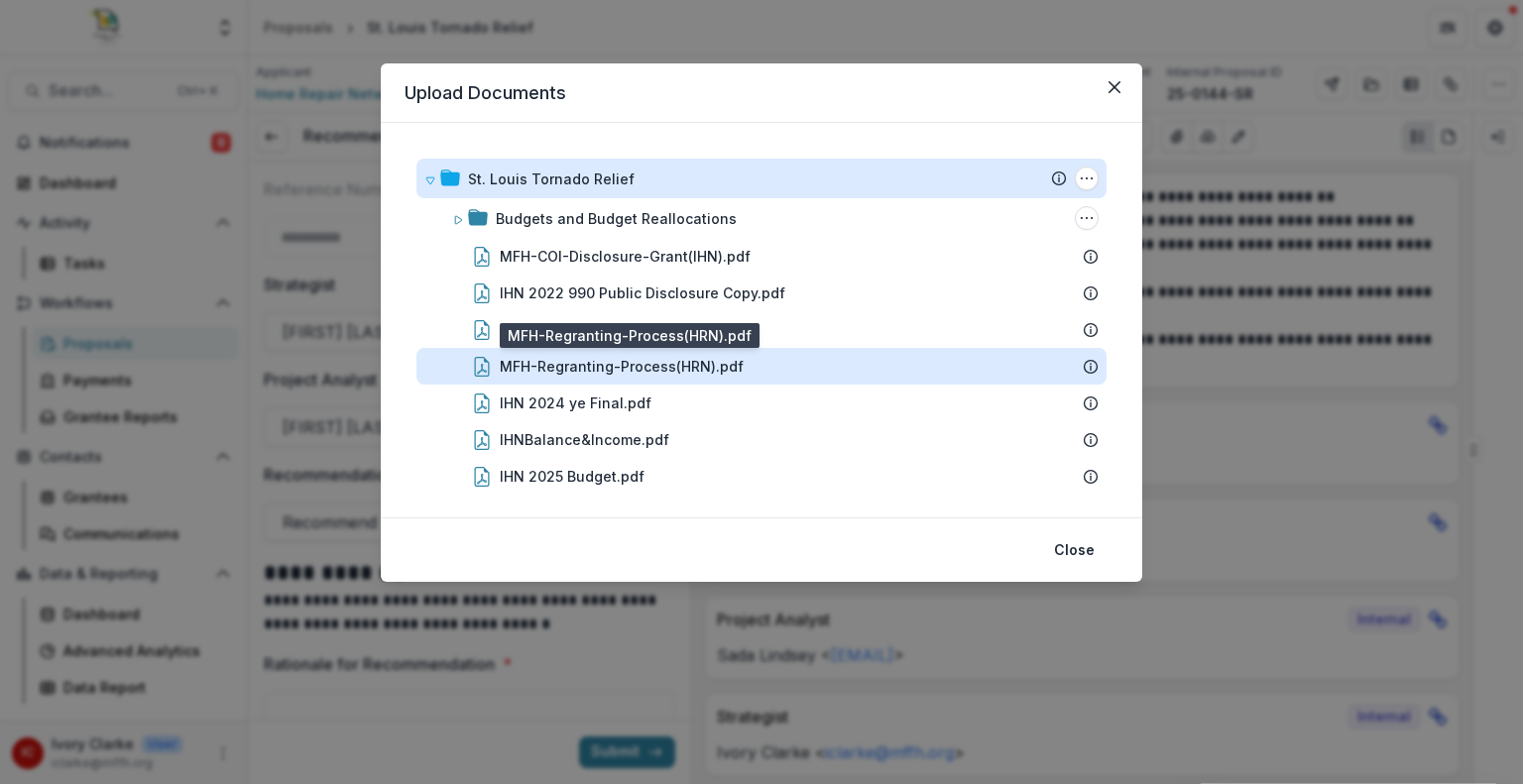 click on "MFH-Regranting-Process(HRN).pdf" at bounding box center [622, 366] 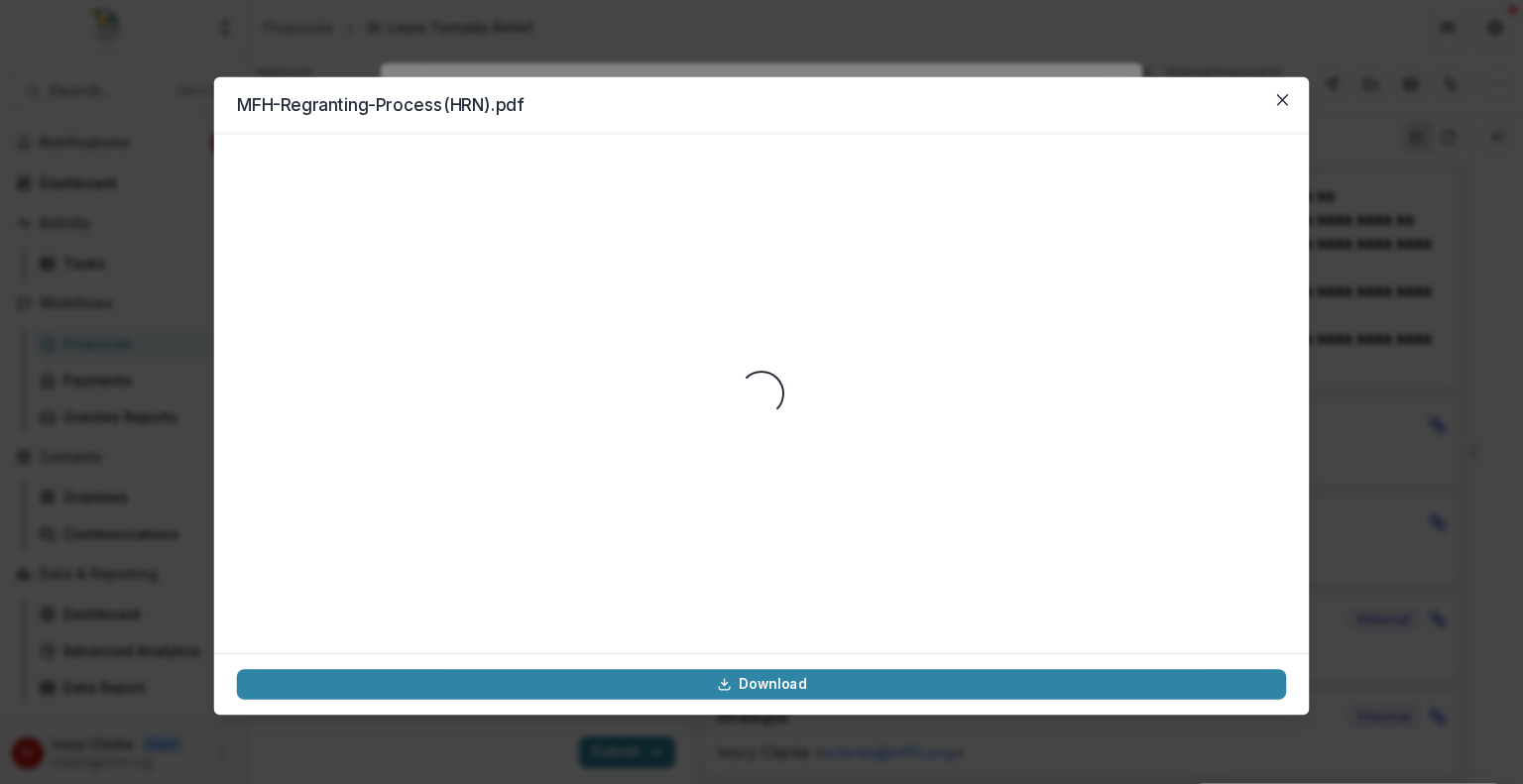 click on "Loading..." at bounding box center [762, 392] 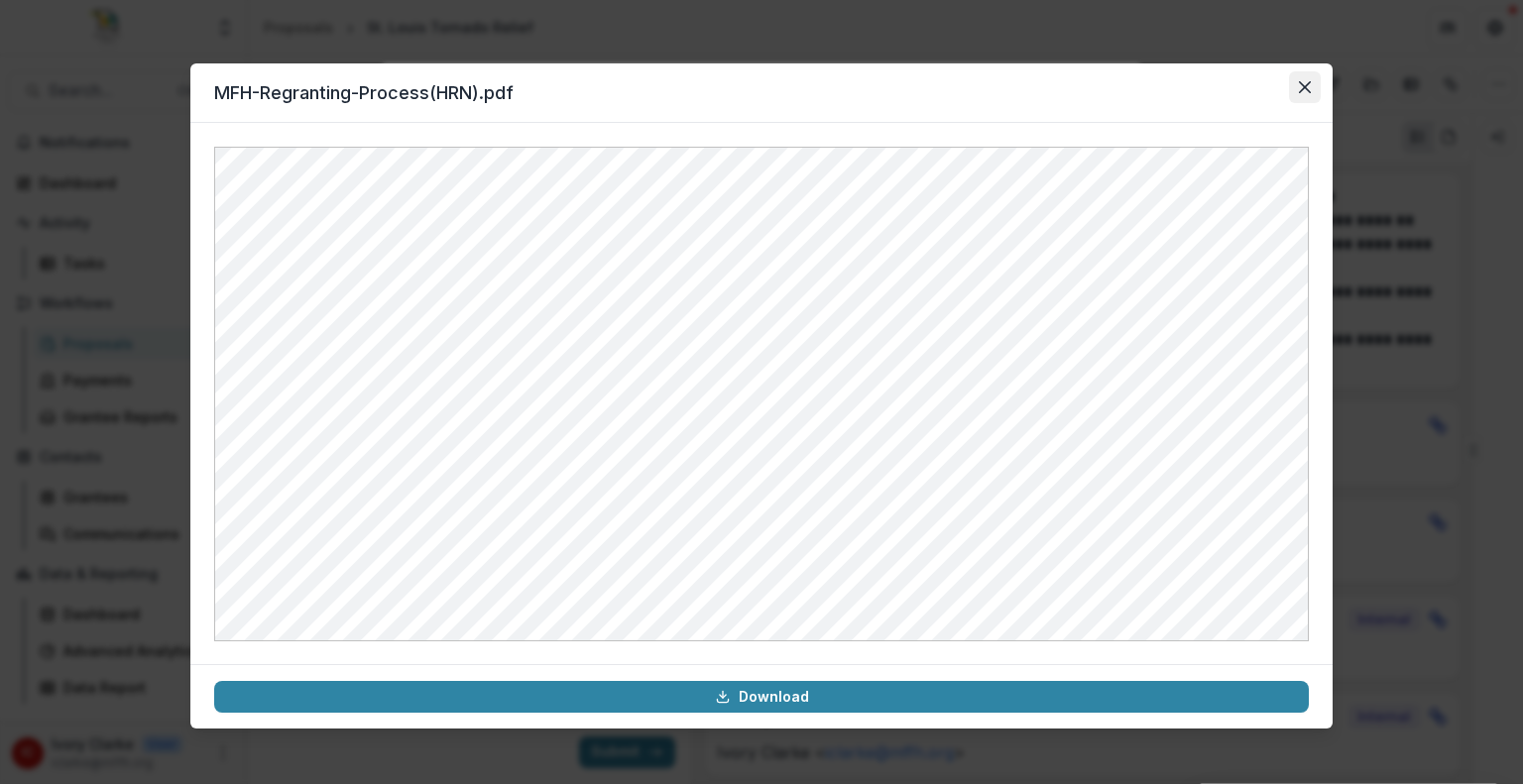 click at bounding box center (1305, 87) 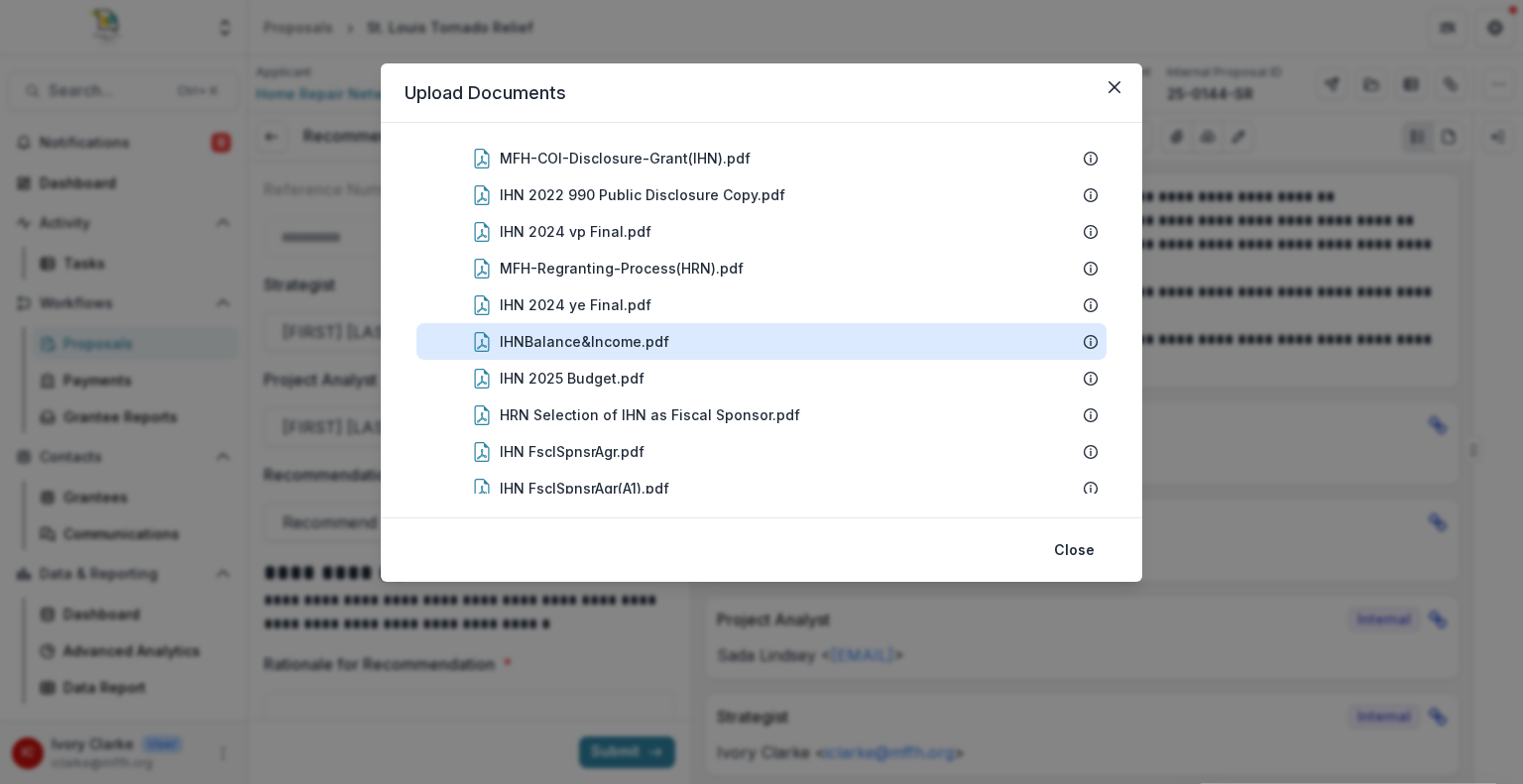 scroll, scrollTop: 99, scrollLeft: 0, axis: vertical 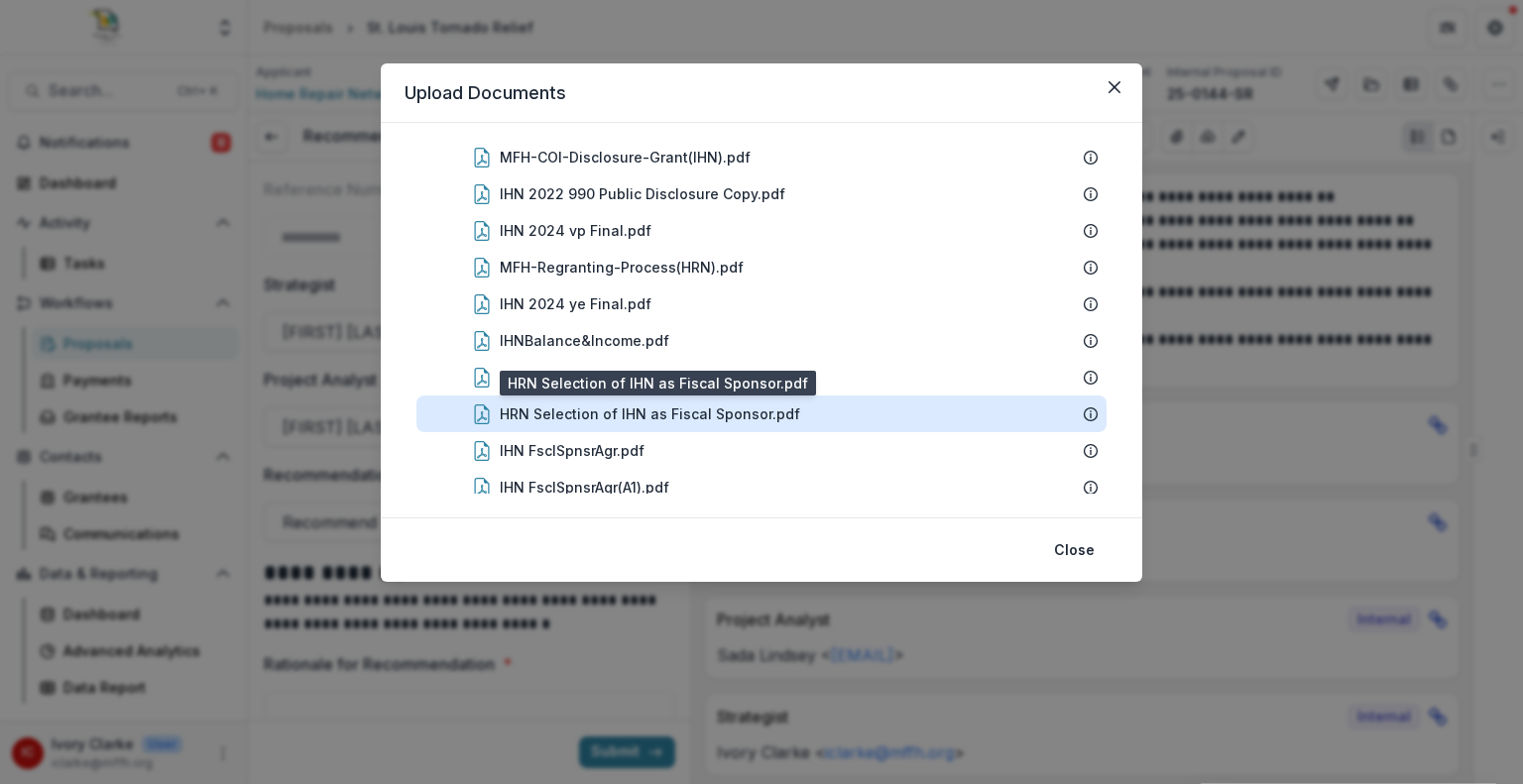 click on "HRN Selection of IHN as Fiscal Sponsor.pdf" at bounding box center [649, 413] 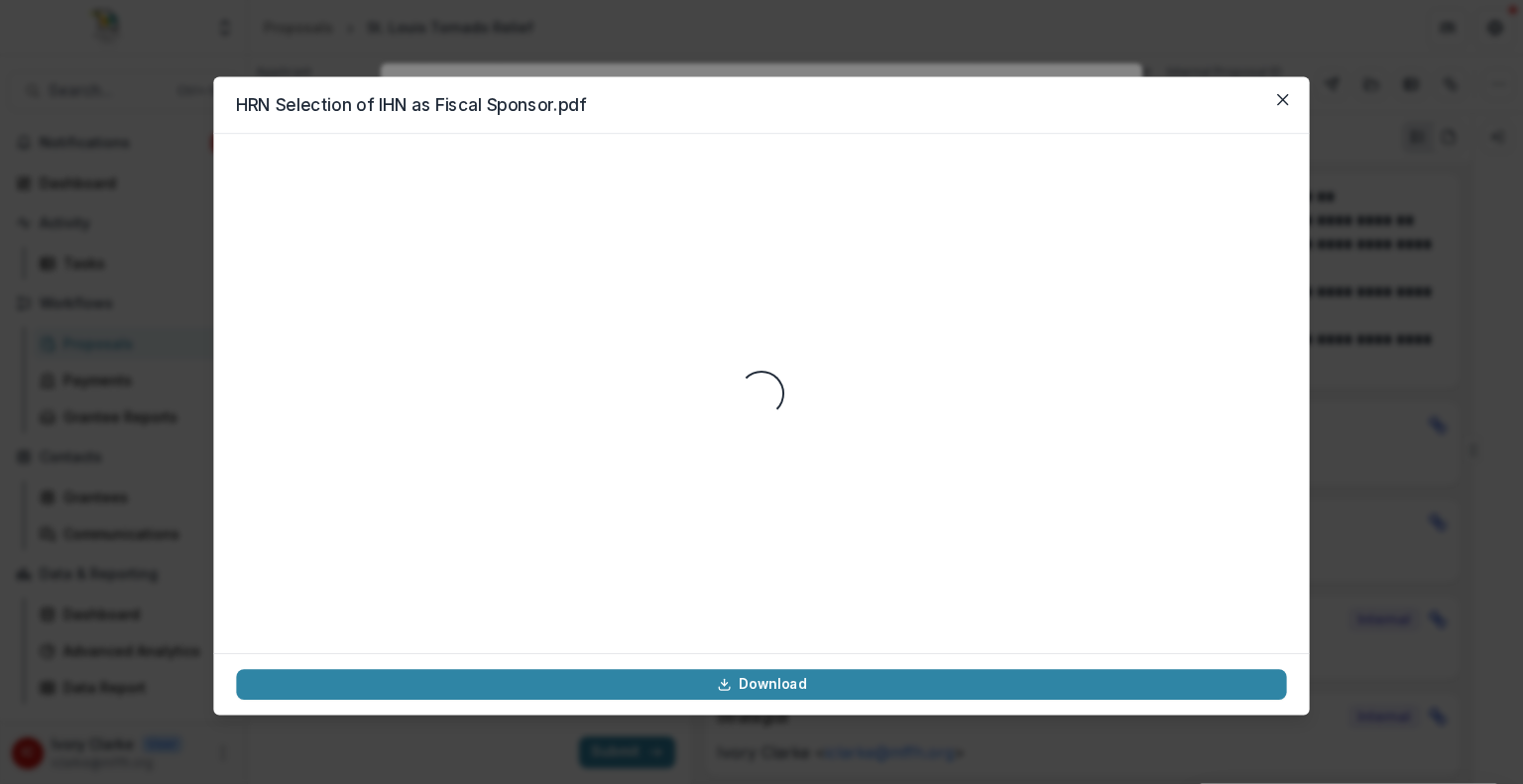 click on "Loading..." at bounding box center [761, 393] 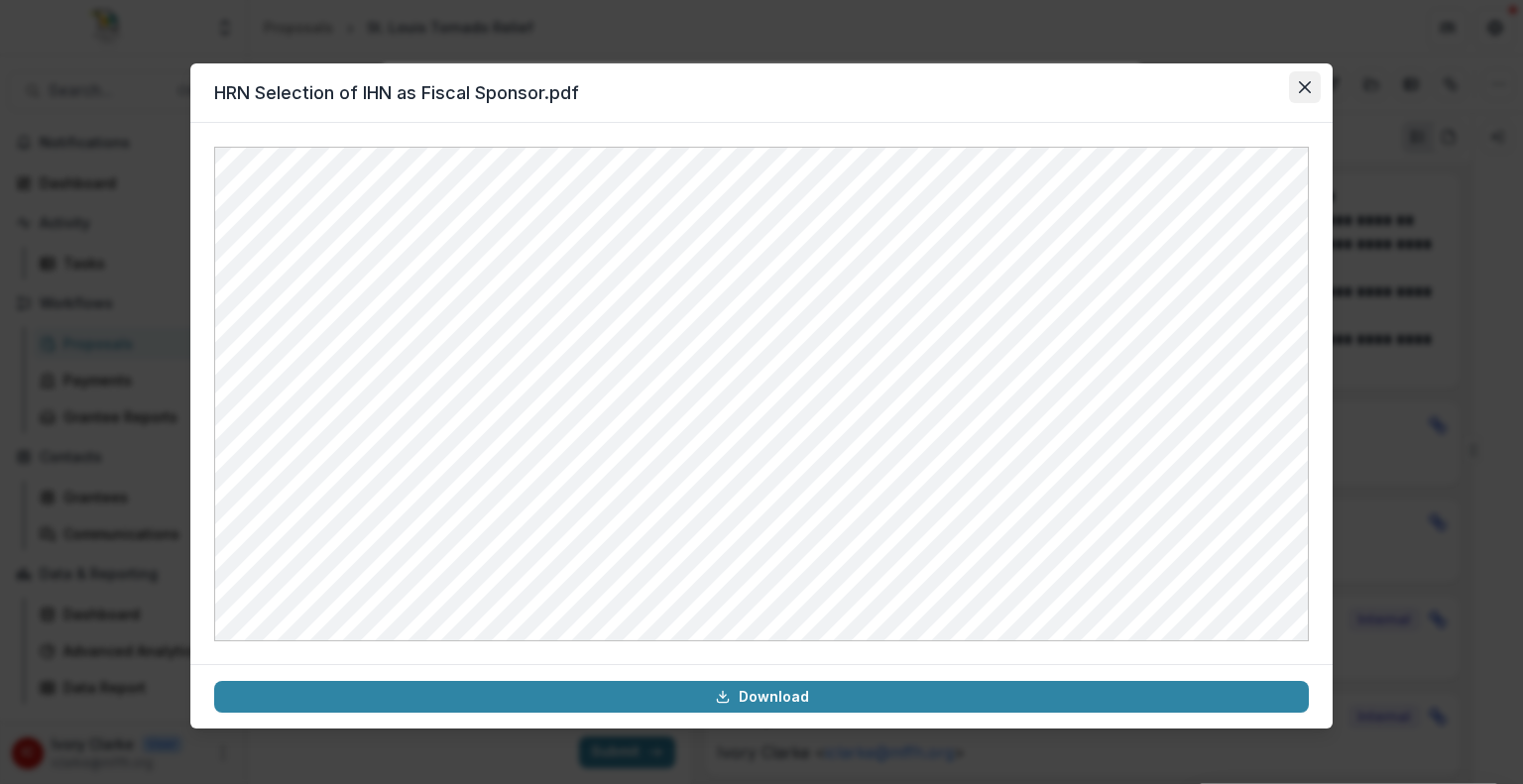 click 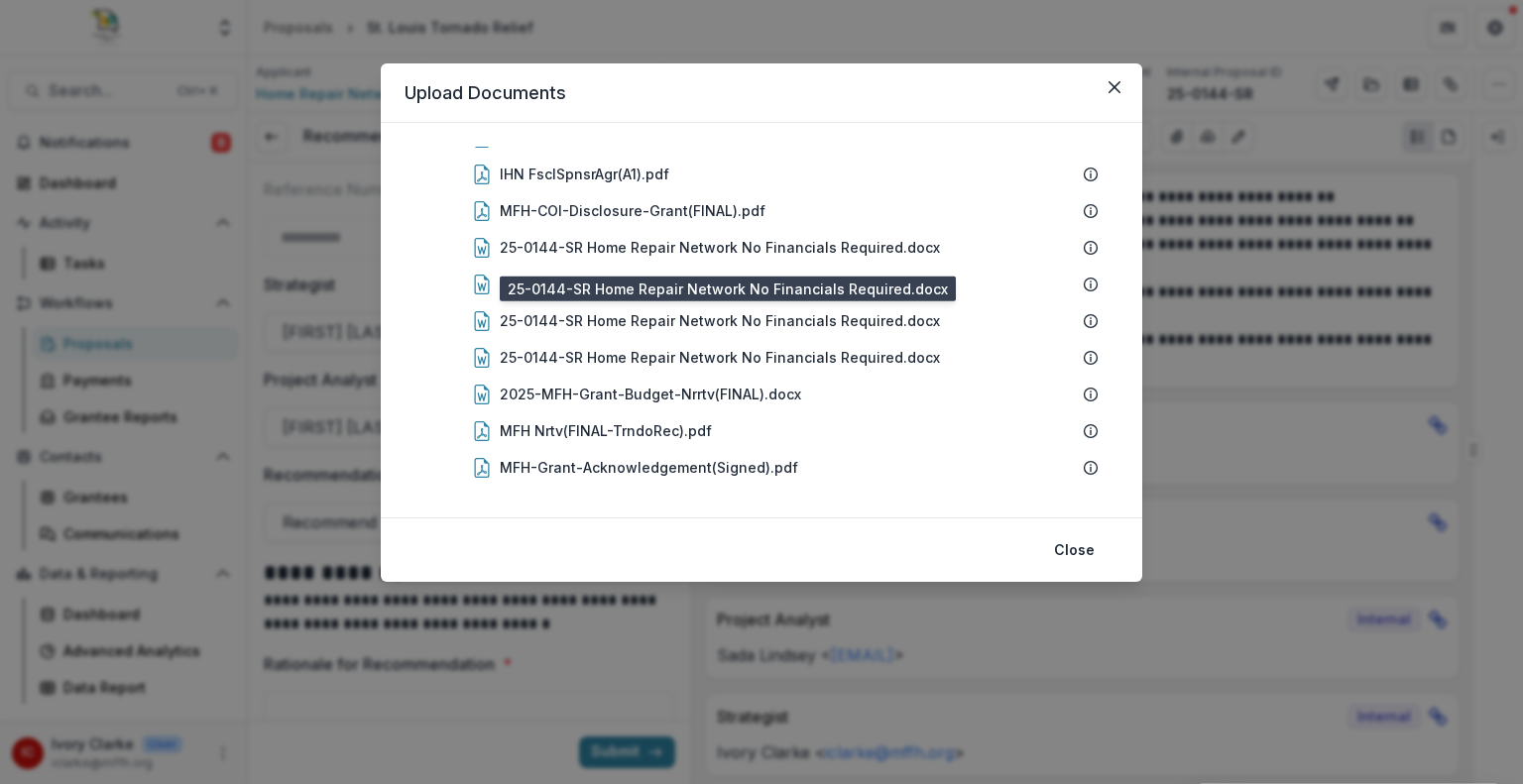 scroll, scrollTop: 414, scrollLeft: 0, axis: vertical 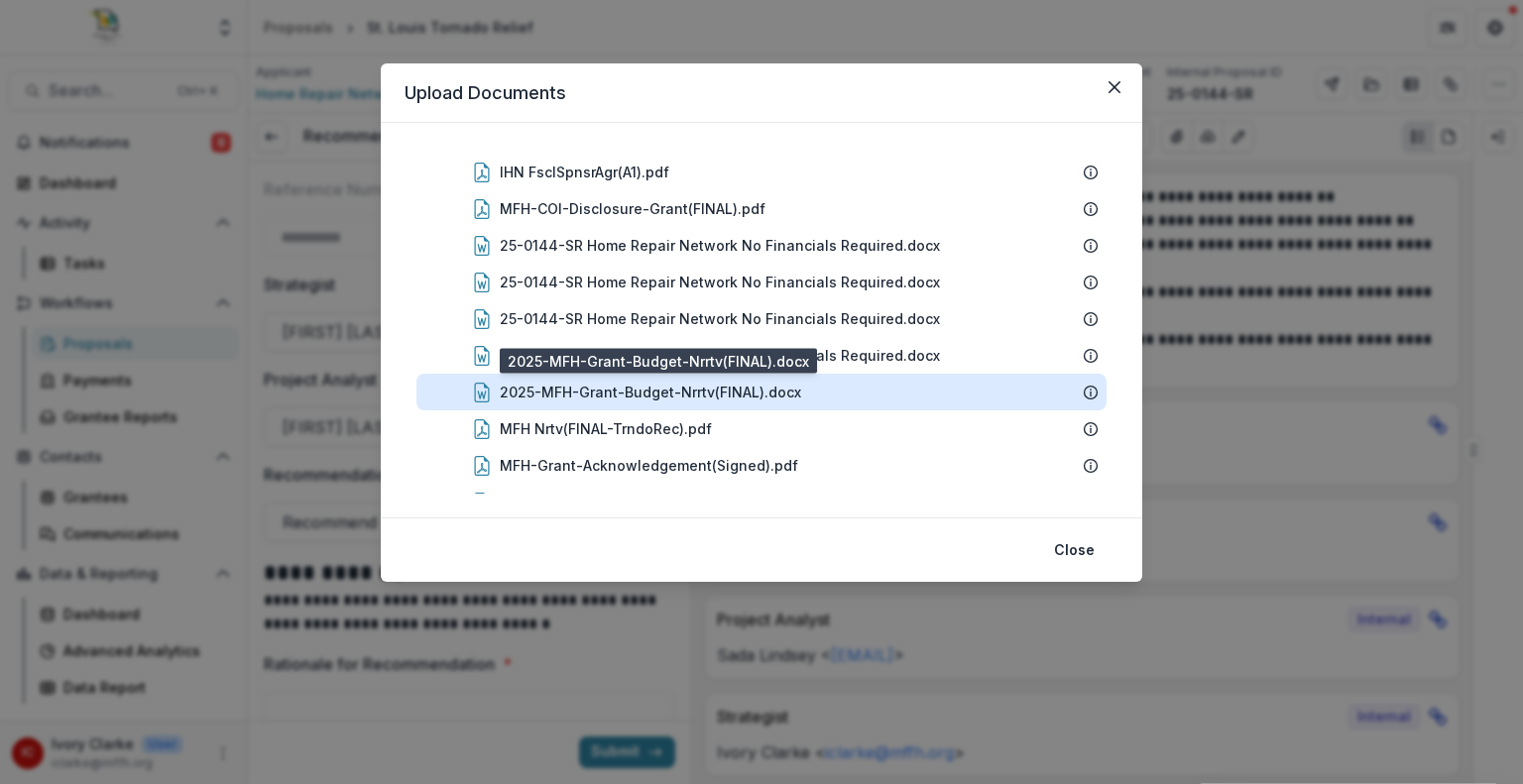 click on "2025-MFH-Grant-Budget-Nrrtv(FINAL).docx" at bounding box center (650, 392) 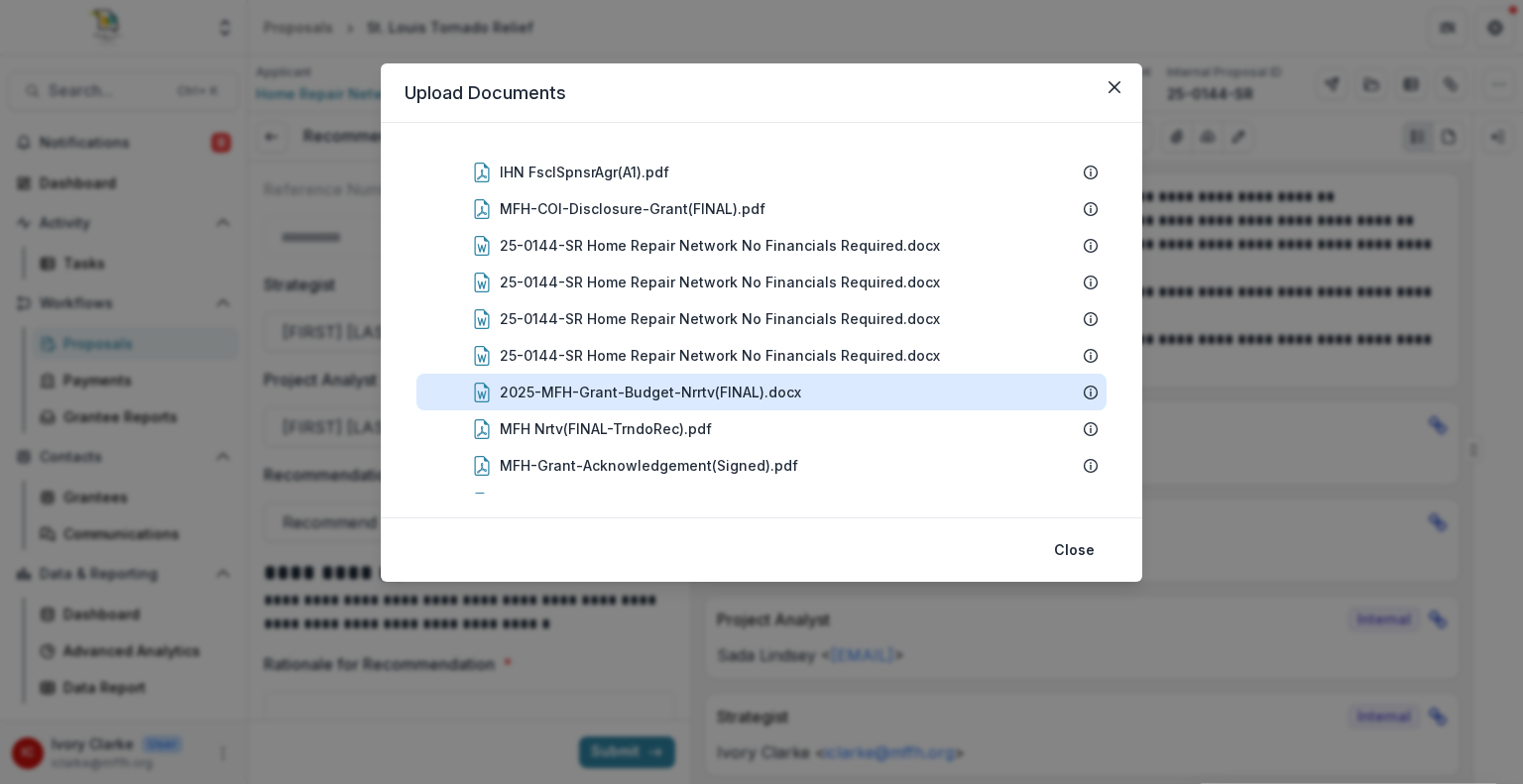 click on "Loading..." at bounding box center [762, 393] 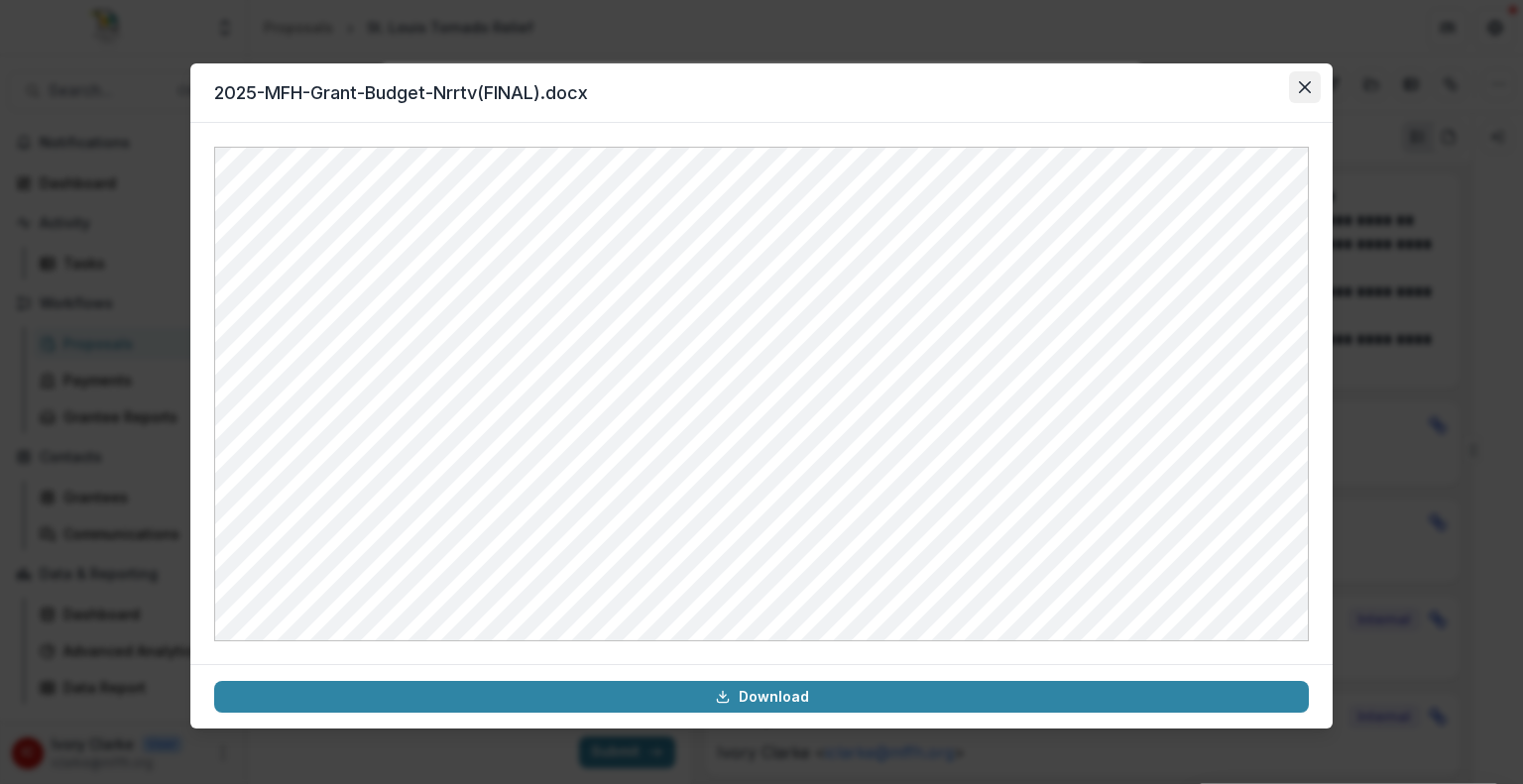 click 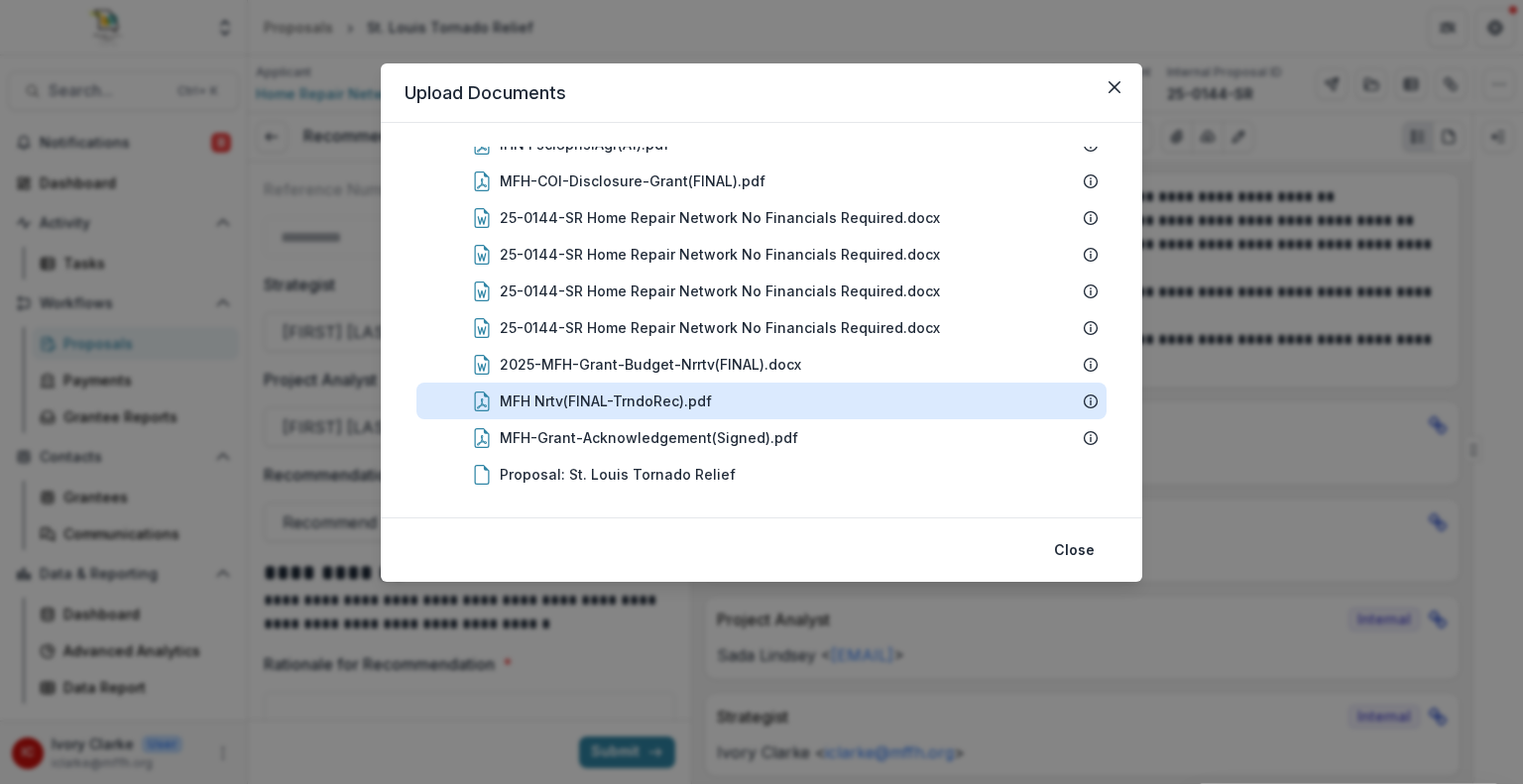 scroll, scrollTop: 443, scrollLeft: 0, axis: vertical 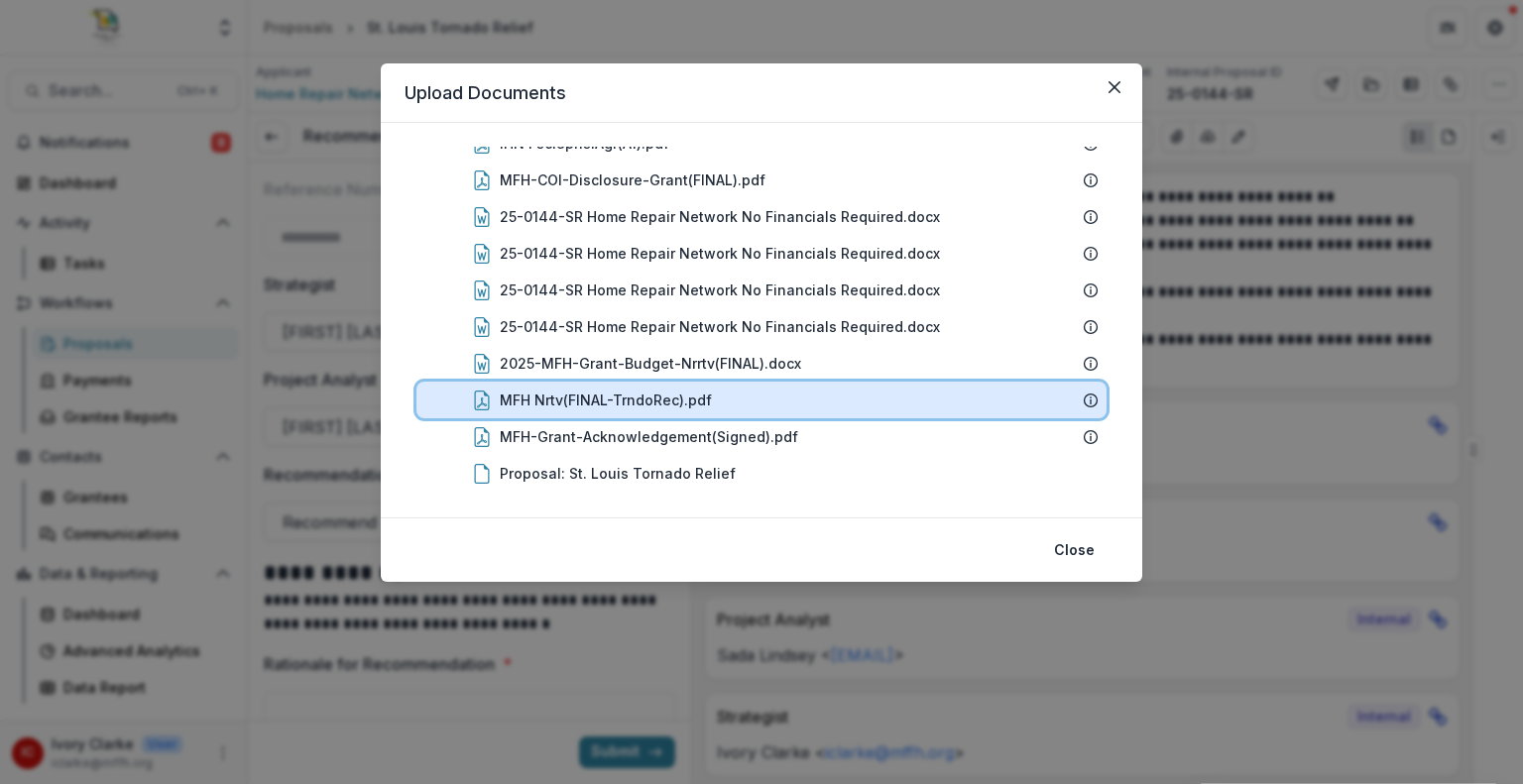 click on "MFH Nrtv(FINAL-TrndoRec).pdf" at bounding box center (787, 399) 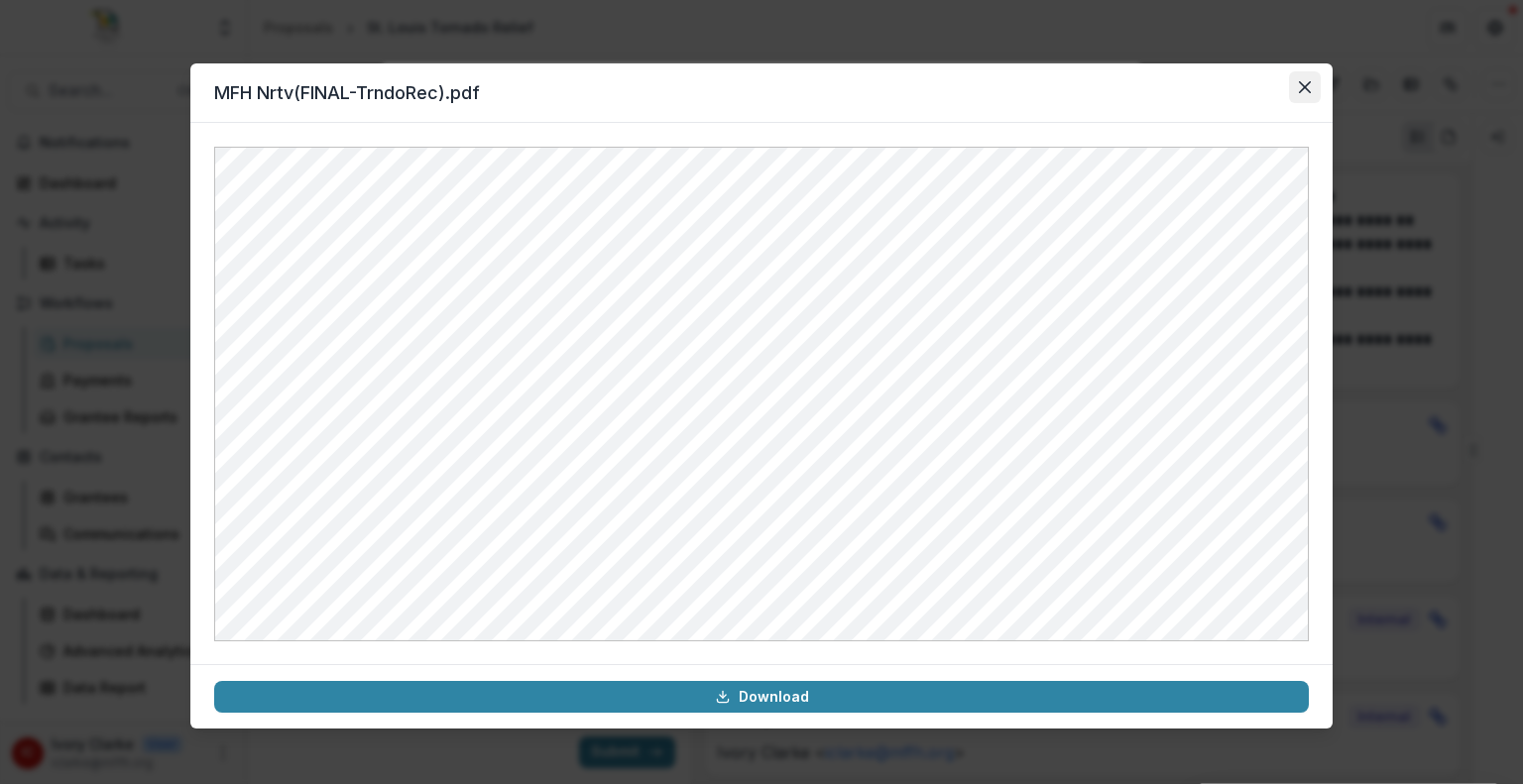click at bounding box center (1305, 87) 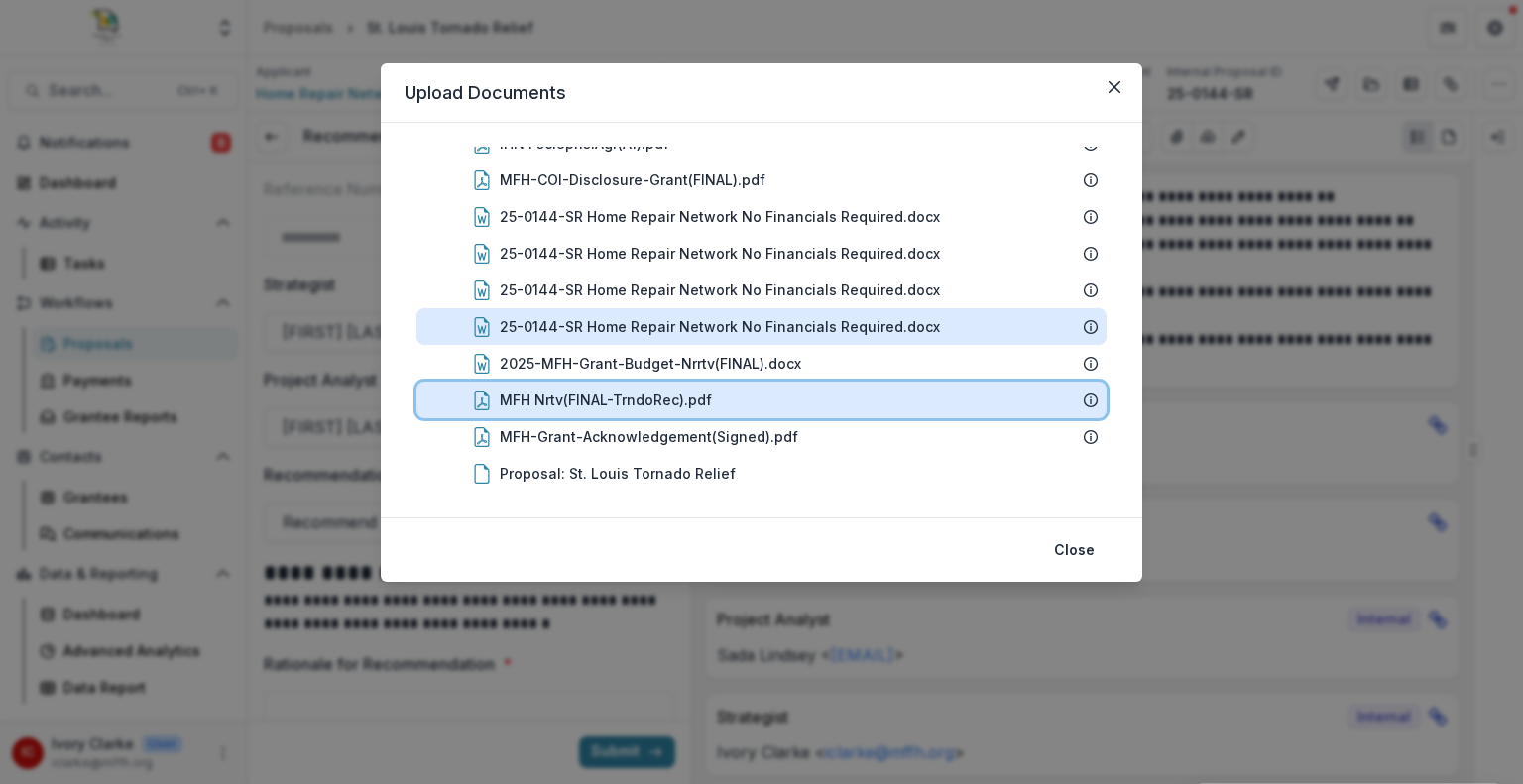 scroll, scrollTop: 452, scrollLeft: 0, axis: vertical 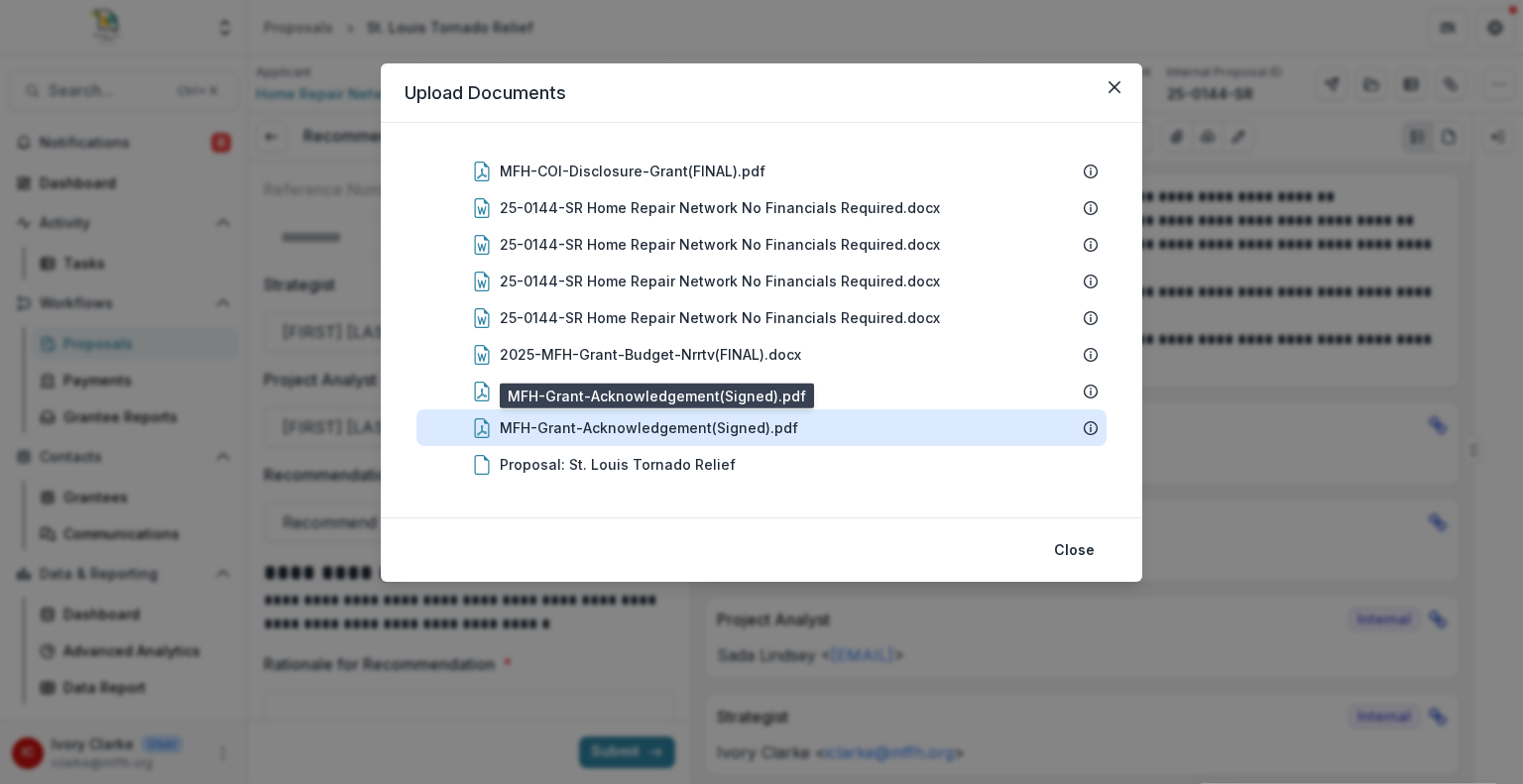 click on "MFH-Grant-Acknowledgement(Signed).pdf" at bounding box center [648, 427] 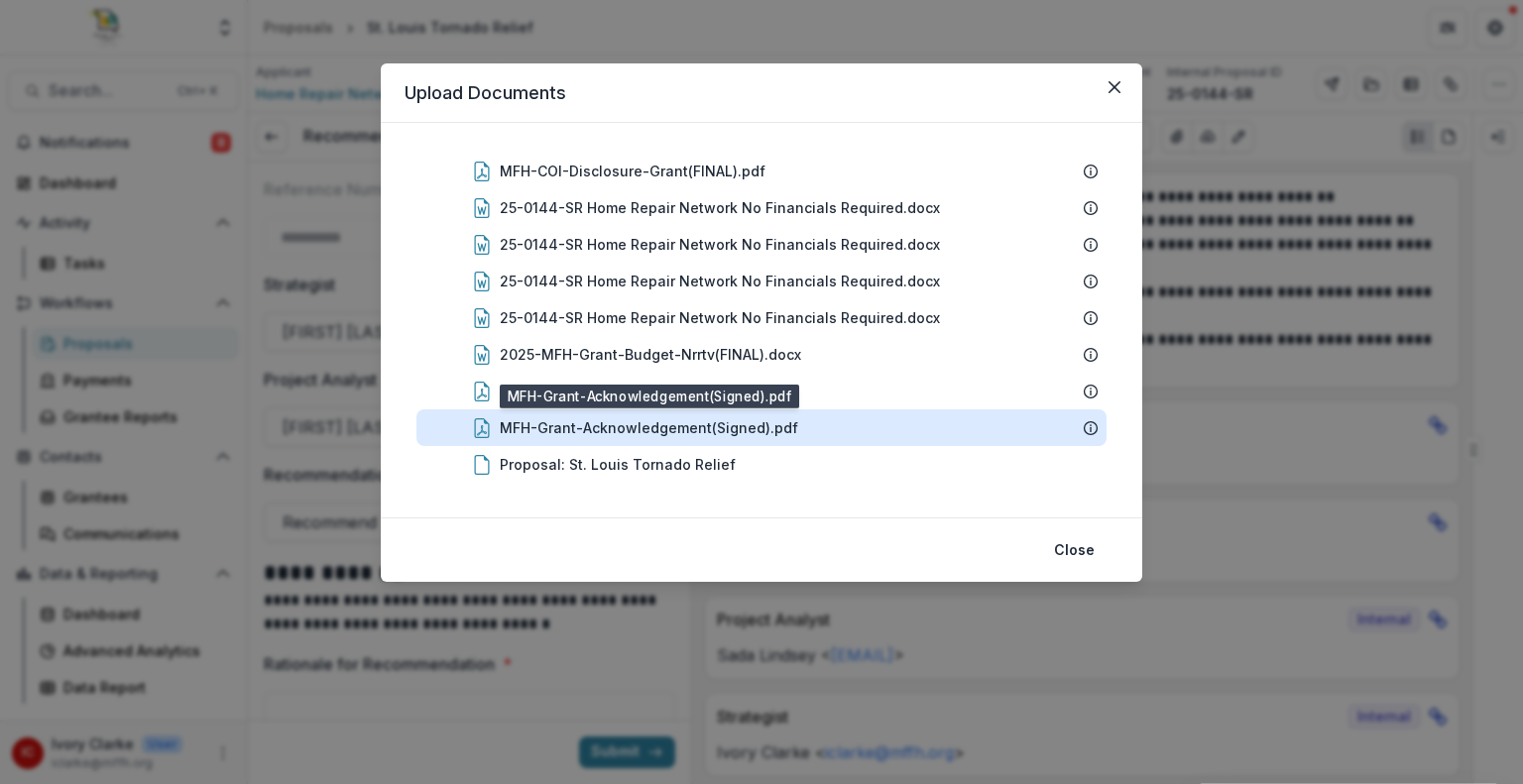 click on "Loading..." at bounding box center (762, 392) 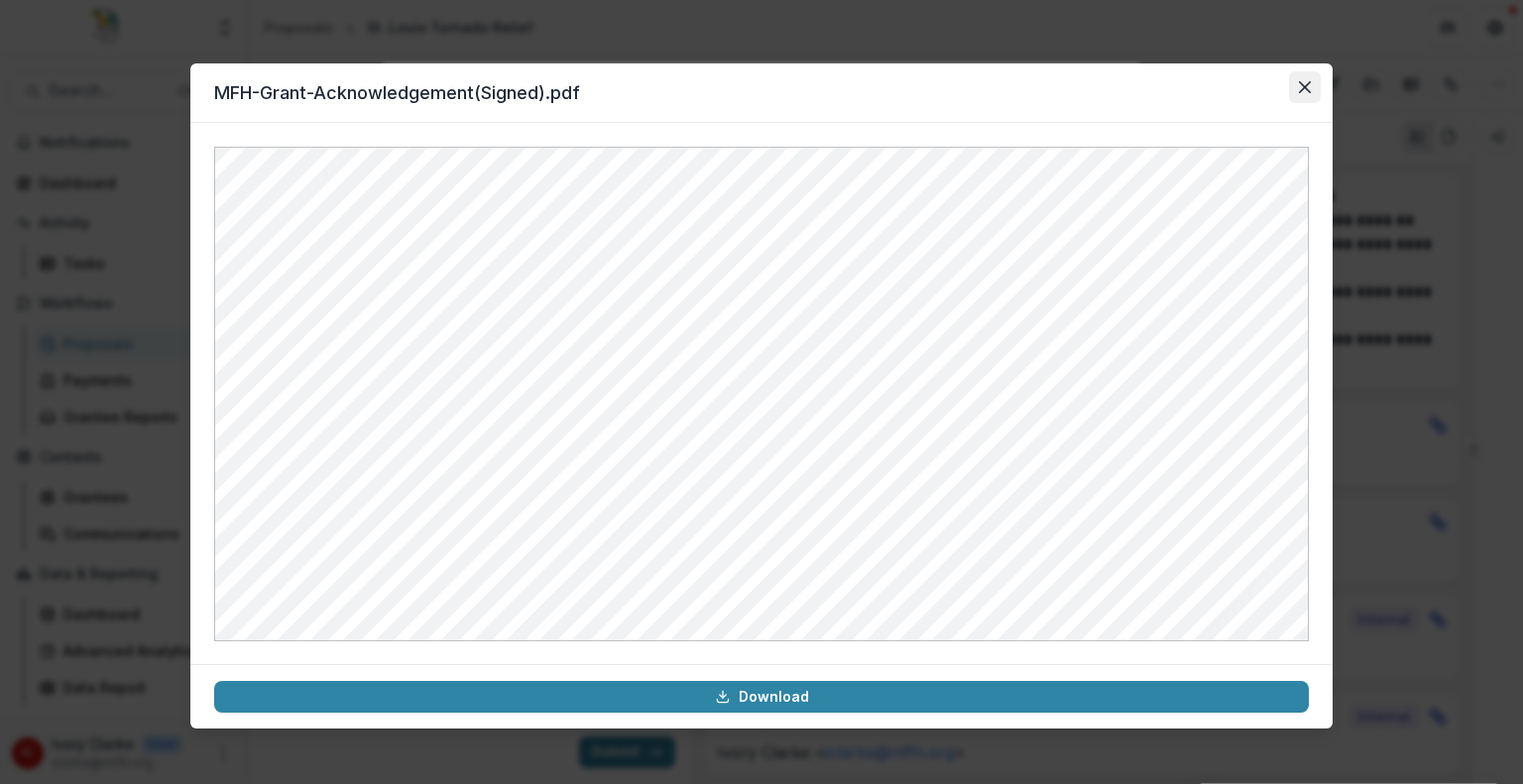 click 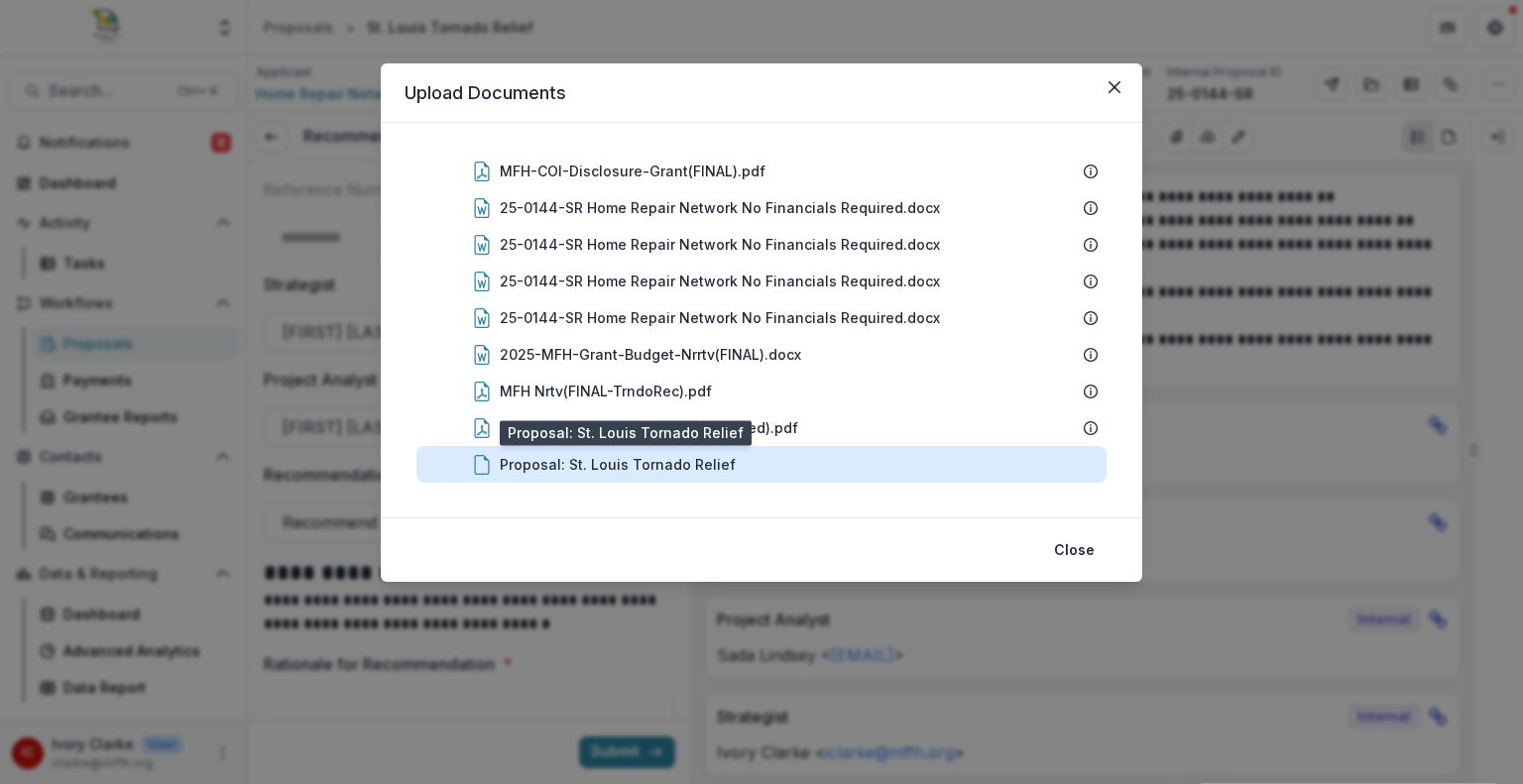 click on "Proposal: St. Louis Tornado Relief" at bounding box center (618, 464) 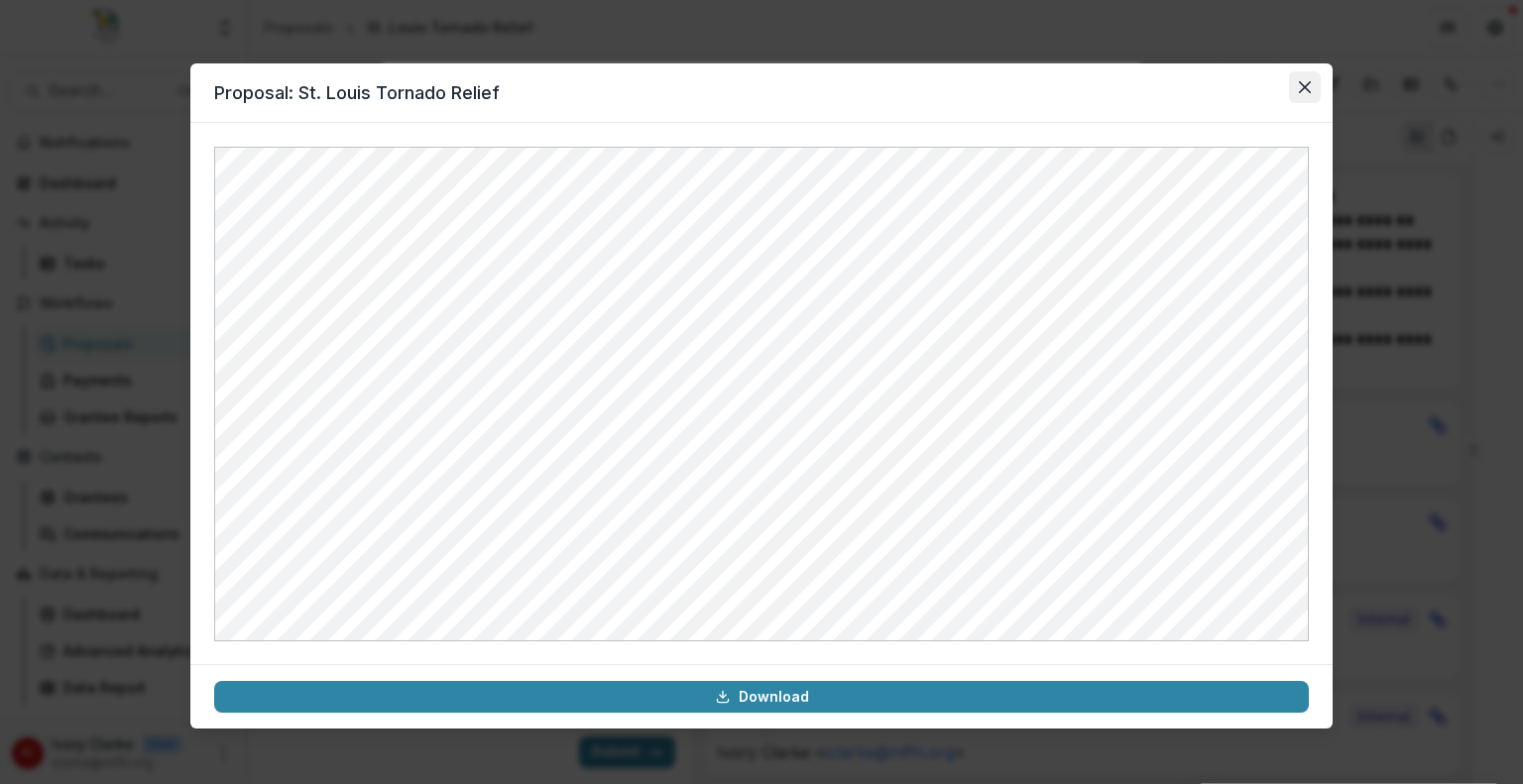 click at bounding box center [1305, 87] 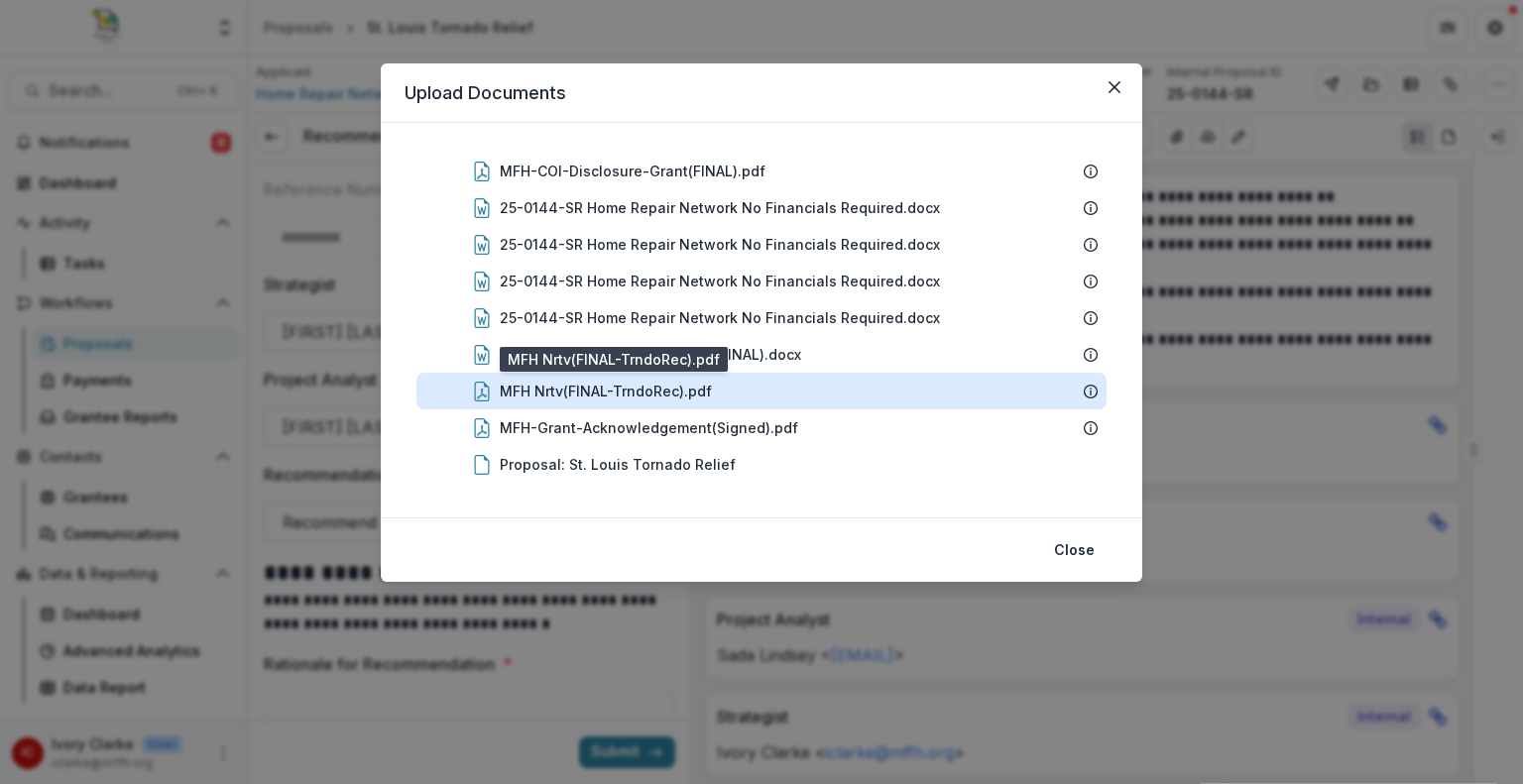 click on "MFH Nrtv(FINAL-TrndoRec).pdf" at bounding box center [606, 391] 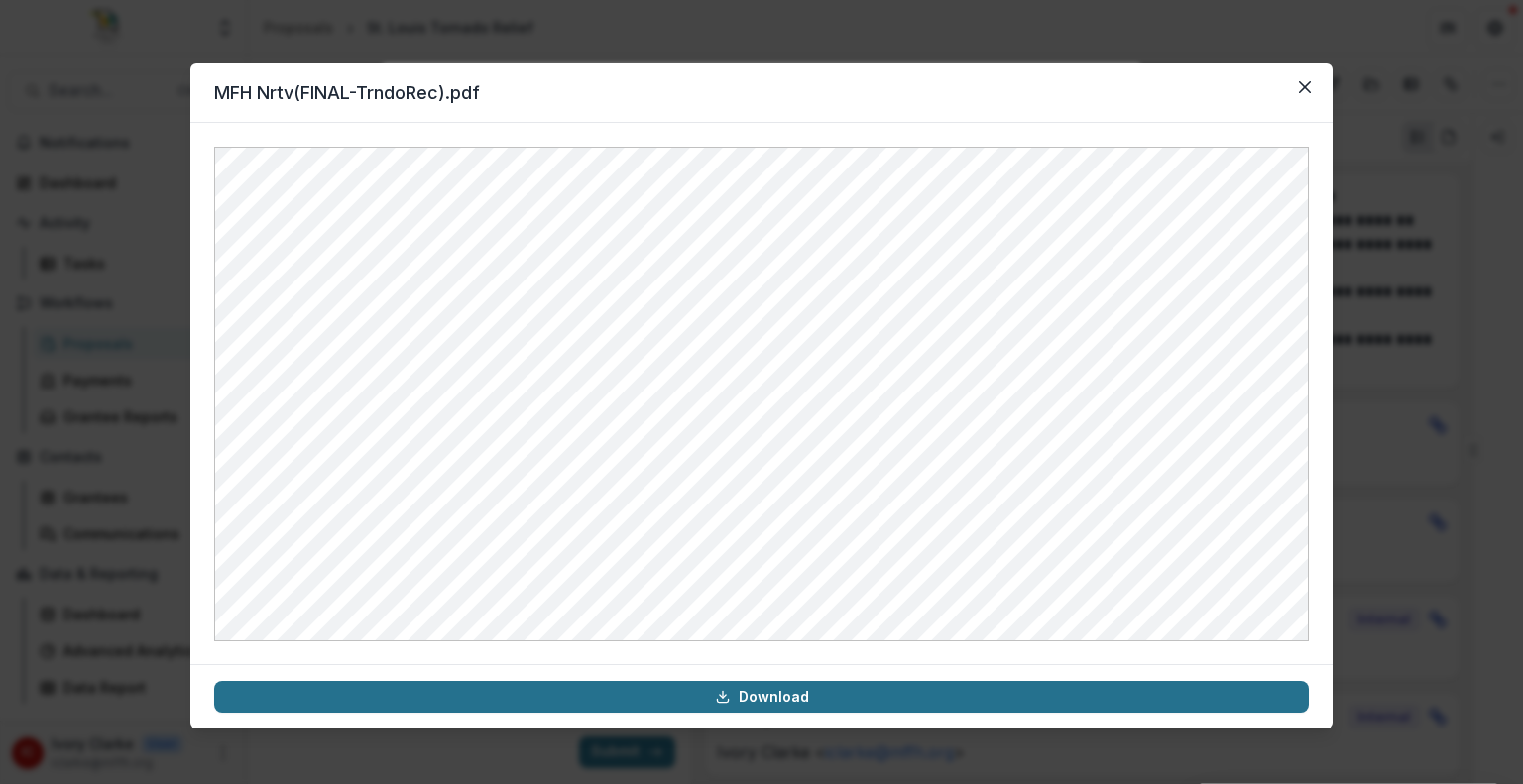 click on "Download" at bounding box center [762, 697] 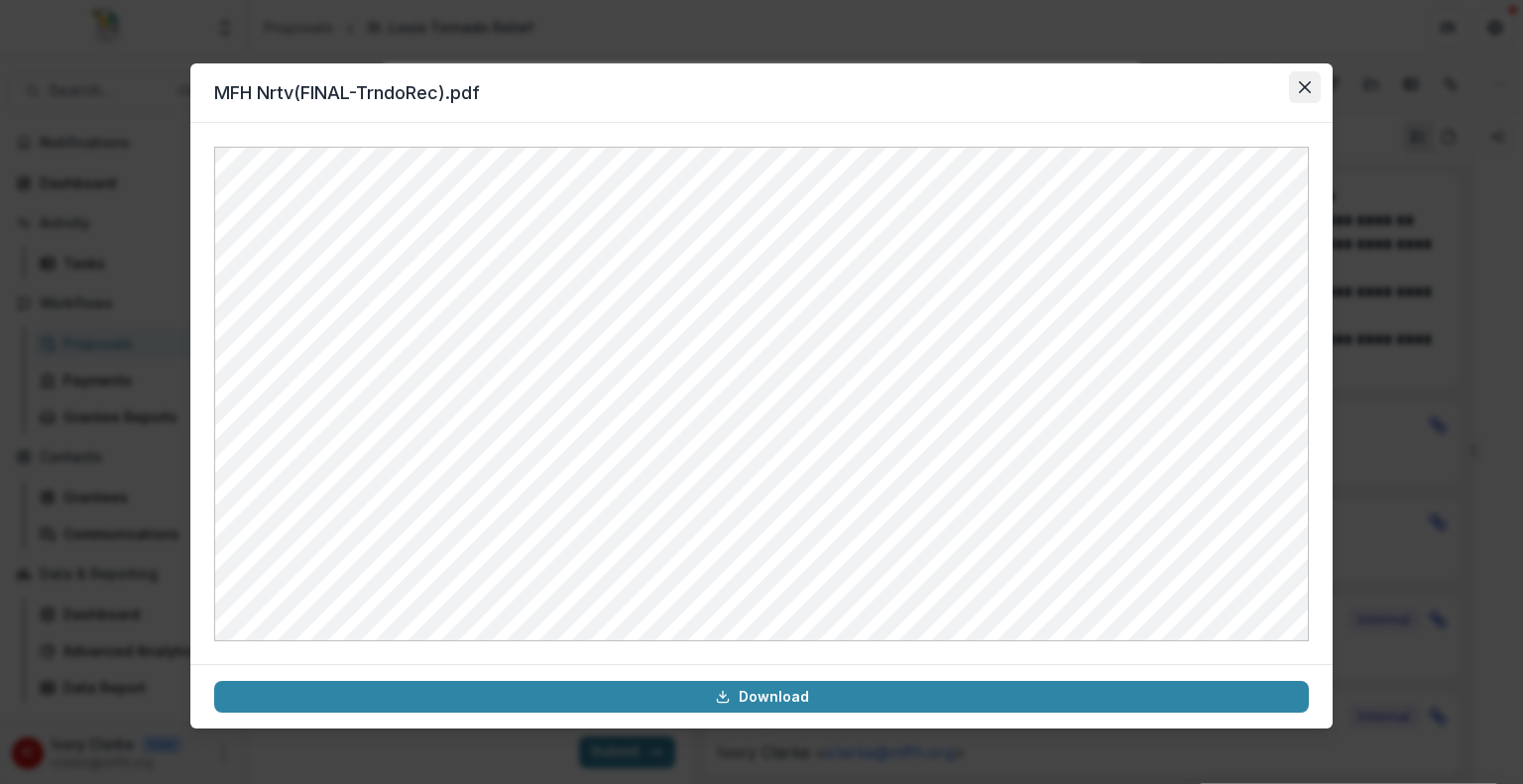 click 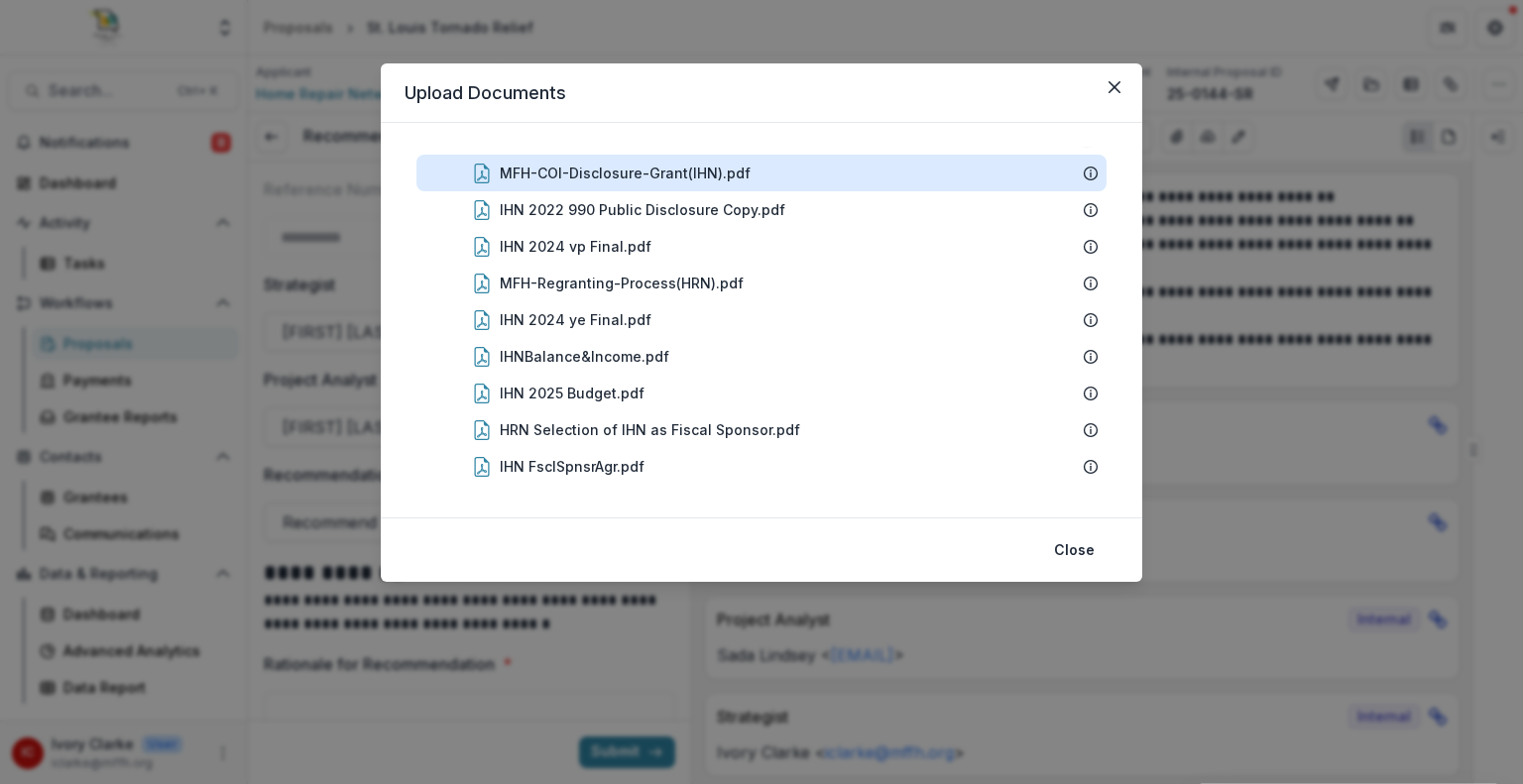 scroll, scrollTop: 83, scrollLeft: 0, axis: vertical 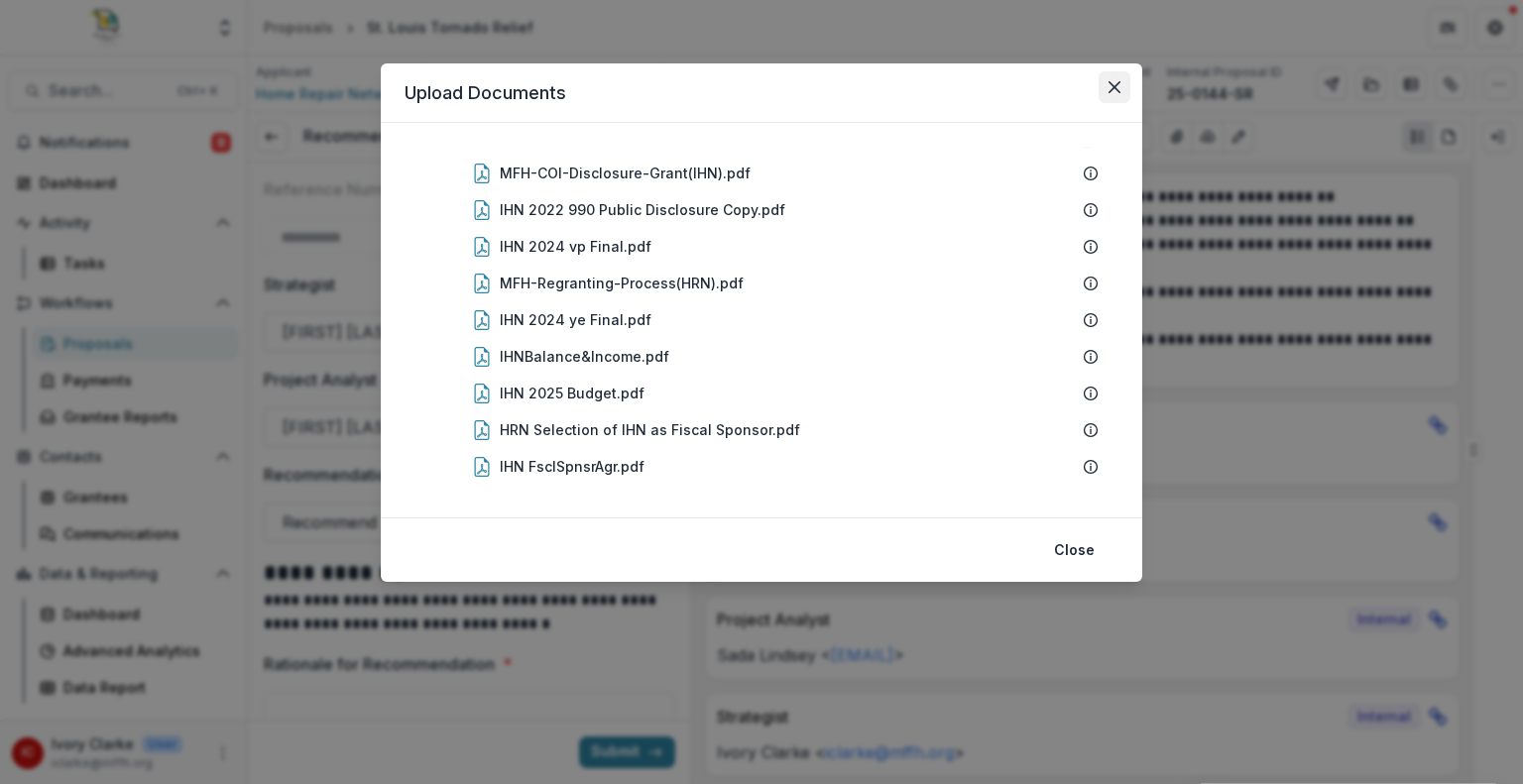 click 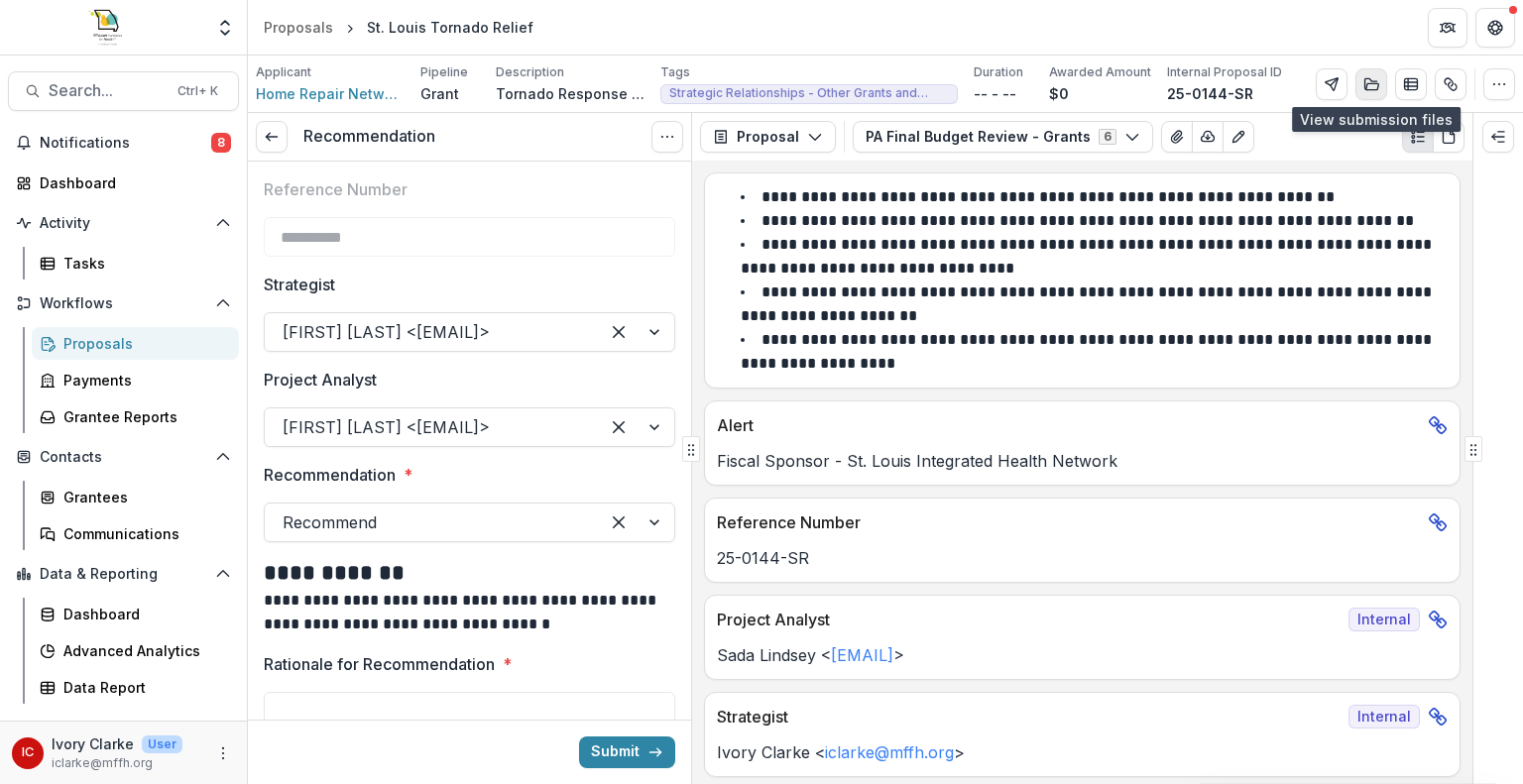 click at bounding box center (1371, 84) 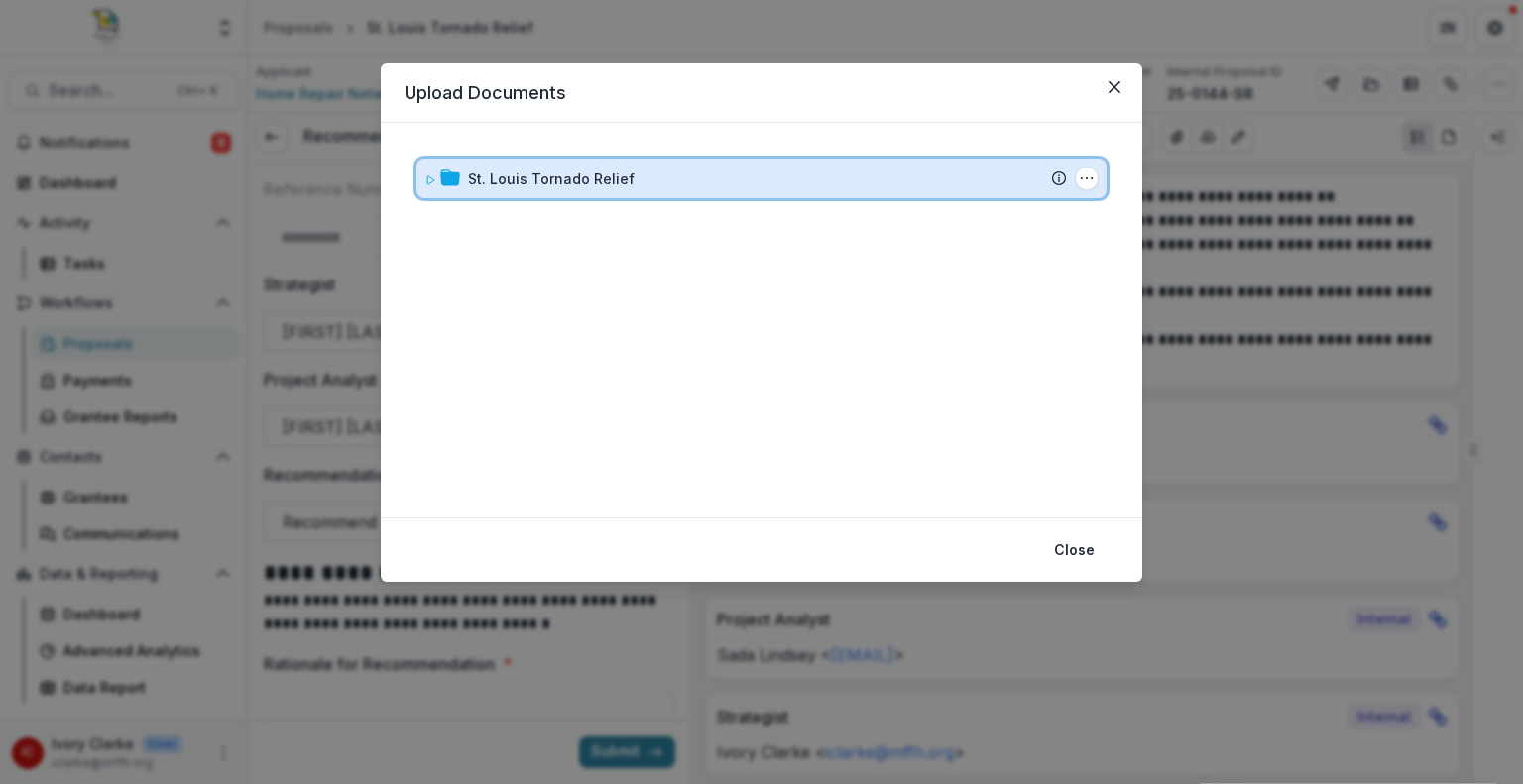 click on "St. Louis Tornado Relief Submission Temelio Proposal Attached Submission Report Tasks No tasks" at bounding box center [762, 178] 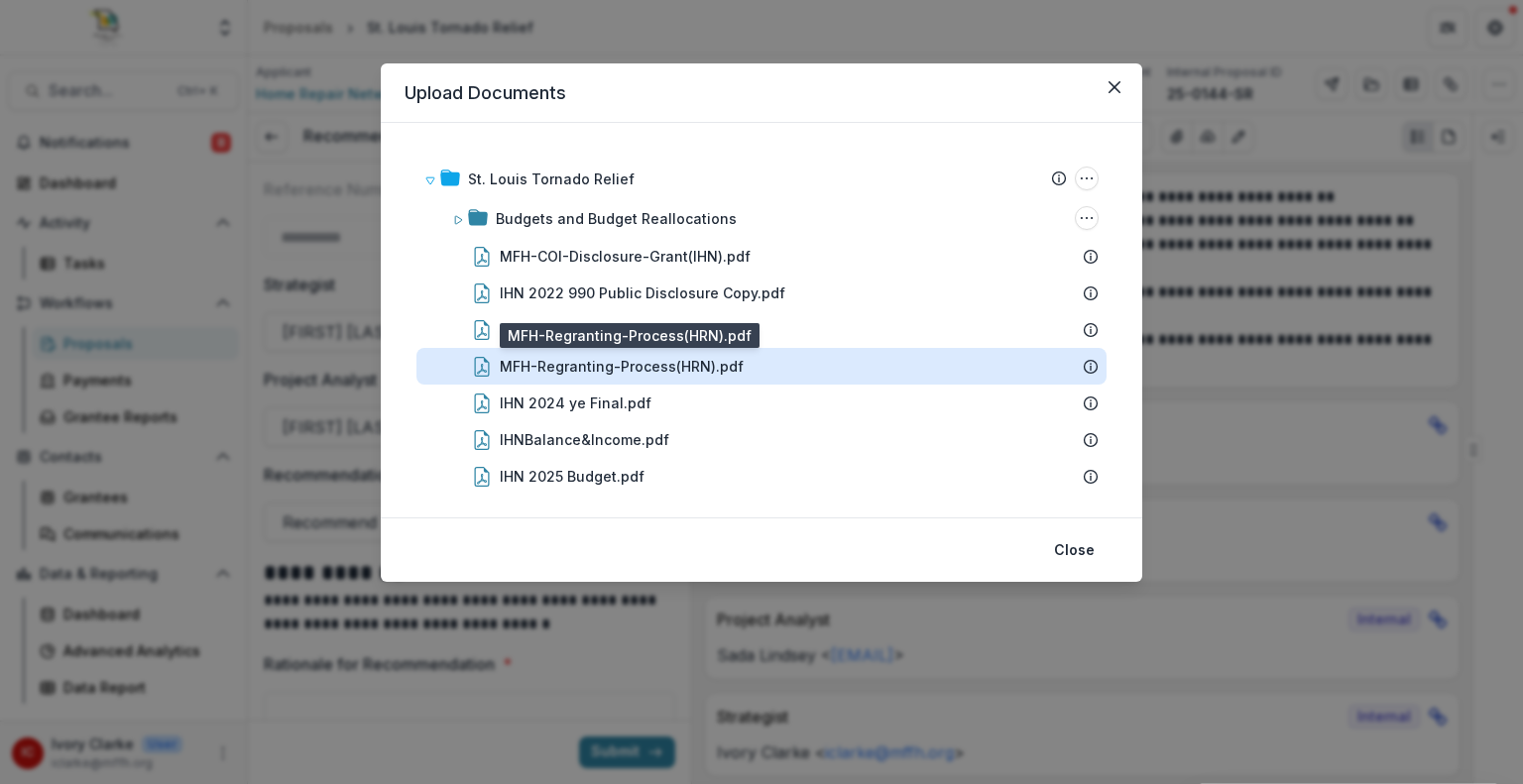 click on "MFH-Regranting-Process(HRN).pdf" at bounding box center (622, 366) 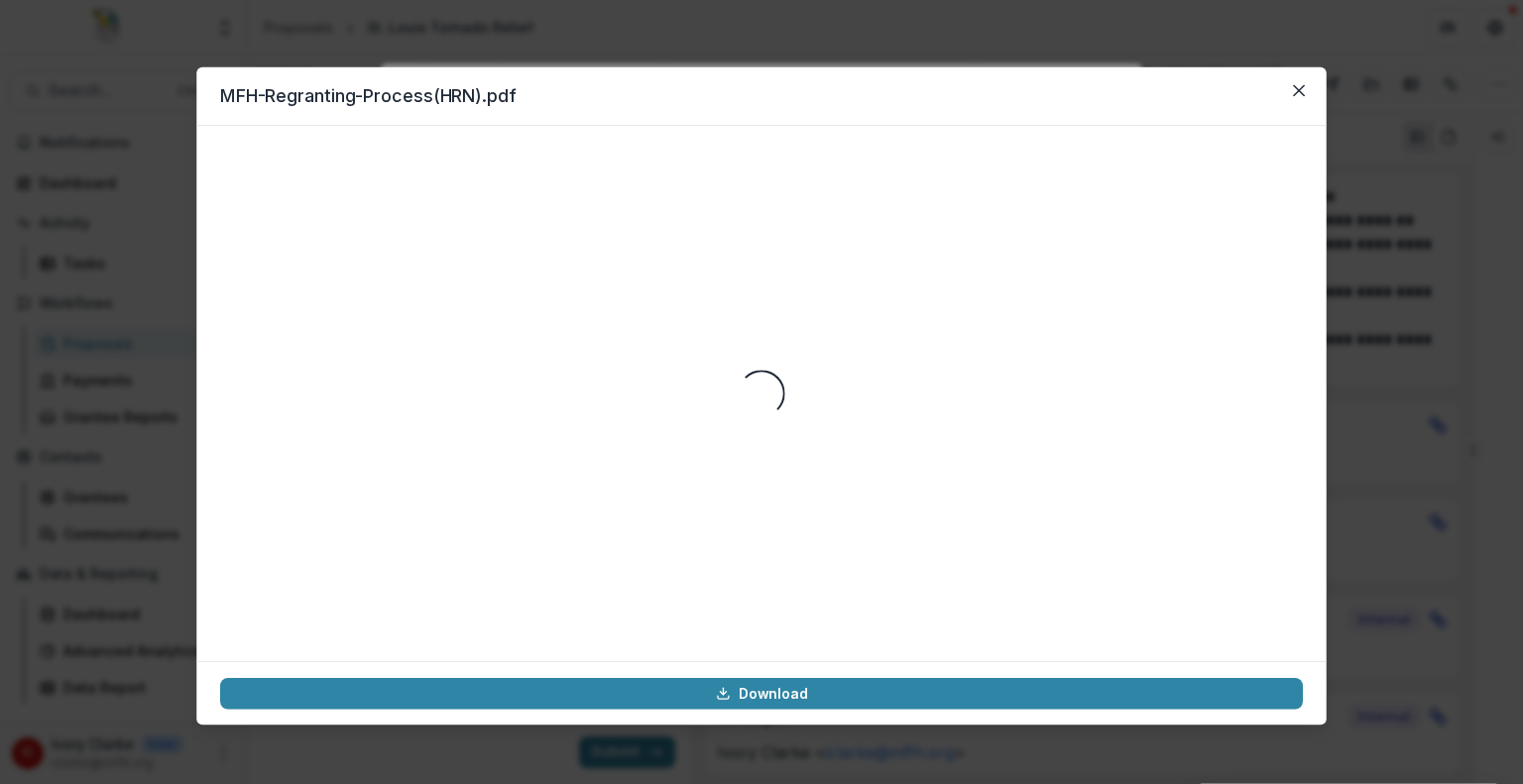 click on "Loading..." at bounding box center [762, 393] 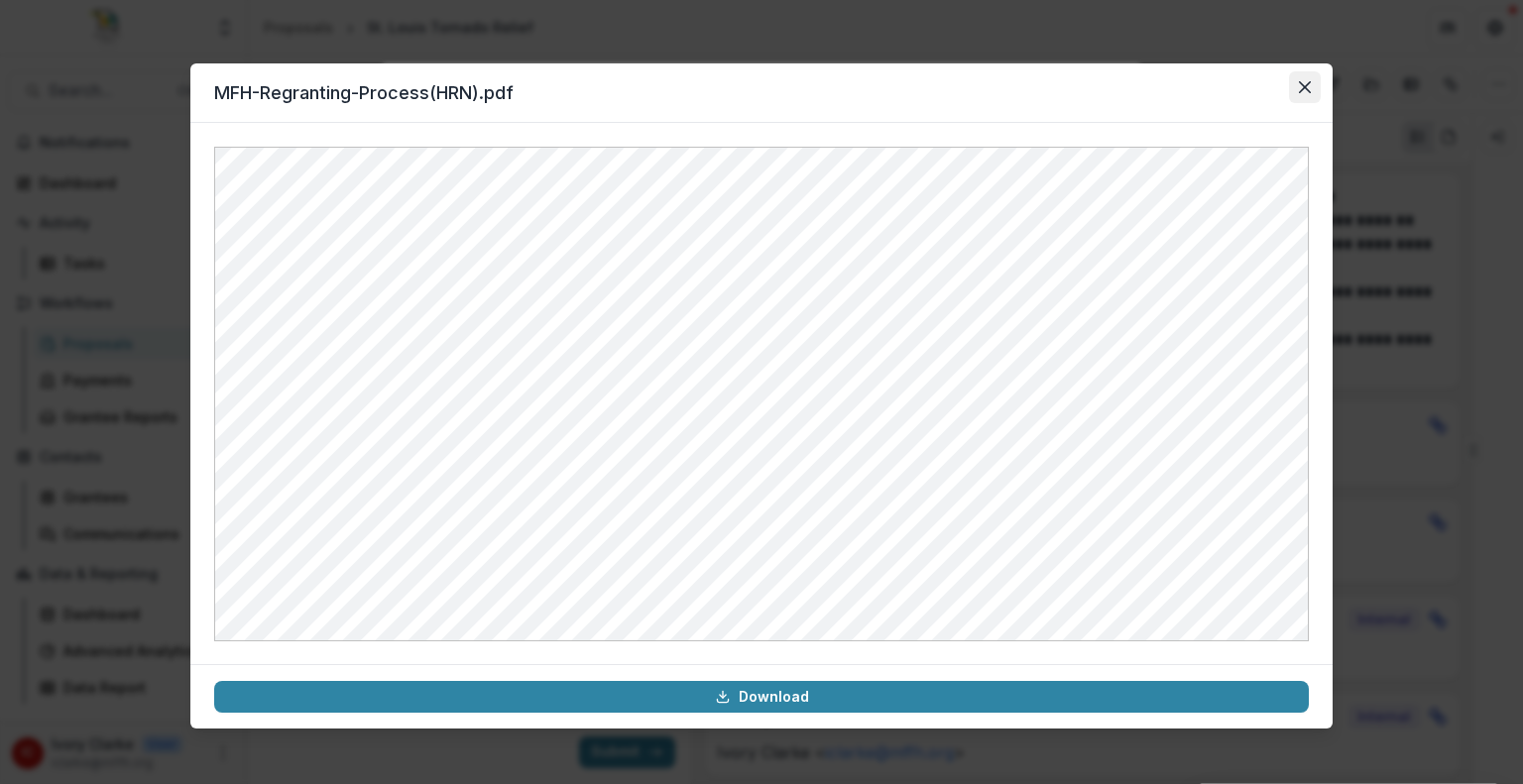 click at bounding box center (1305, 87) 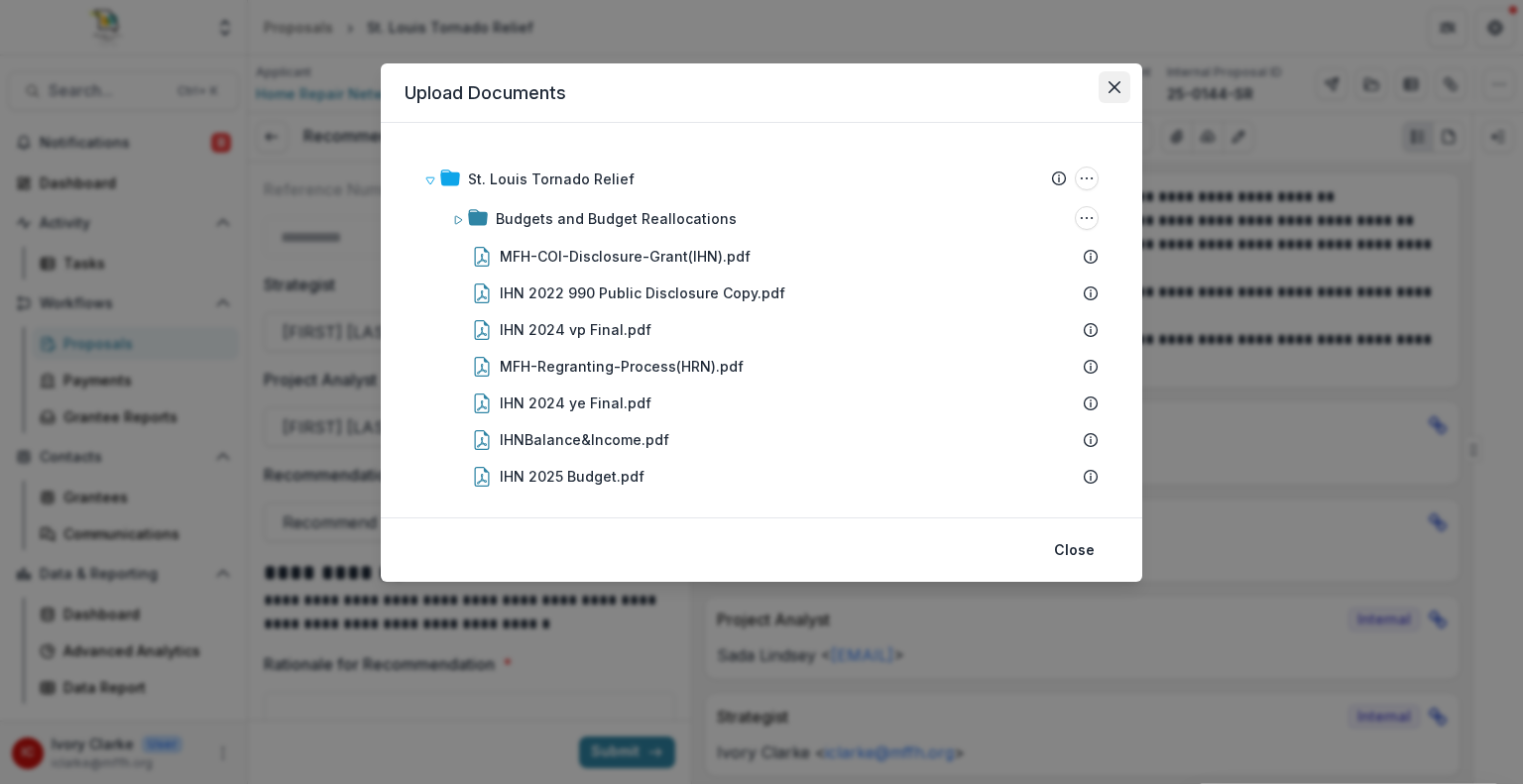 click 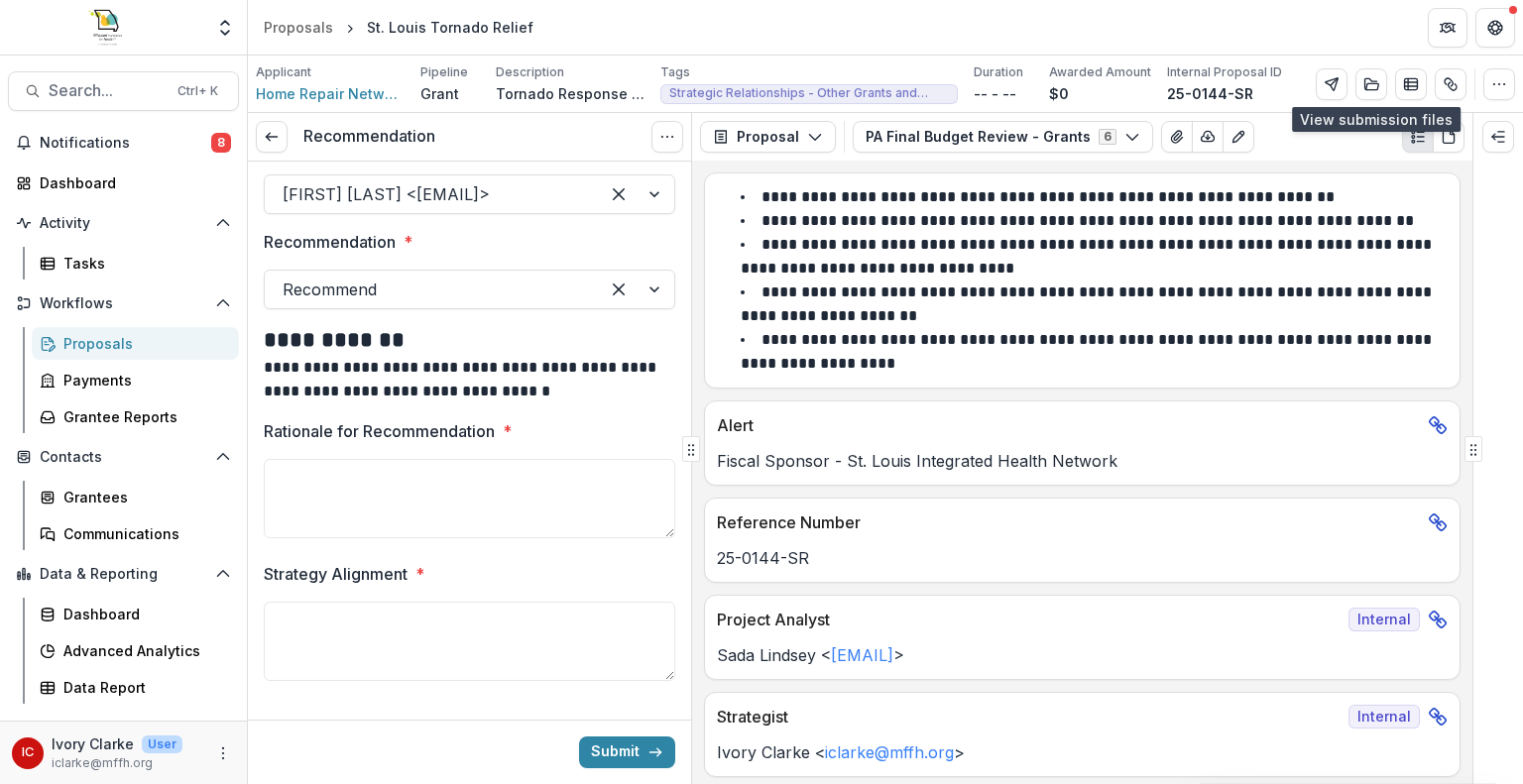scroll, scrollTop: 234, scrollLeft: 0, axis: vertical 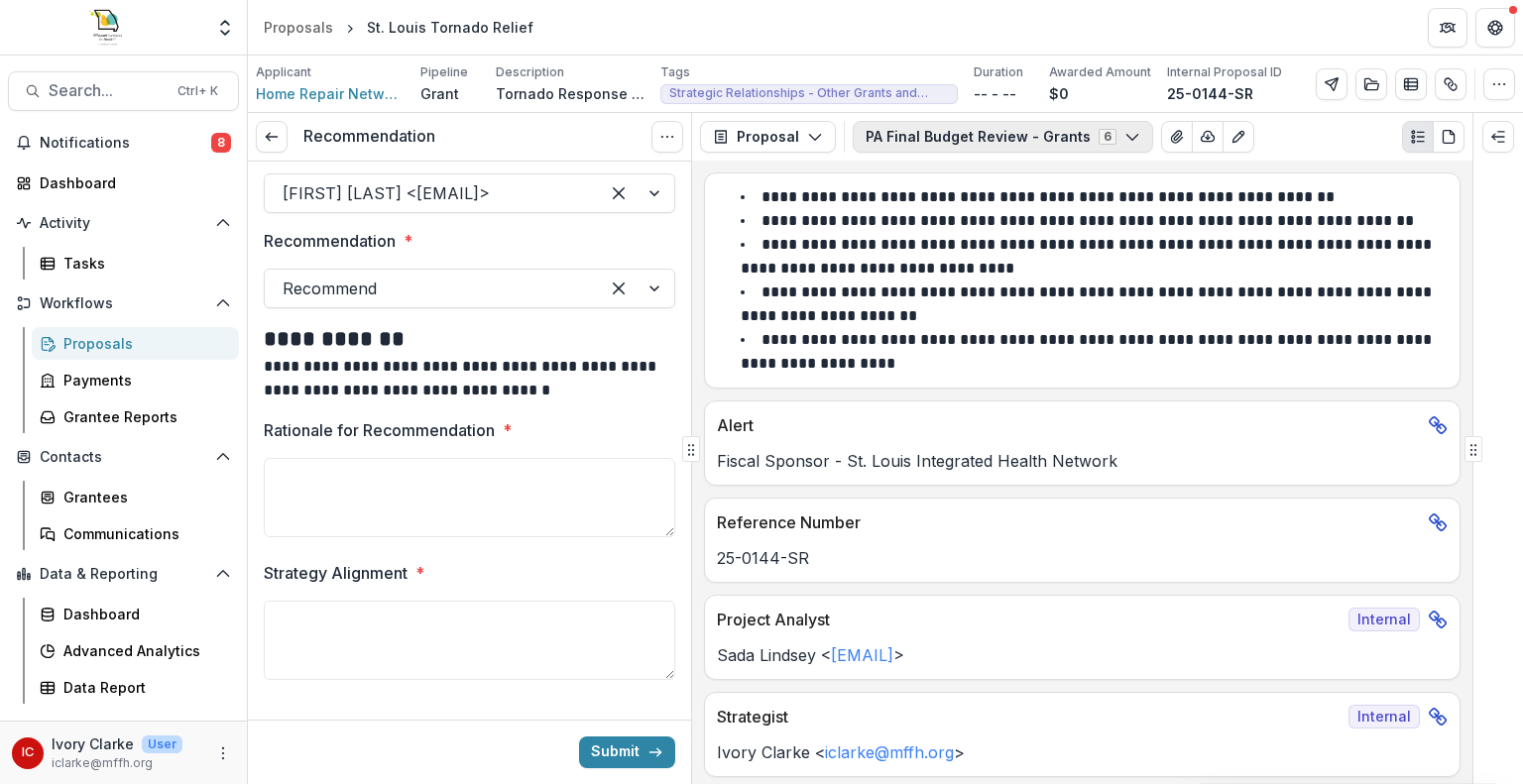 click on "PA Final Budget Review - Grants 6" at bounding box center [1002, 137] 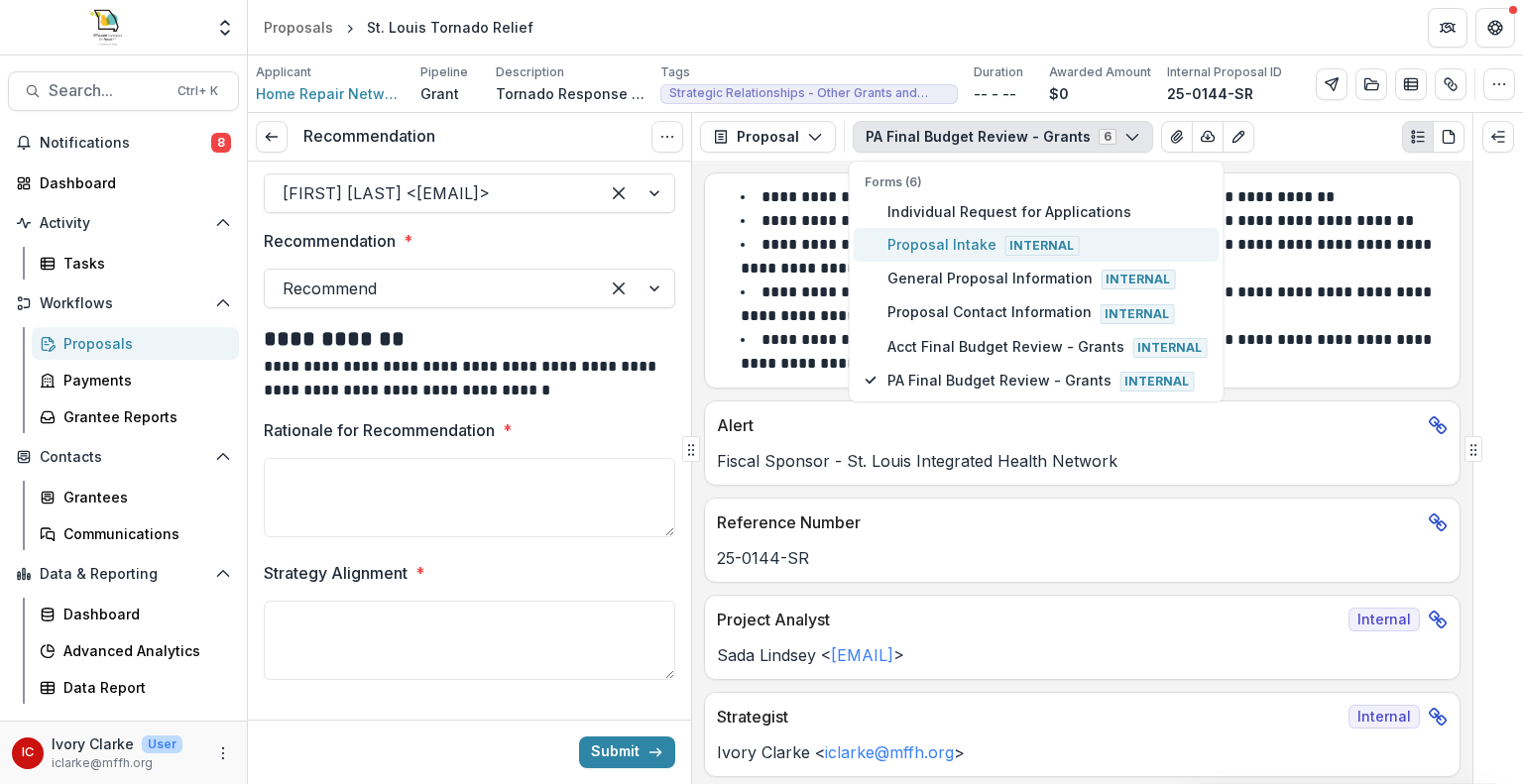click on "Proposal Intake Internal" at bounding box center (1047, 245) 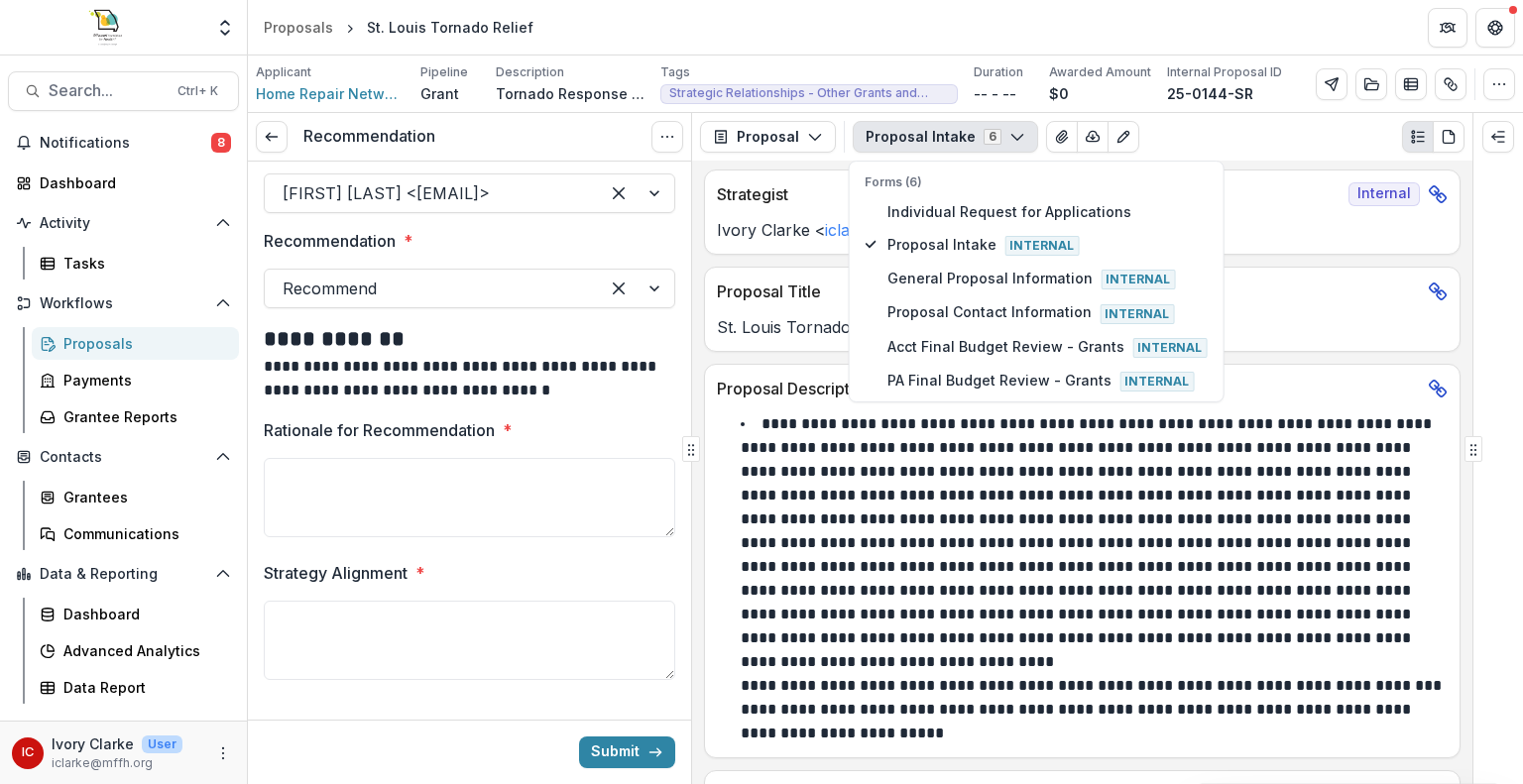 scroll, scrollTop: 559, scrollLeft: 0, axis: vertical 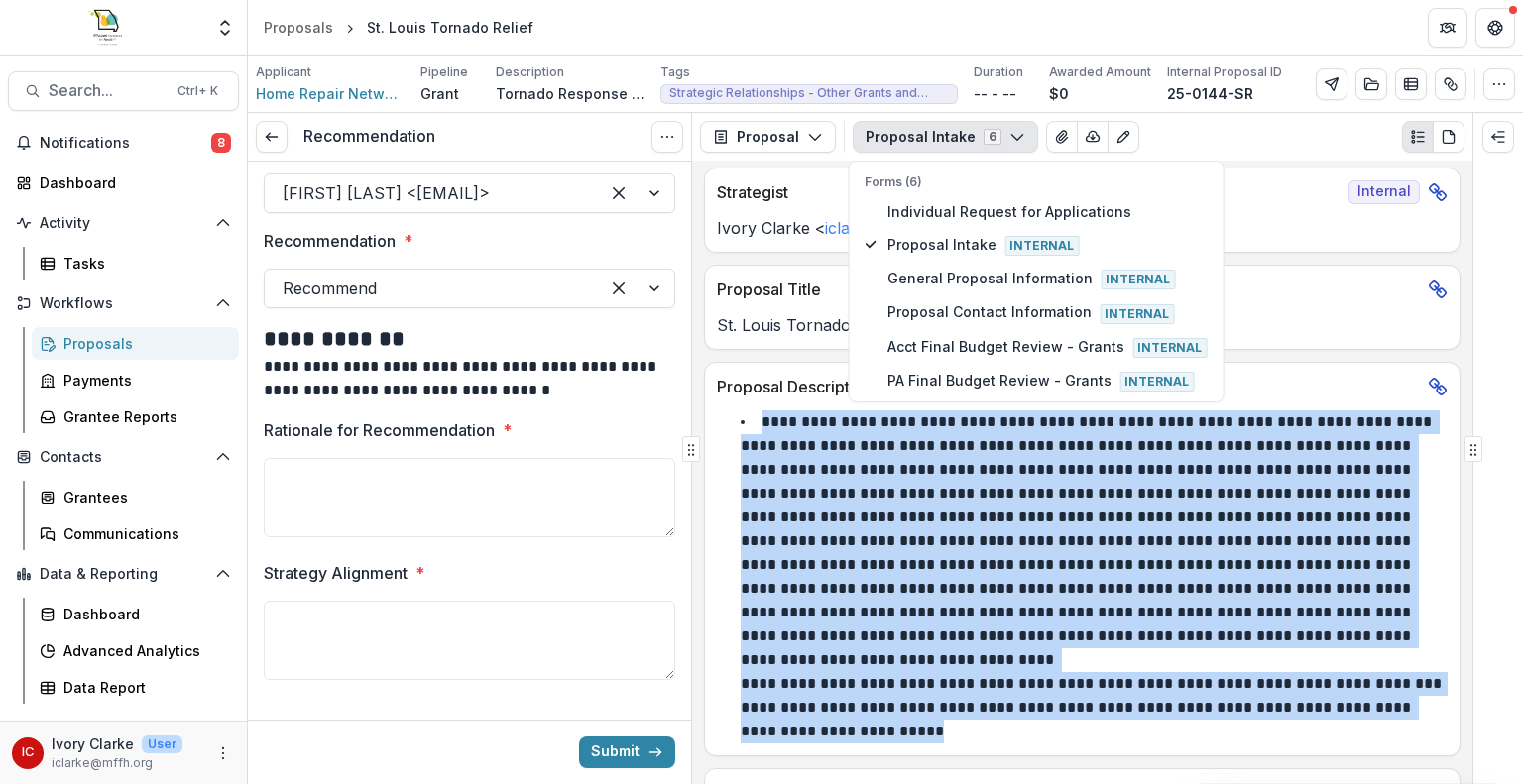 drag, startPoint x: 765, startPoint y: 418, endPoint x: 1091, endPoint y: 757, distance: 470.31585 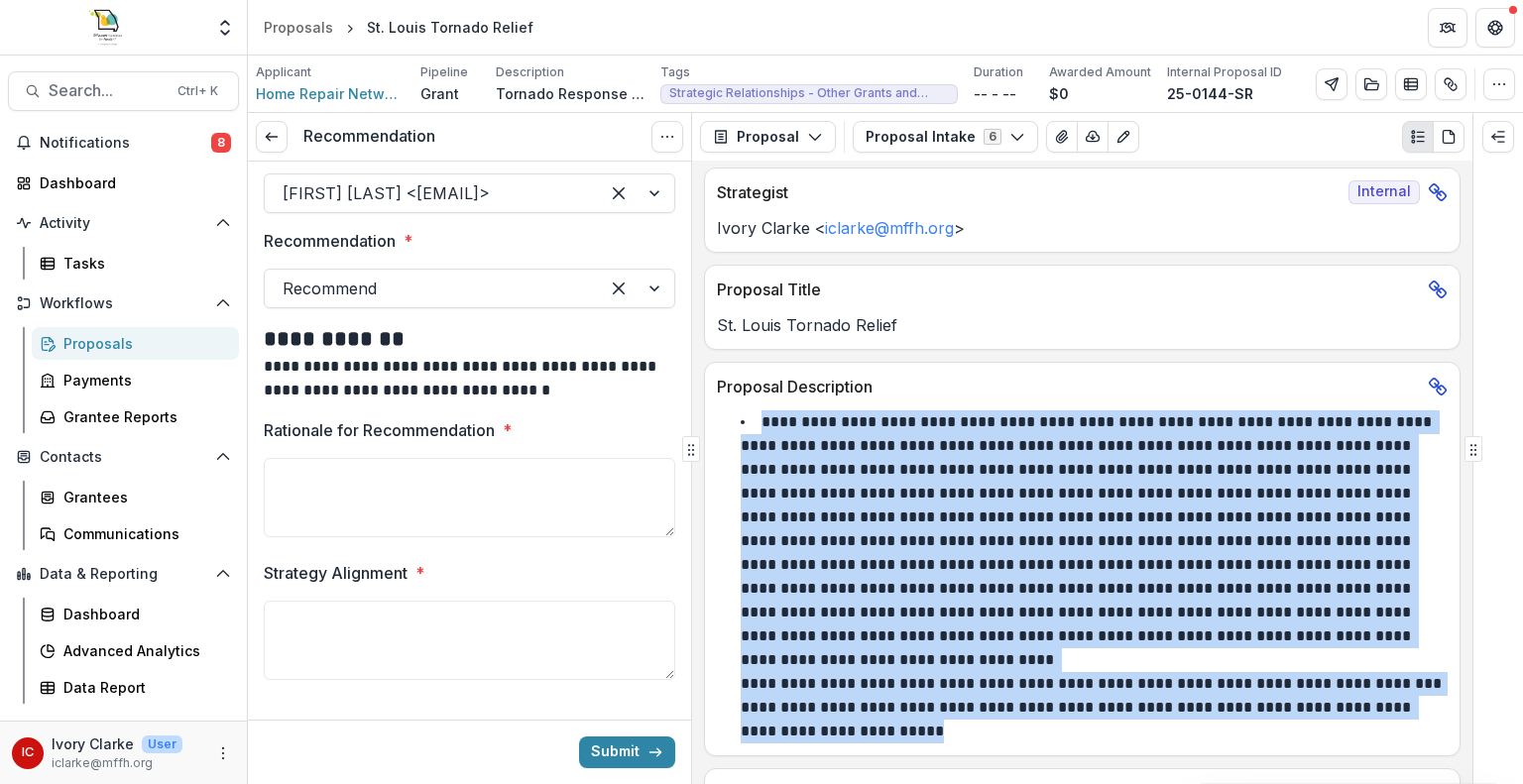 type 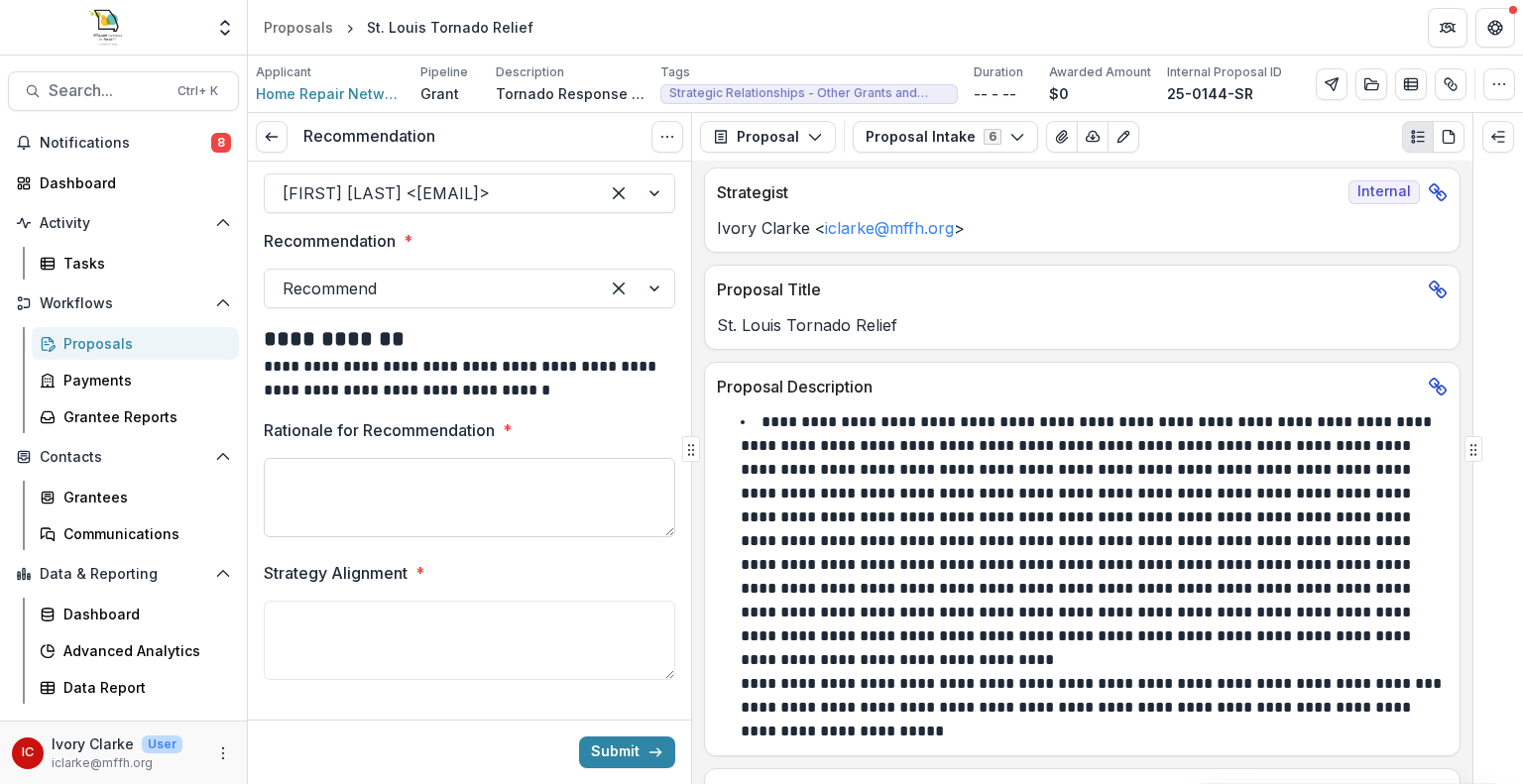 click on "Rationale for Recommendation *" at bounding box center [469, 498] 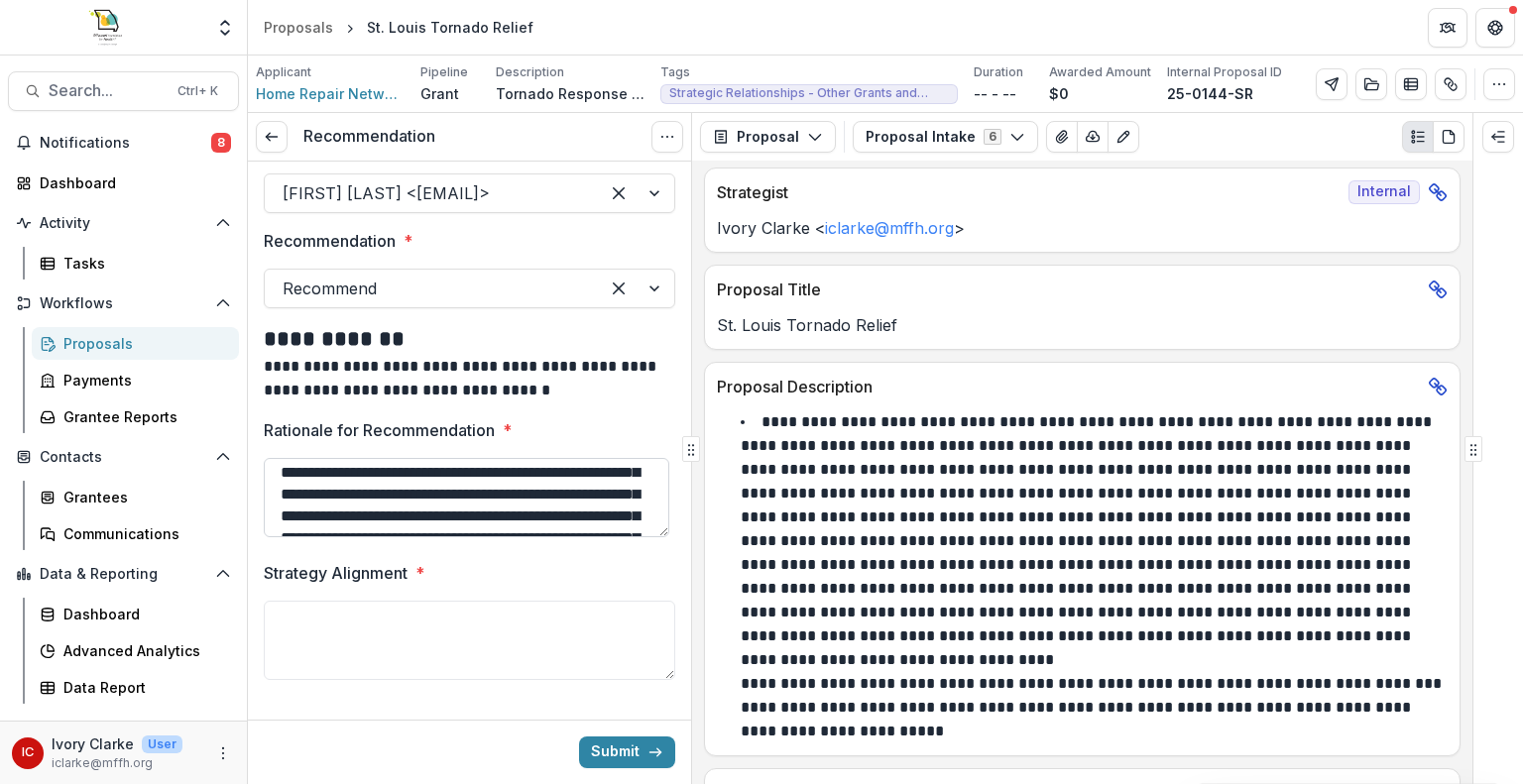 scroll, scrollTop: 202, scrollLeft: 0, axis: vertical 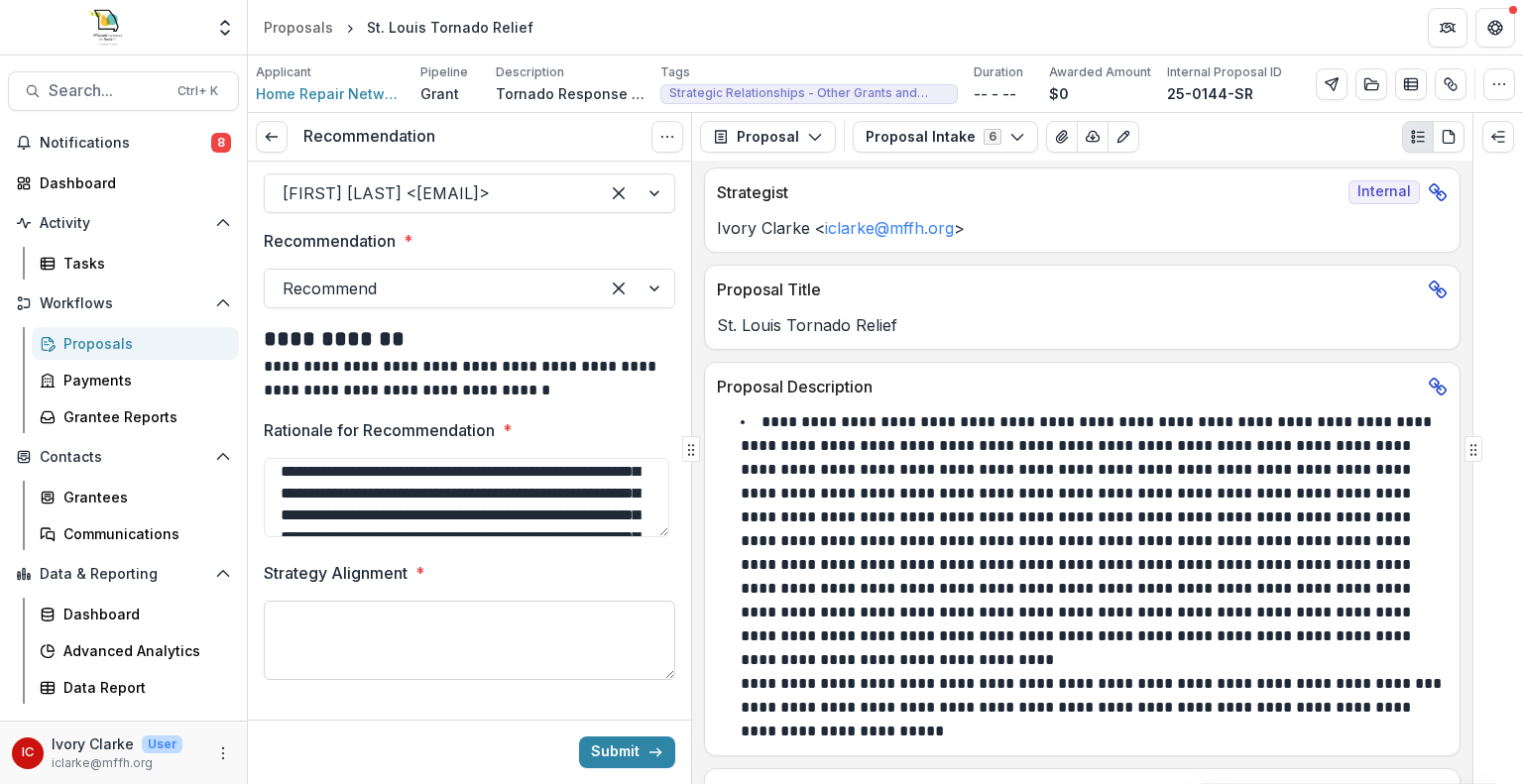 type on "**********" 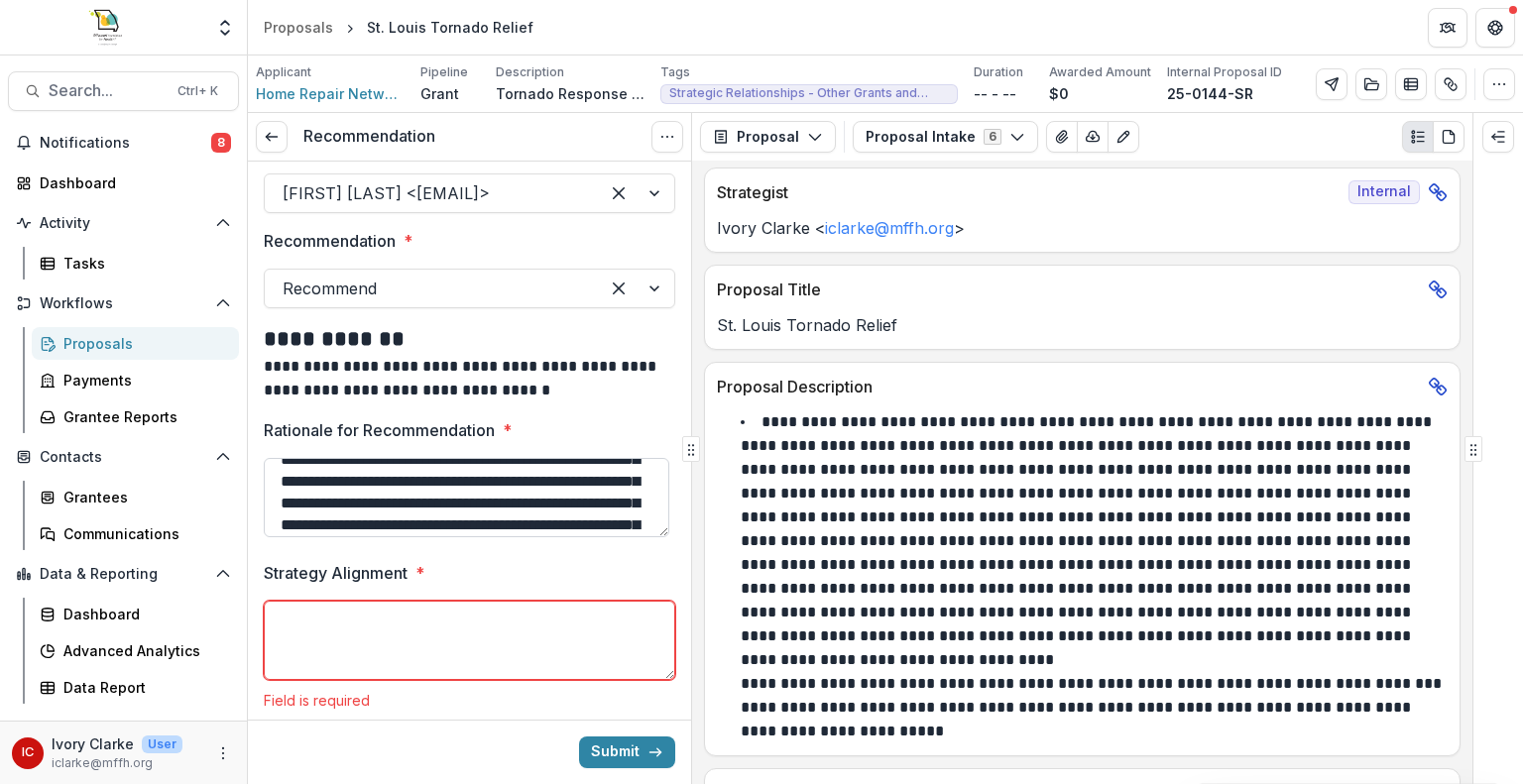 scroll, scrollTop: 392, scrollLeft: 0, axis: vertical 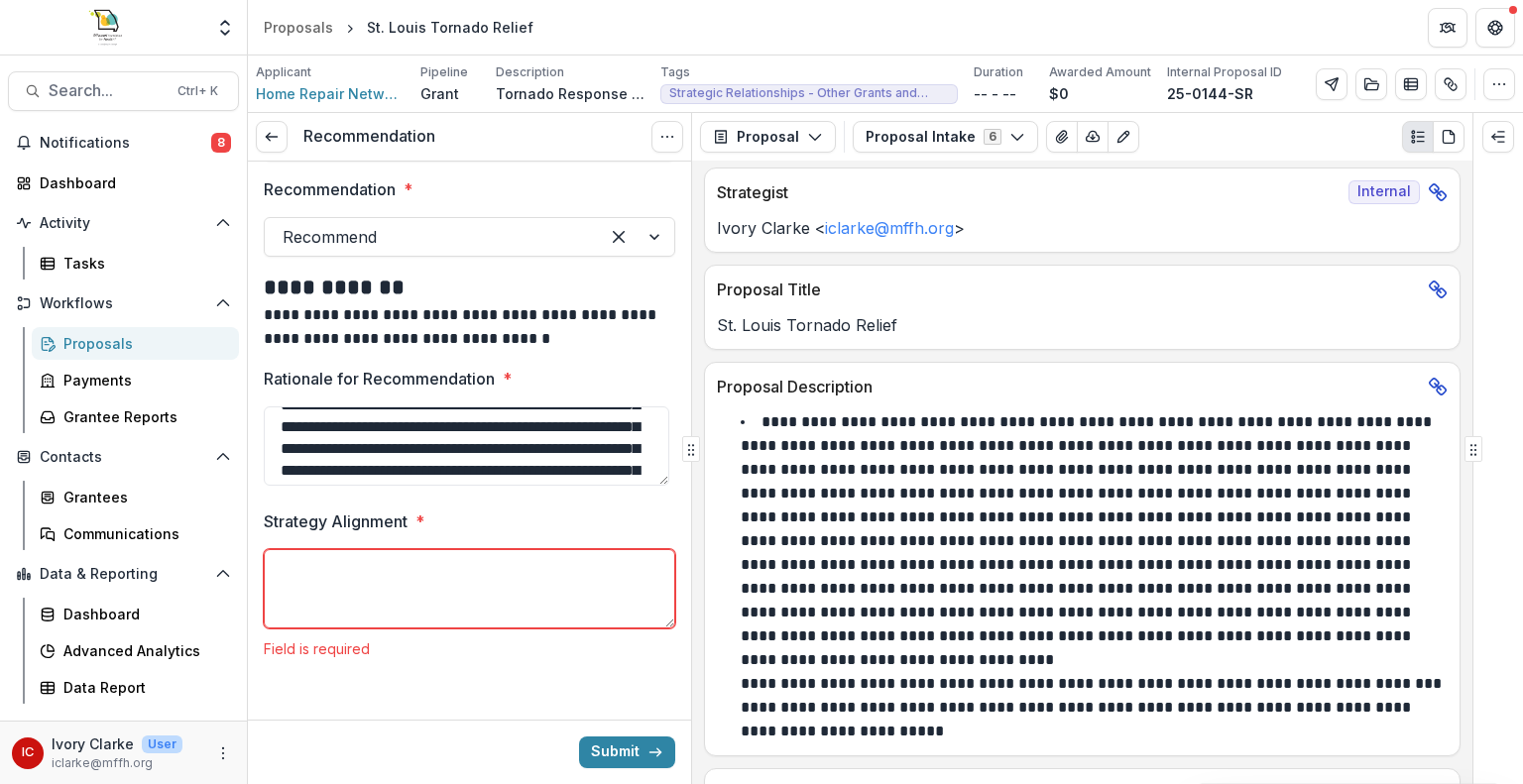 click on "Strategy Alignment *" at bounding box center [469, 589] 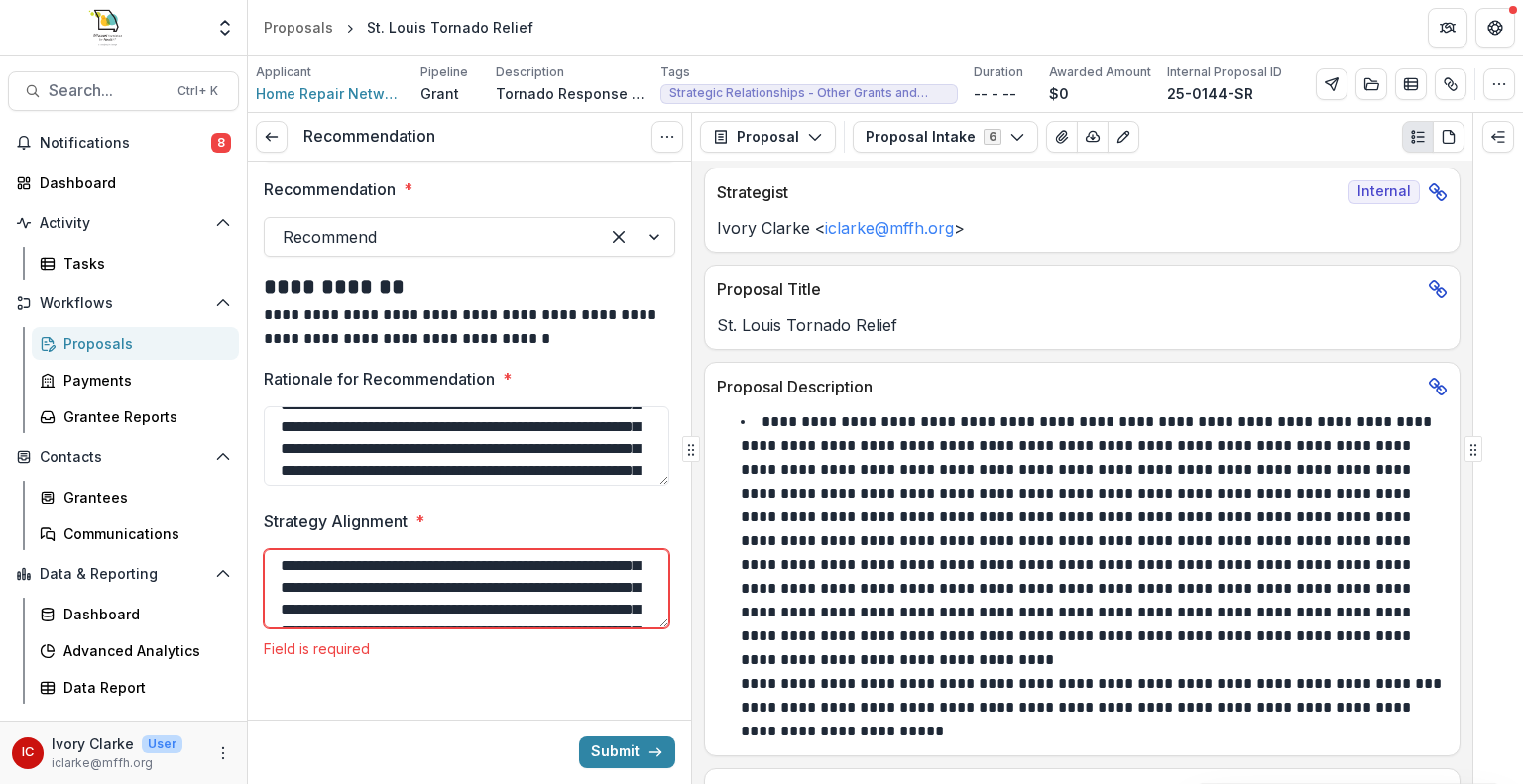 scroll, scrollTop: 0, scrollLeft: 0, axis: both 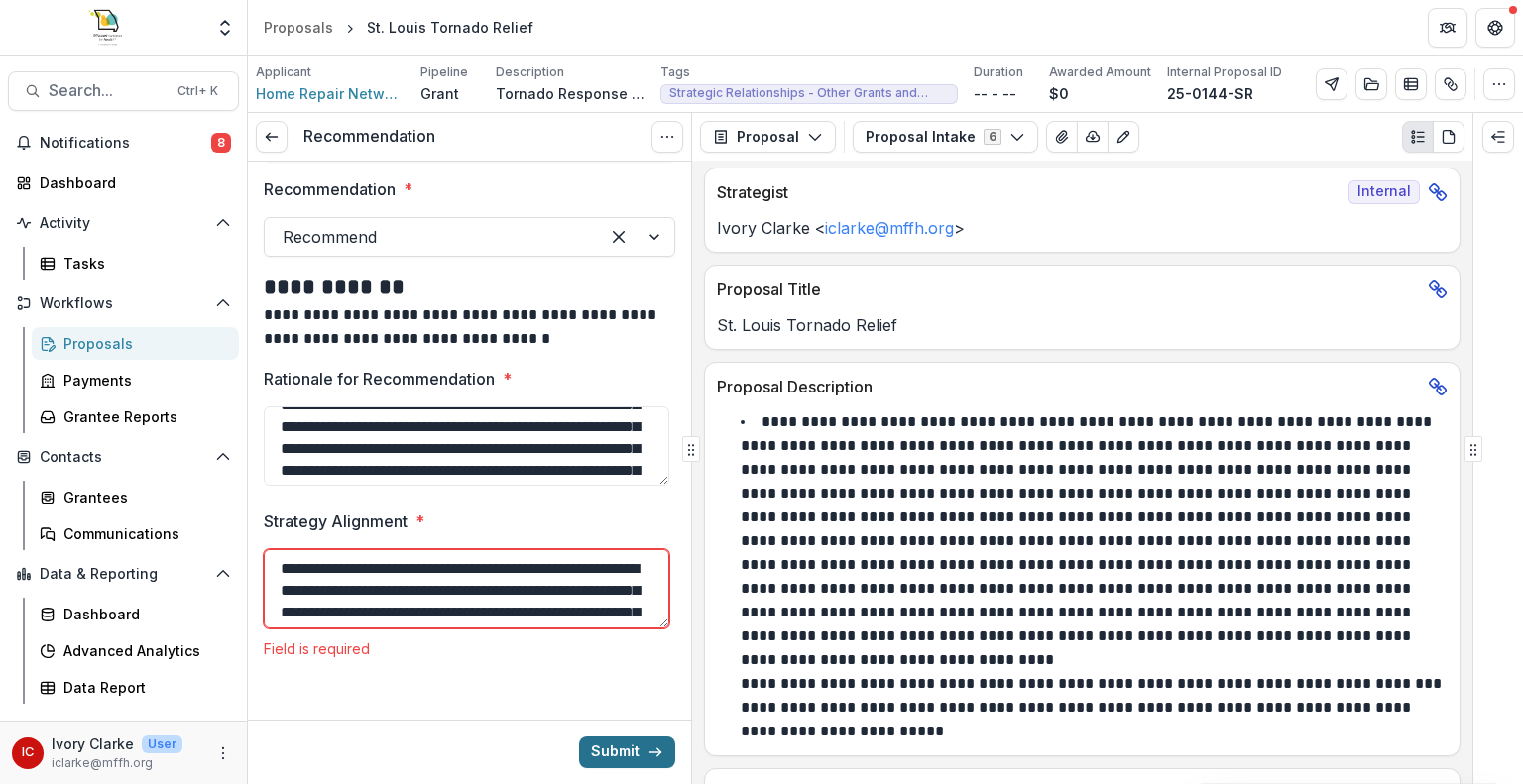 type on "**********" 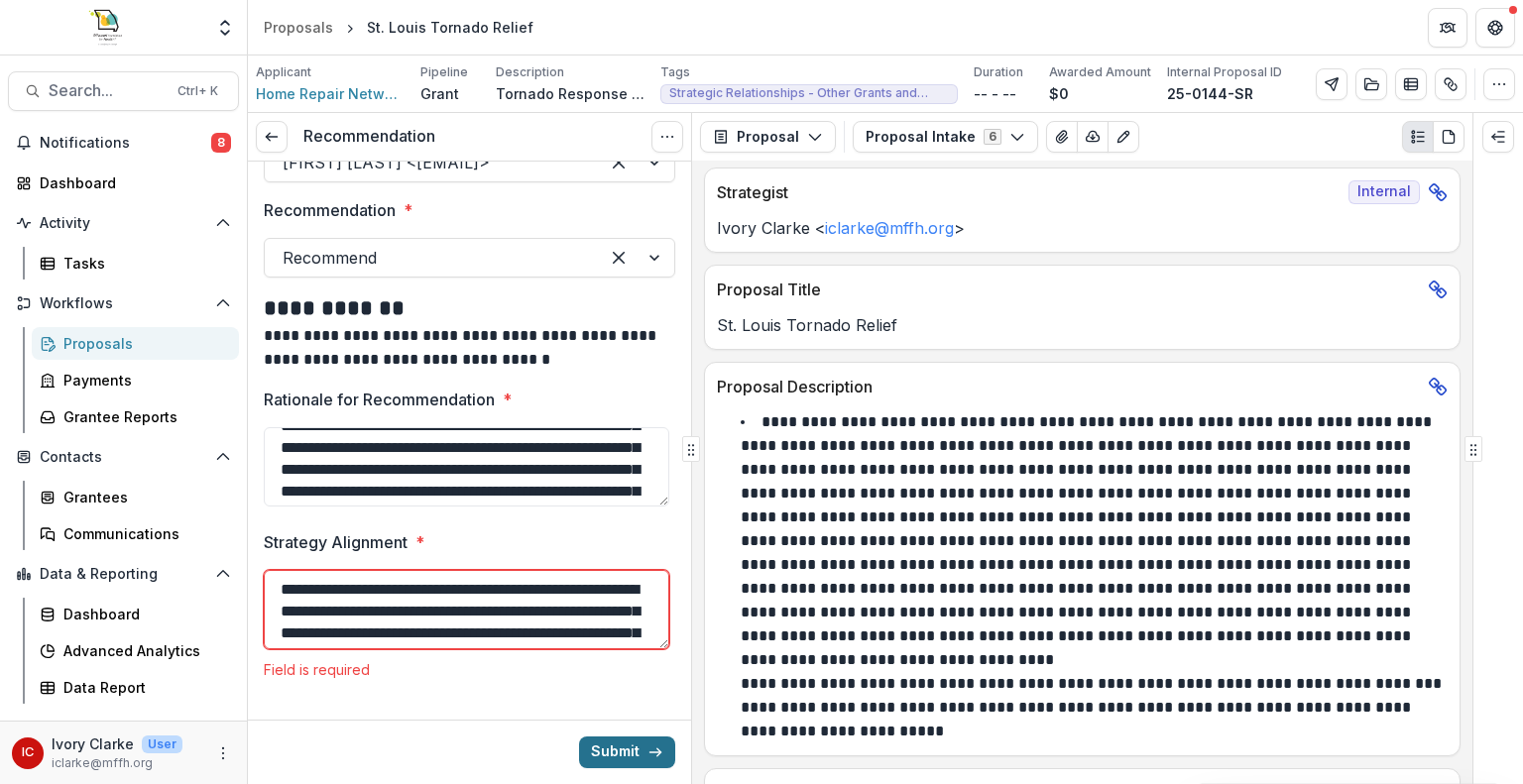 click on "Submit" at bounding box center [627, 752] 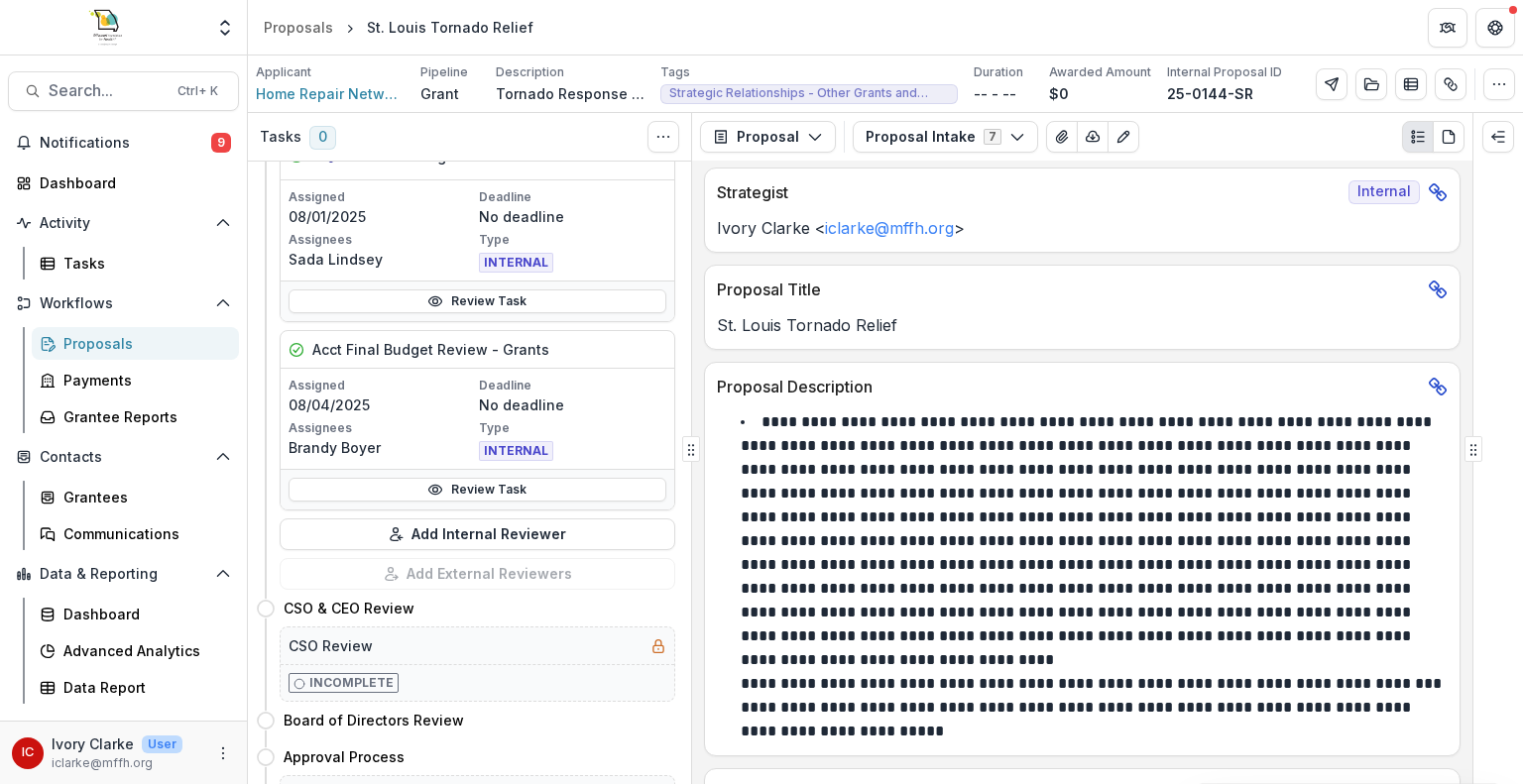 scroll, scrollTop: 0, scrollLeft: 0, axis: both 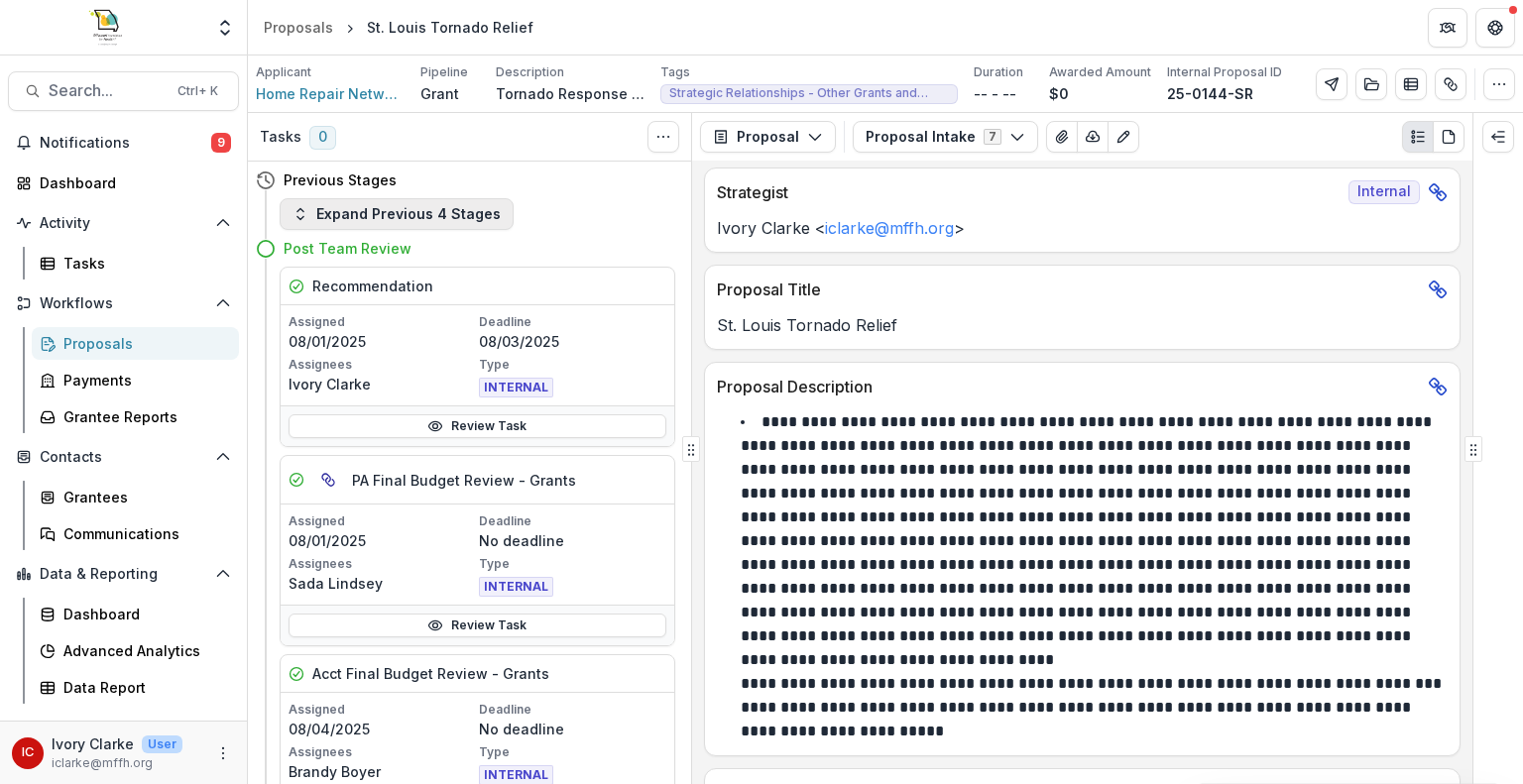 click on "Expand Previous 4 Stages" at bounding box center [397, 214] 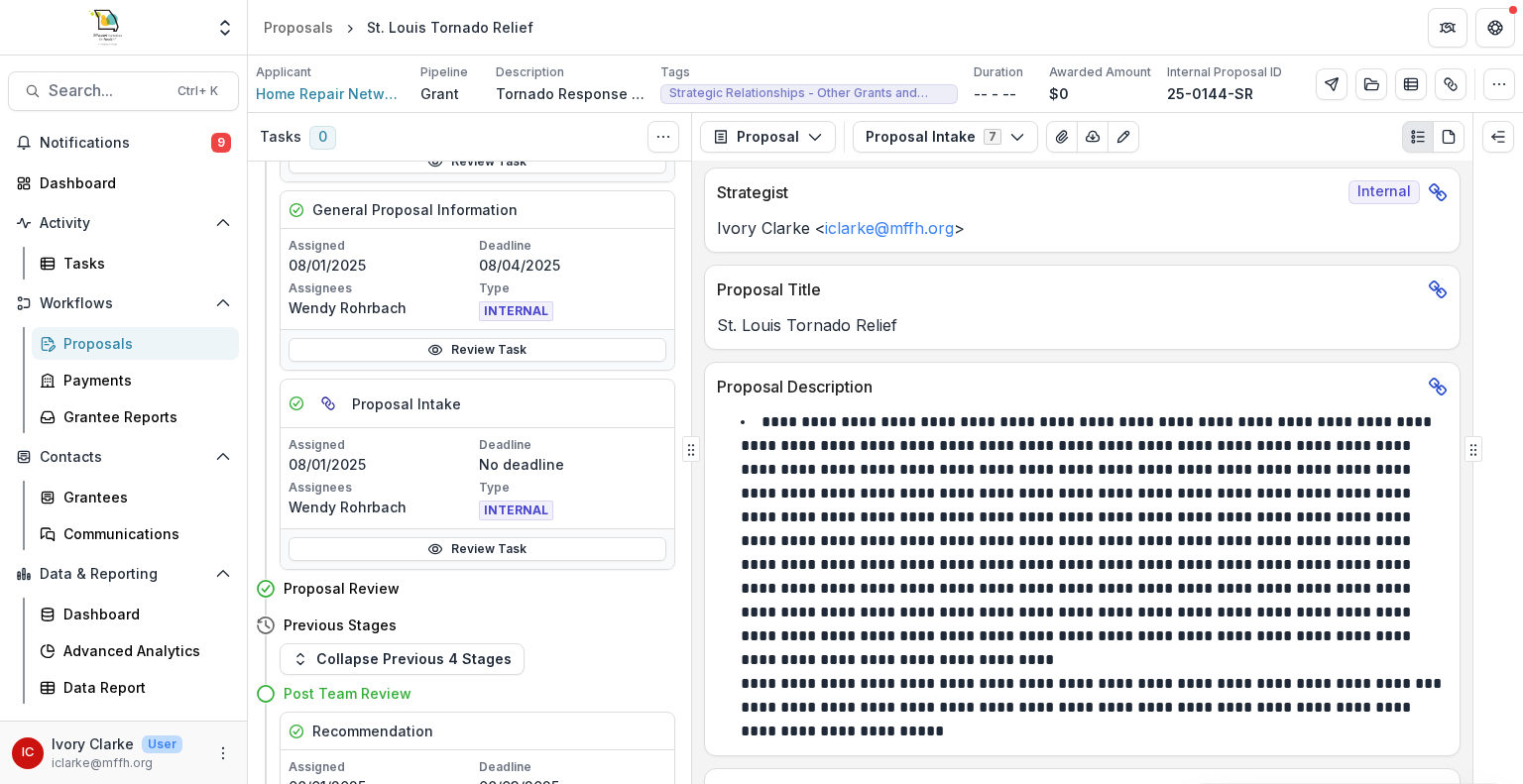 scroll, scrollTop: 272, scrollLeft: 0, axis: vertical 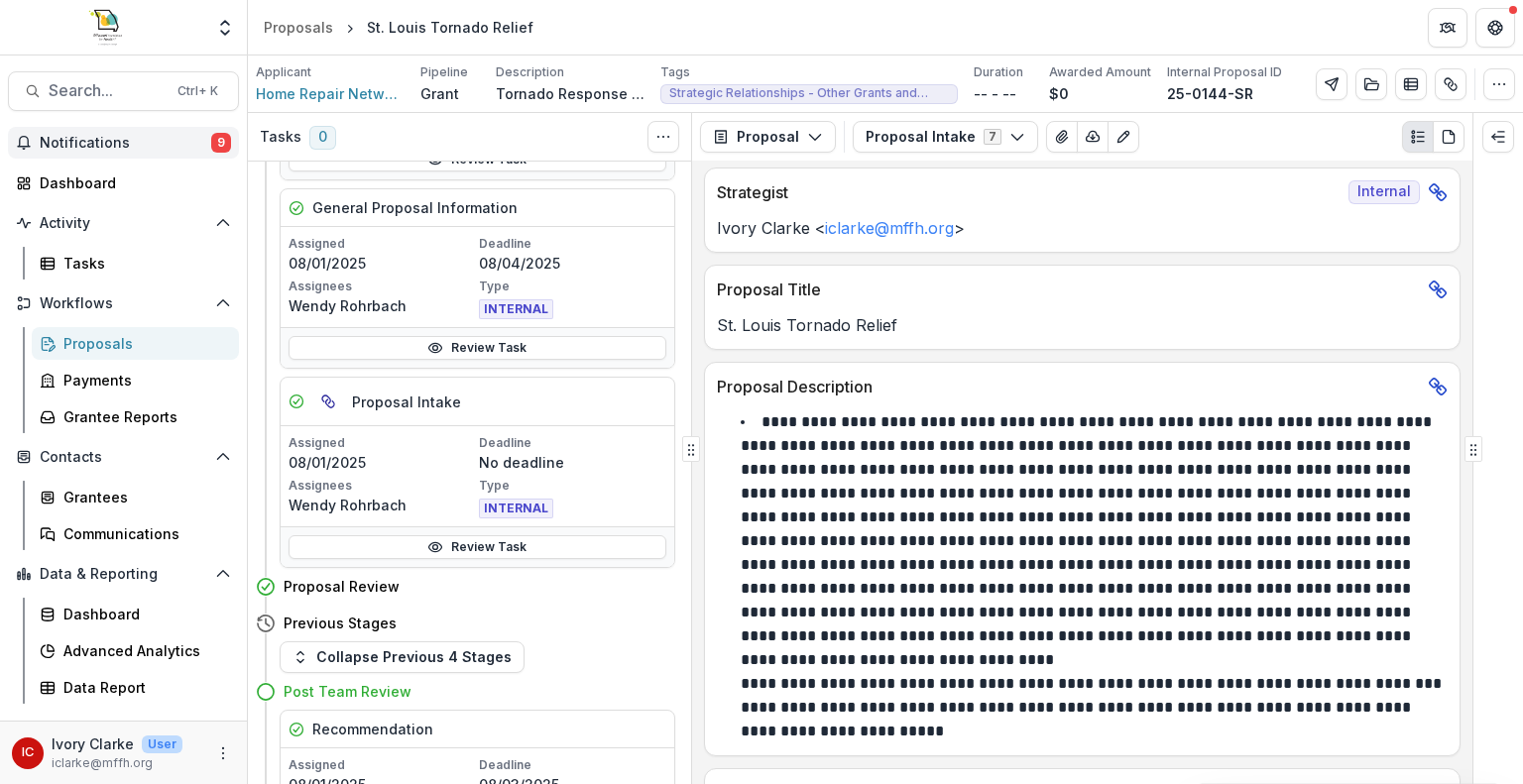 click on "Notifications 9" at bounding box center [123, 143] 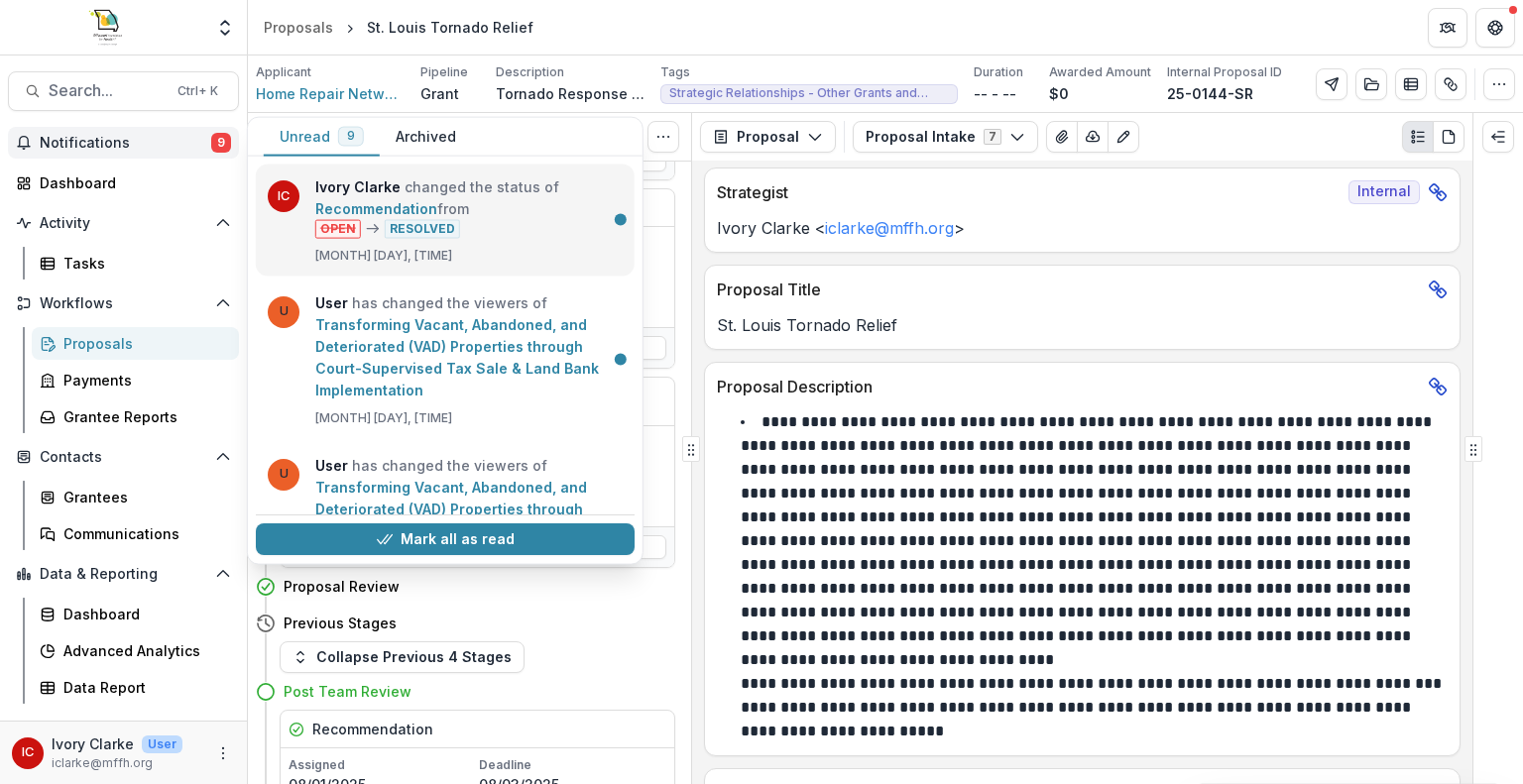 click on "Recommendation" at bounding box center [376, 208] 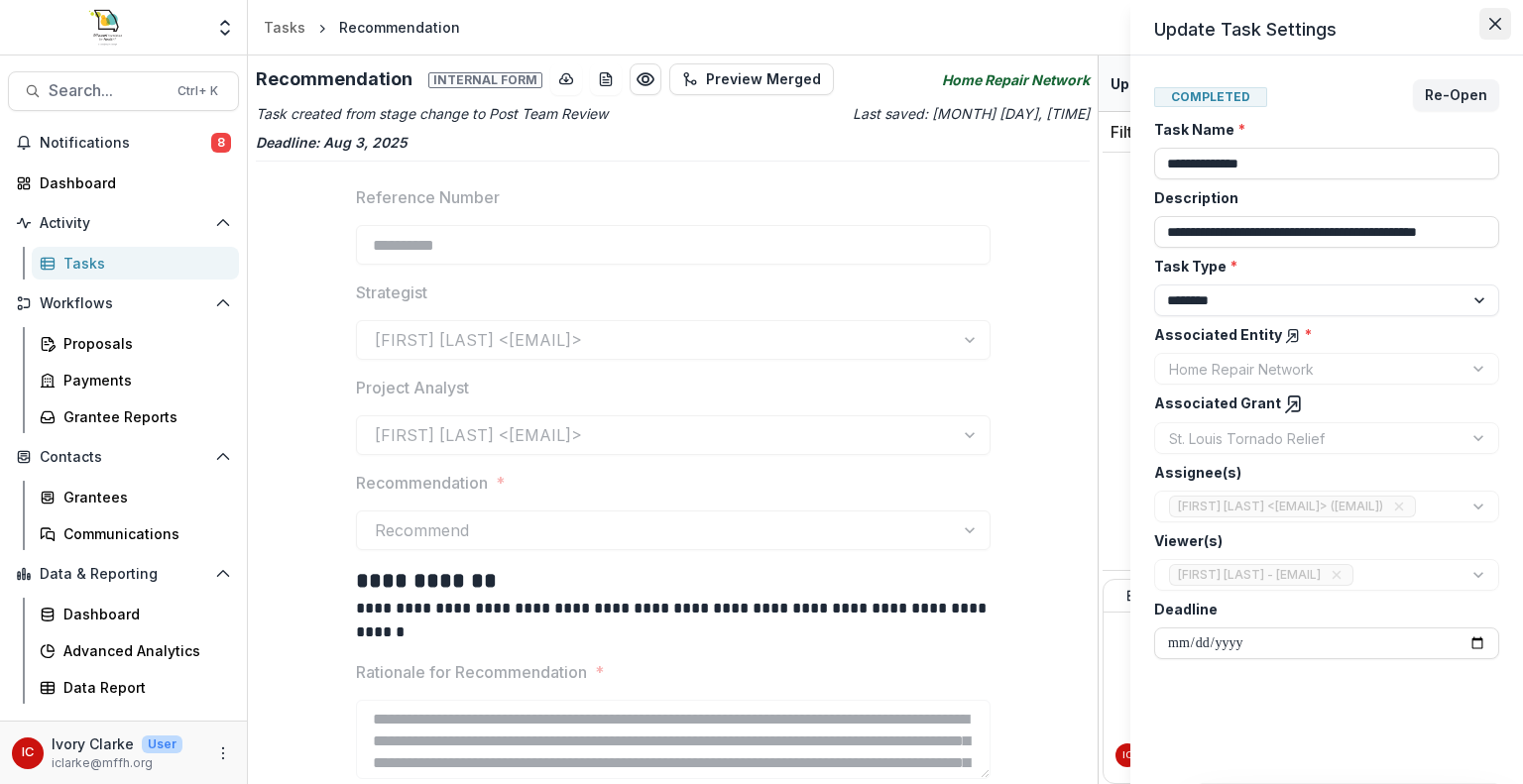 click 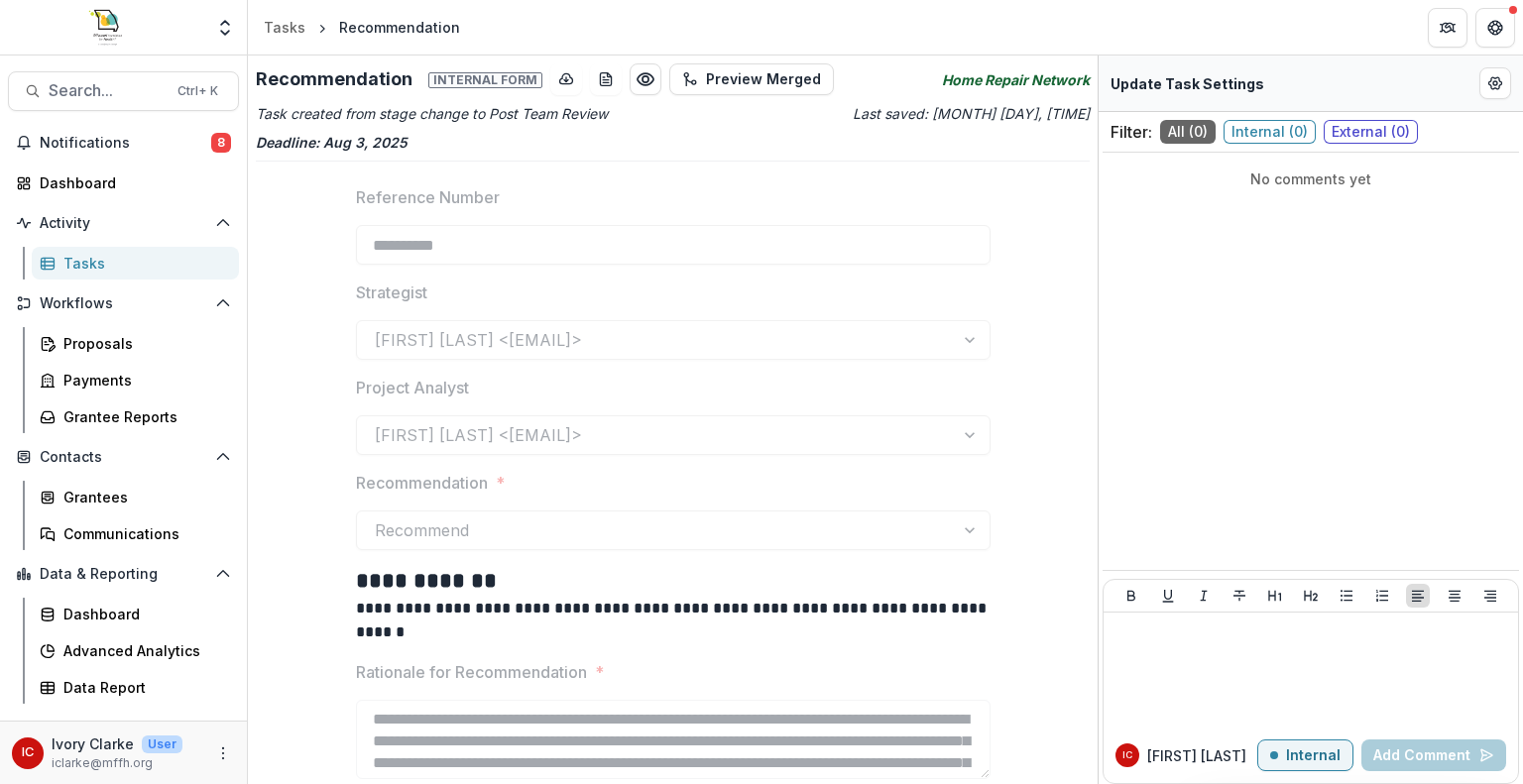 scroll, scrollTop: 184, scrollLeft: 0, axis: vertical 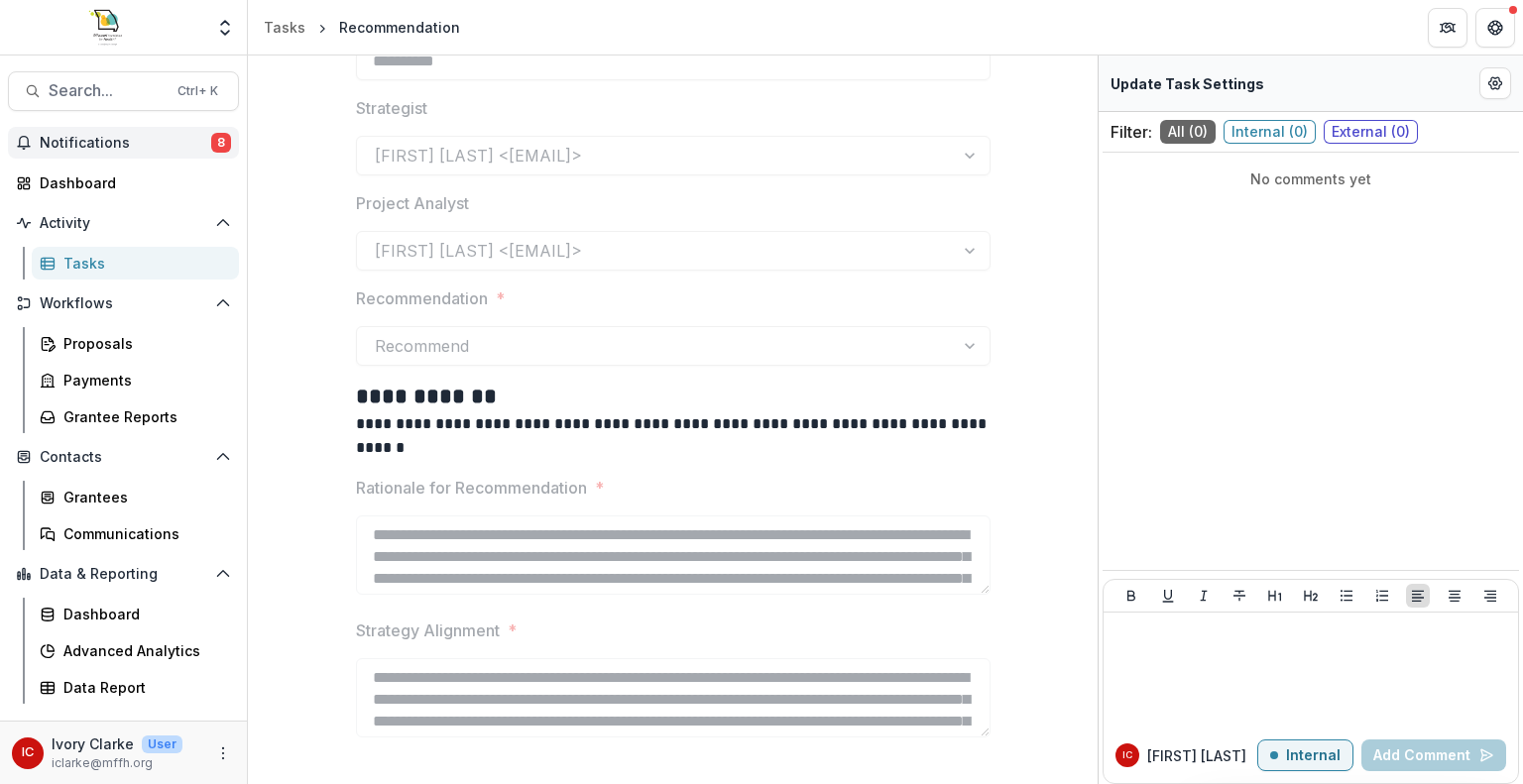 click on "Notifications" at bounding box center [125, 143] 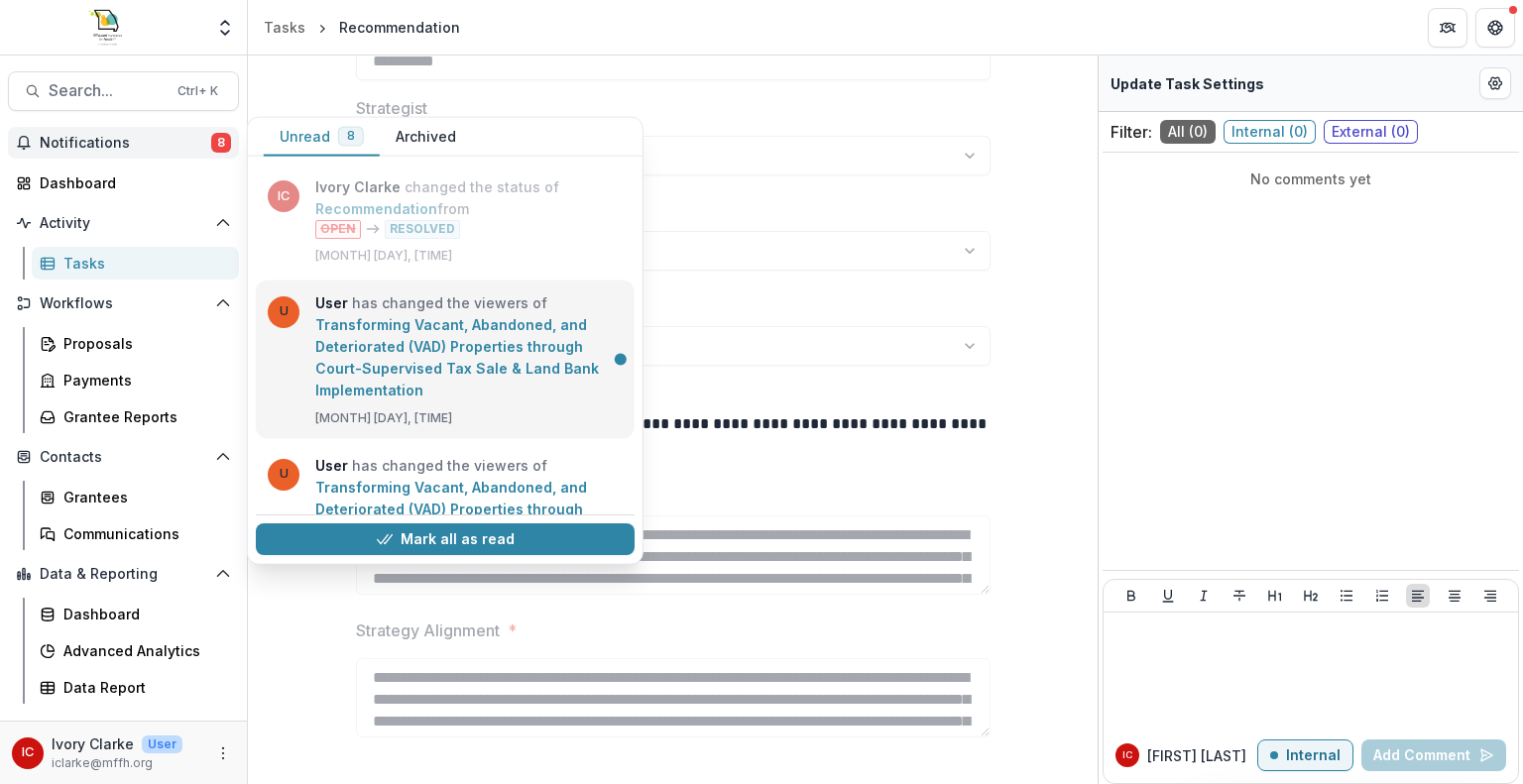 click on "Transforming Vacant, Abandoned, and Deteriorated (VAD) Properties through Court-Supervised Tax Sale & Land Bank Implementation" at bounding box center [457, 356] 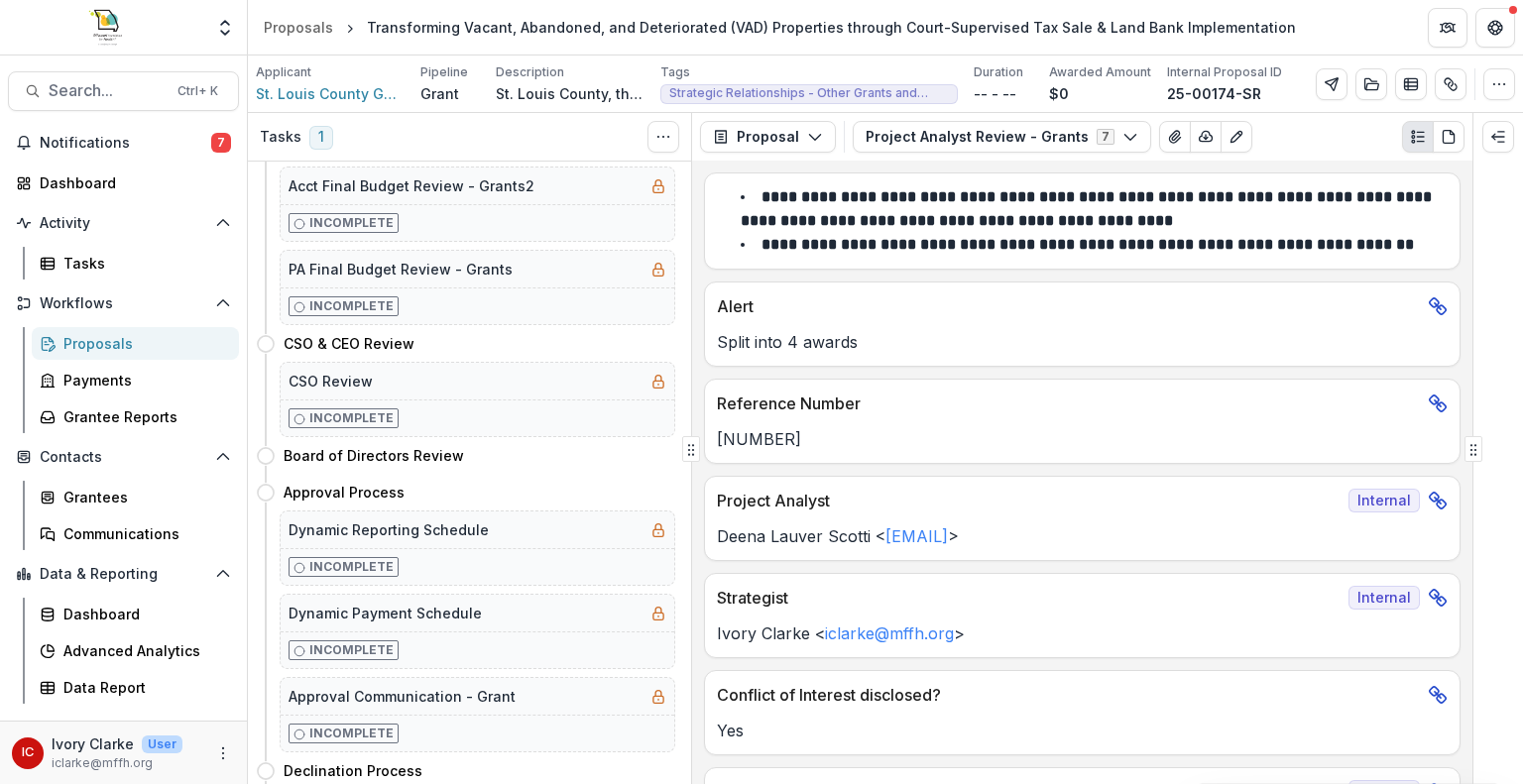 scroll, scrollTop: 1204, scrollLeft: 0, axis: vertical 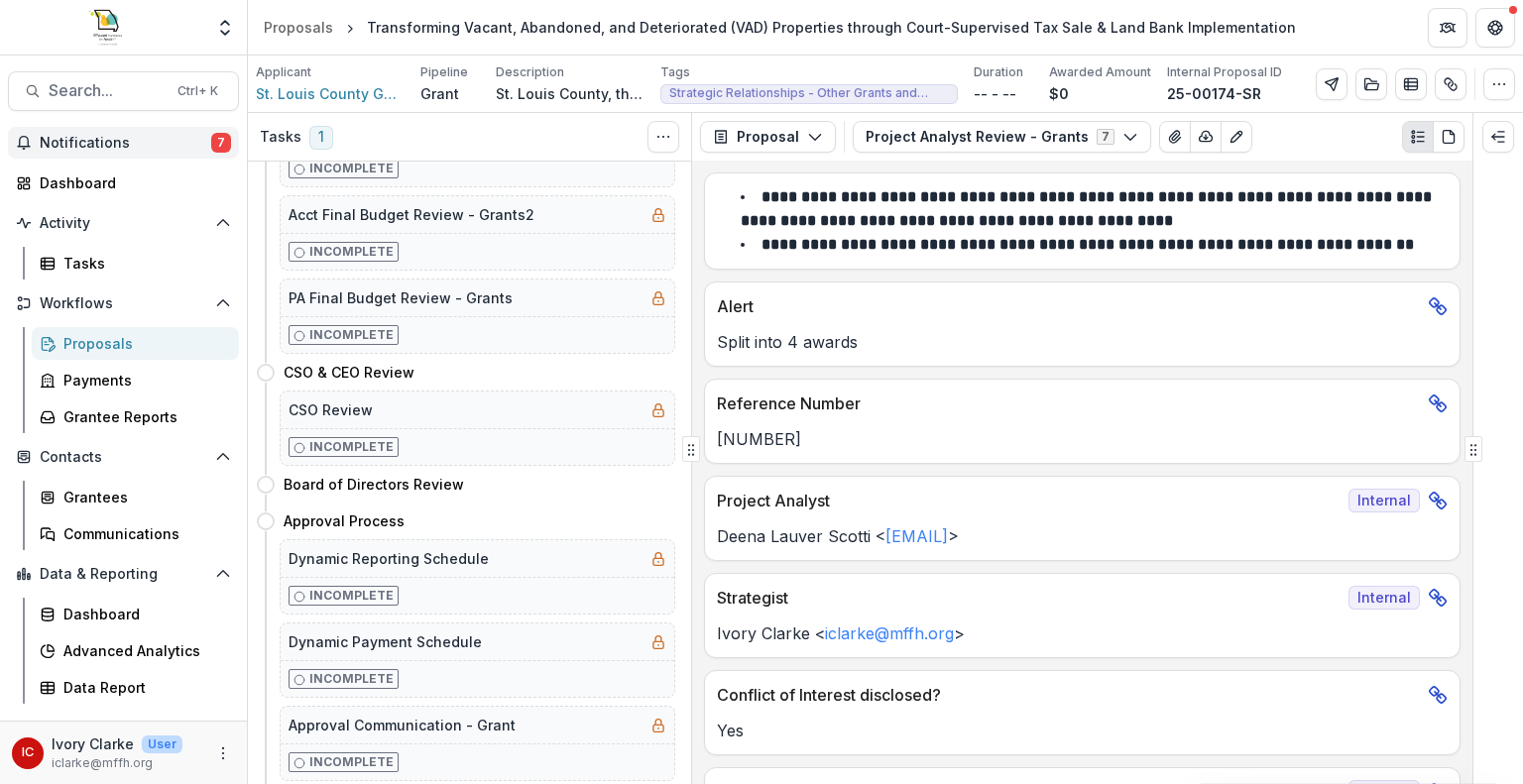 click on "Notifications" at bounding box center [125, 143] 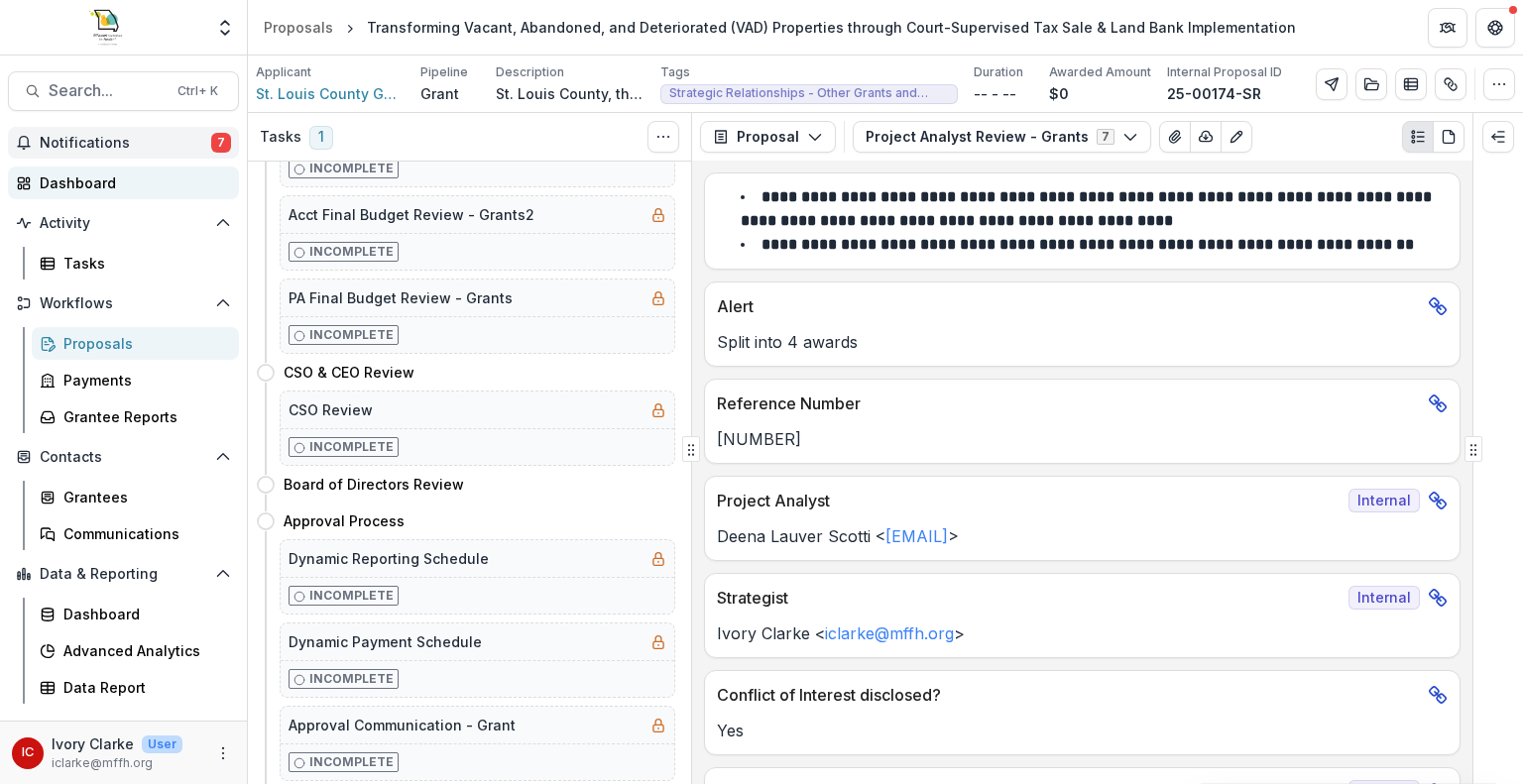 click on "Dashboard" at bounding box center [131, 182] 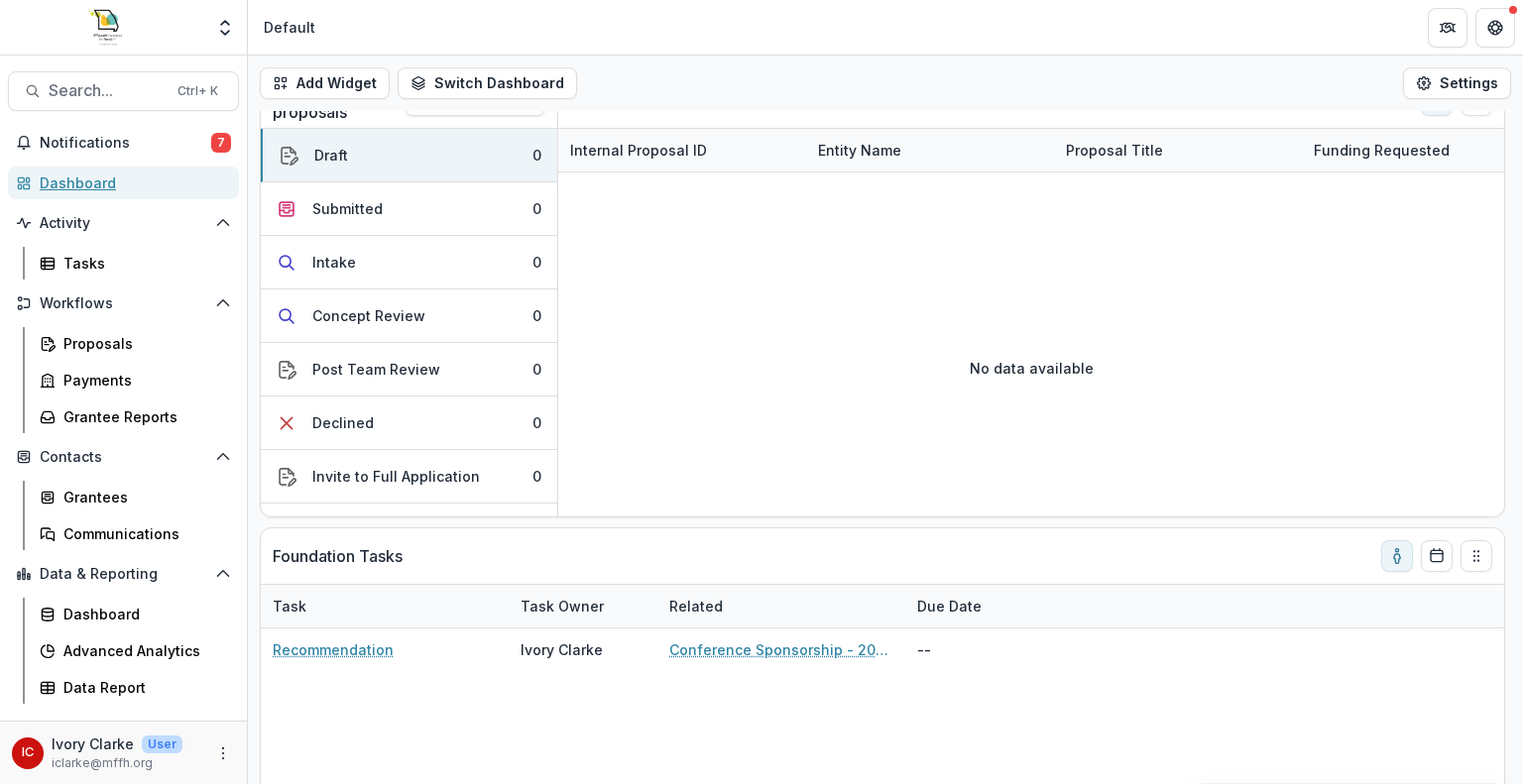 scroll, scrollTop: 40, scrollLeft: 0, axis: vertical 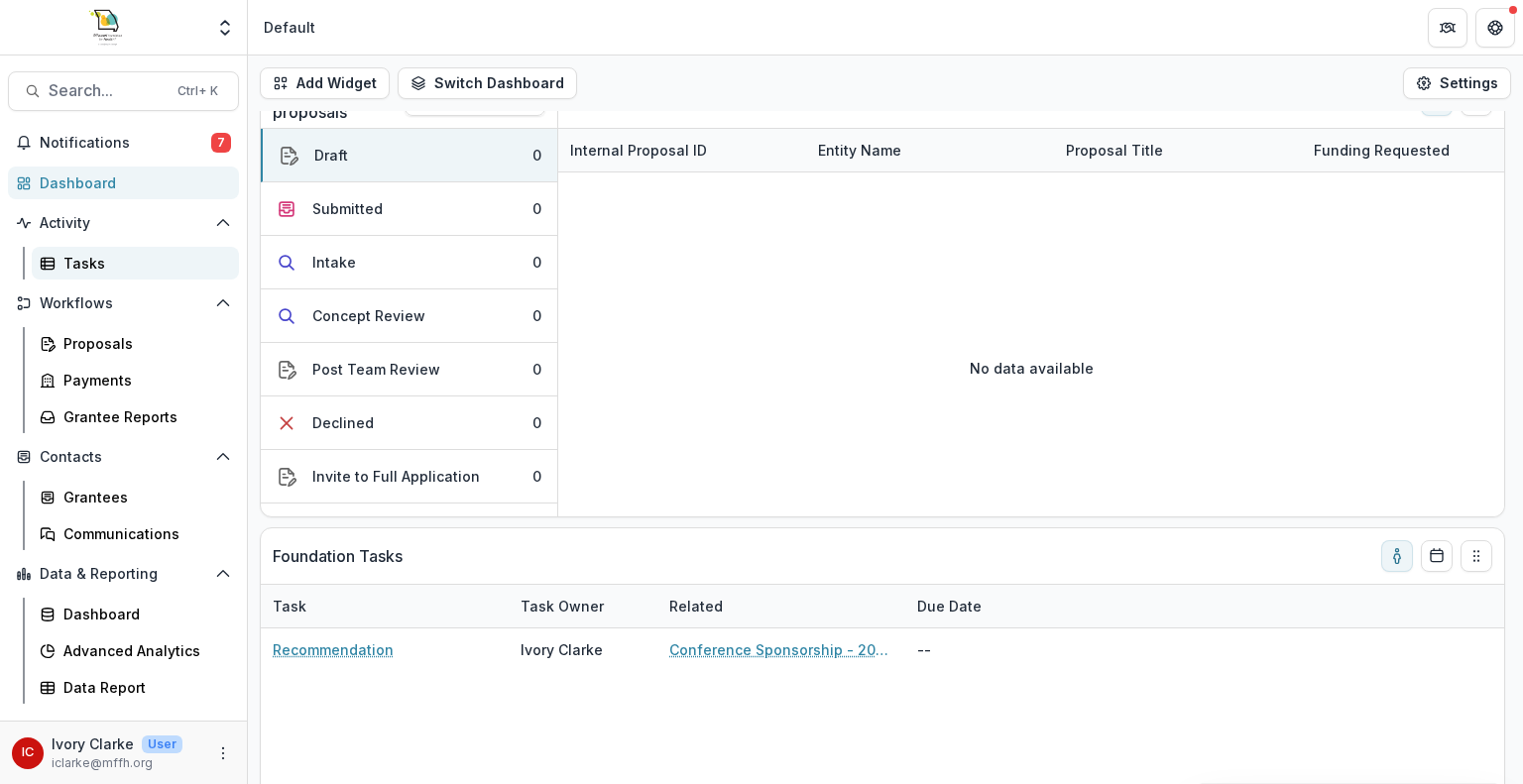 click on "Tasks" at bounding box center (143, 263) 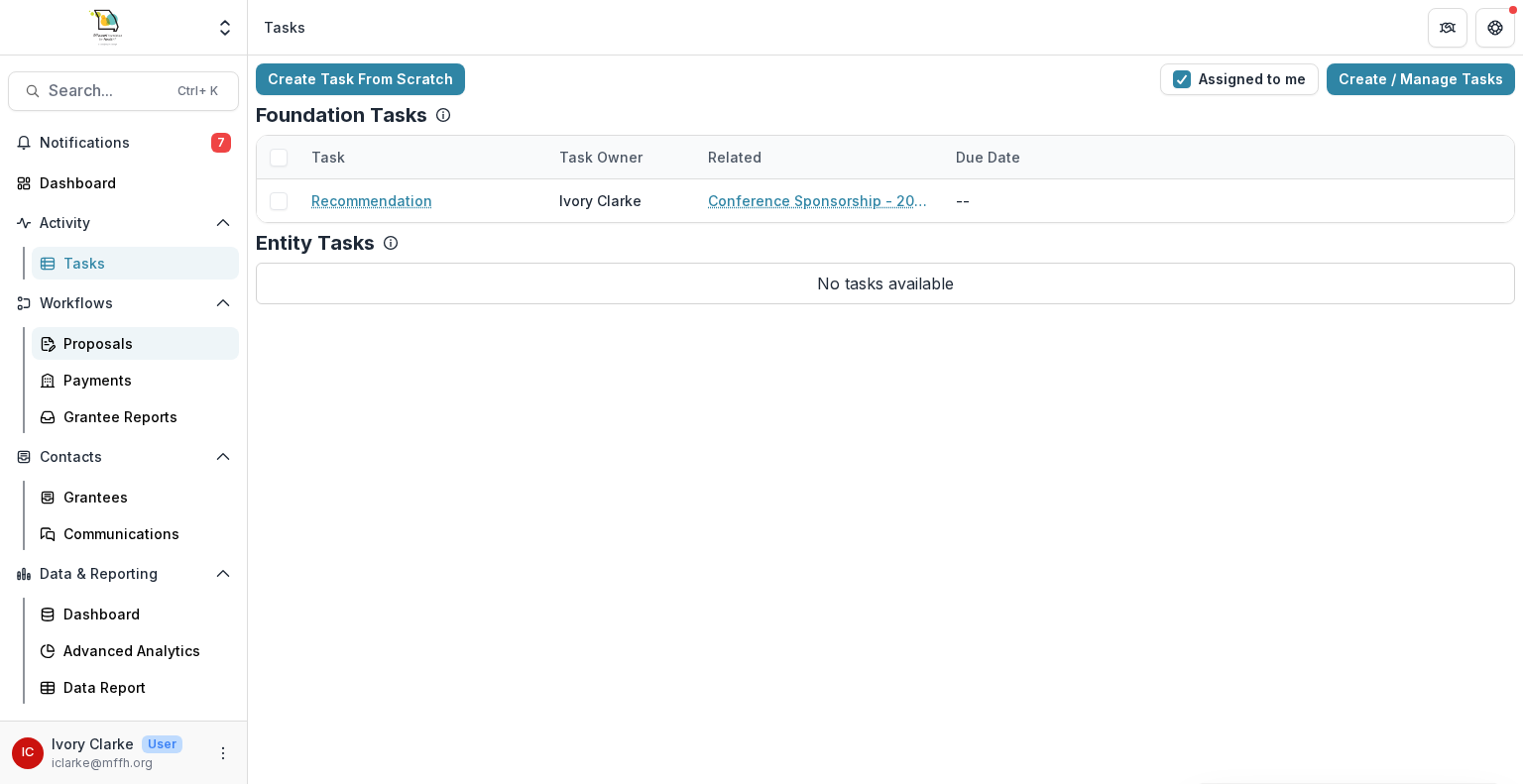 click on "Proposals" at bounding box center (143, 343) 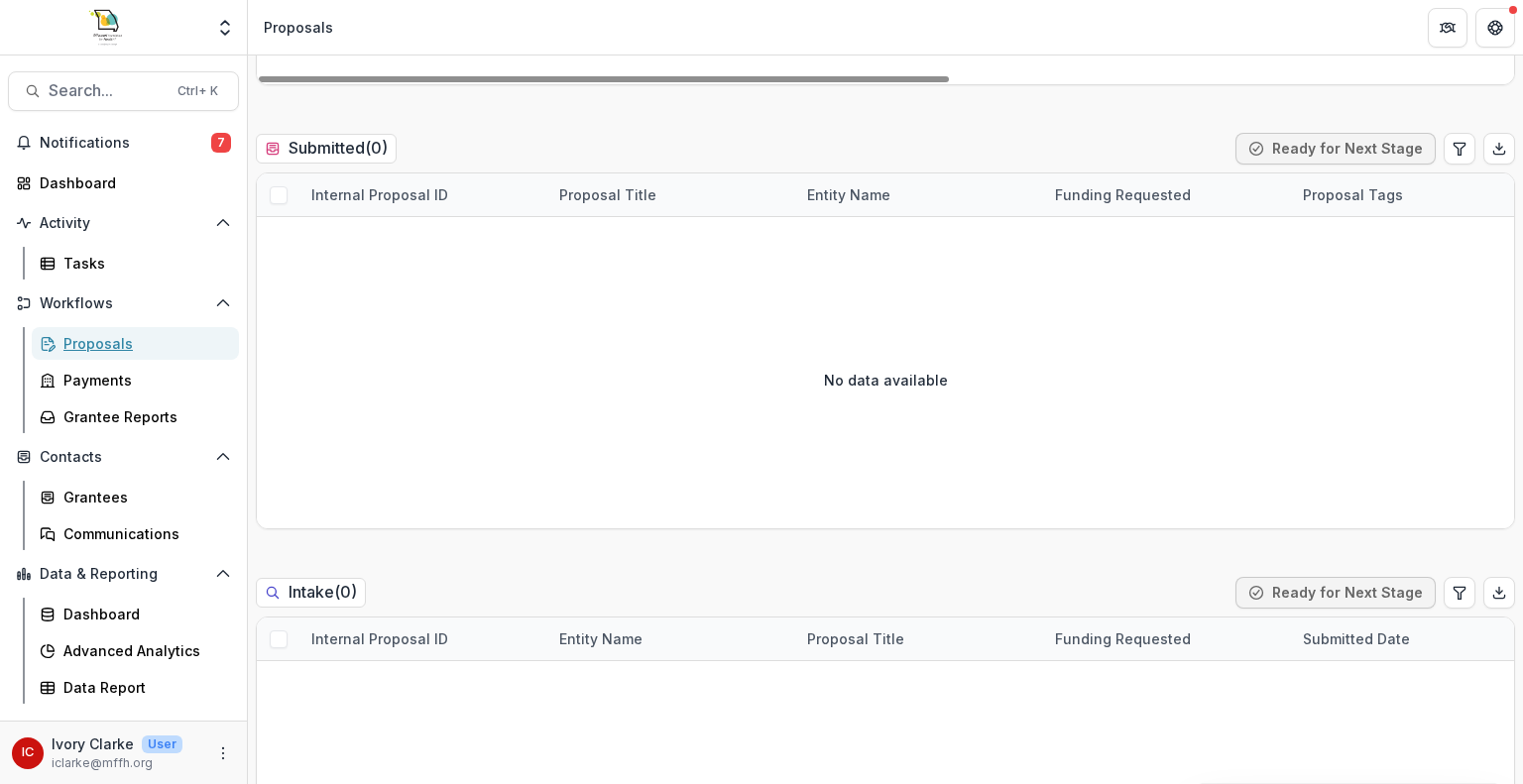 scroll, scrollTop: 573, scrollLeft: 0, axis: vertical 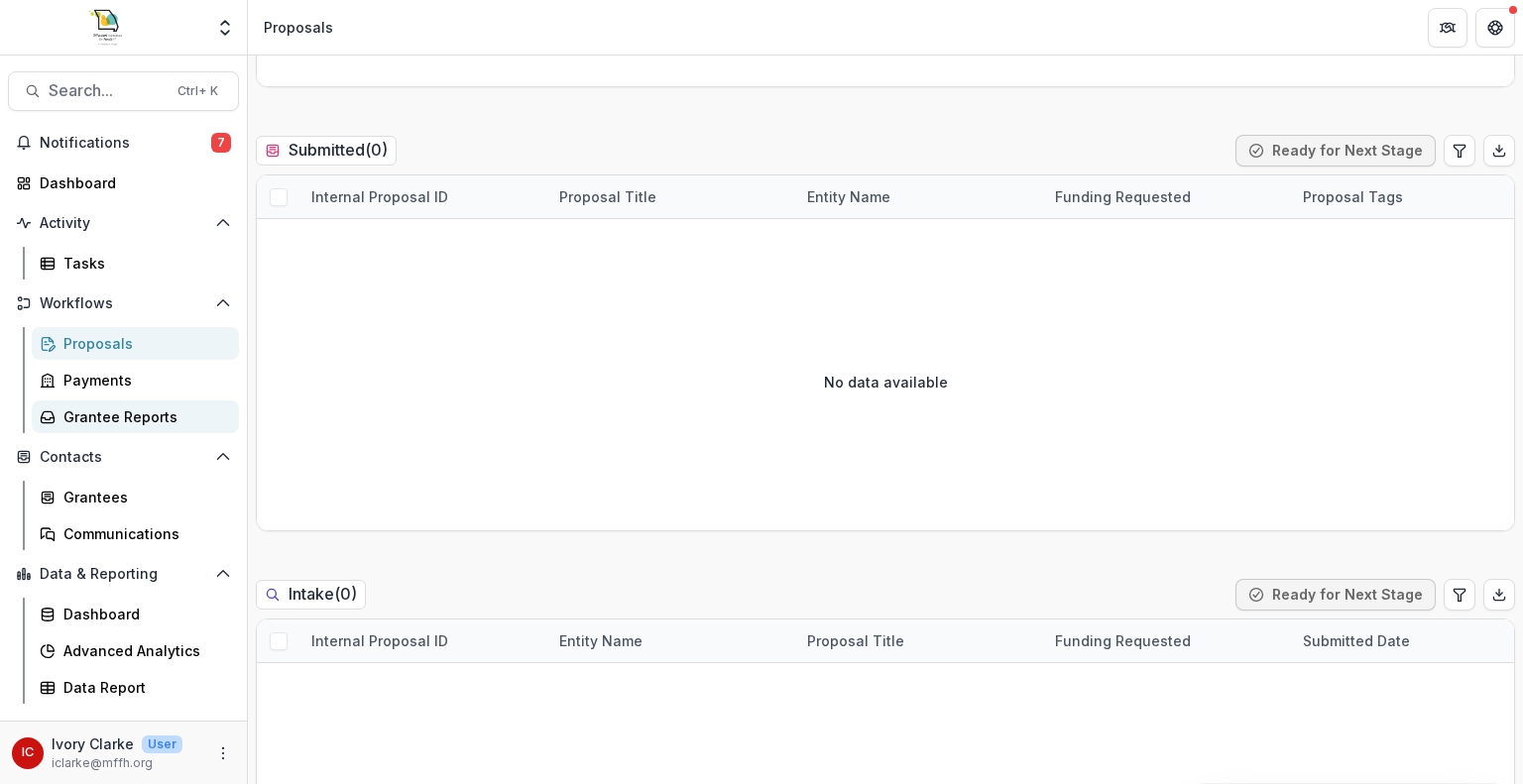 click on "Grantee Reports" at bounding box center [143, 416] 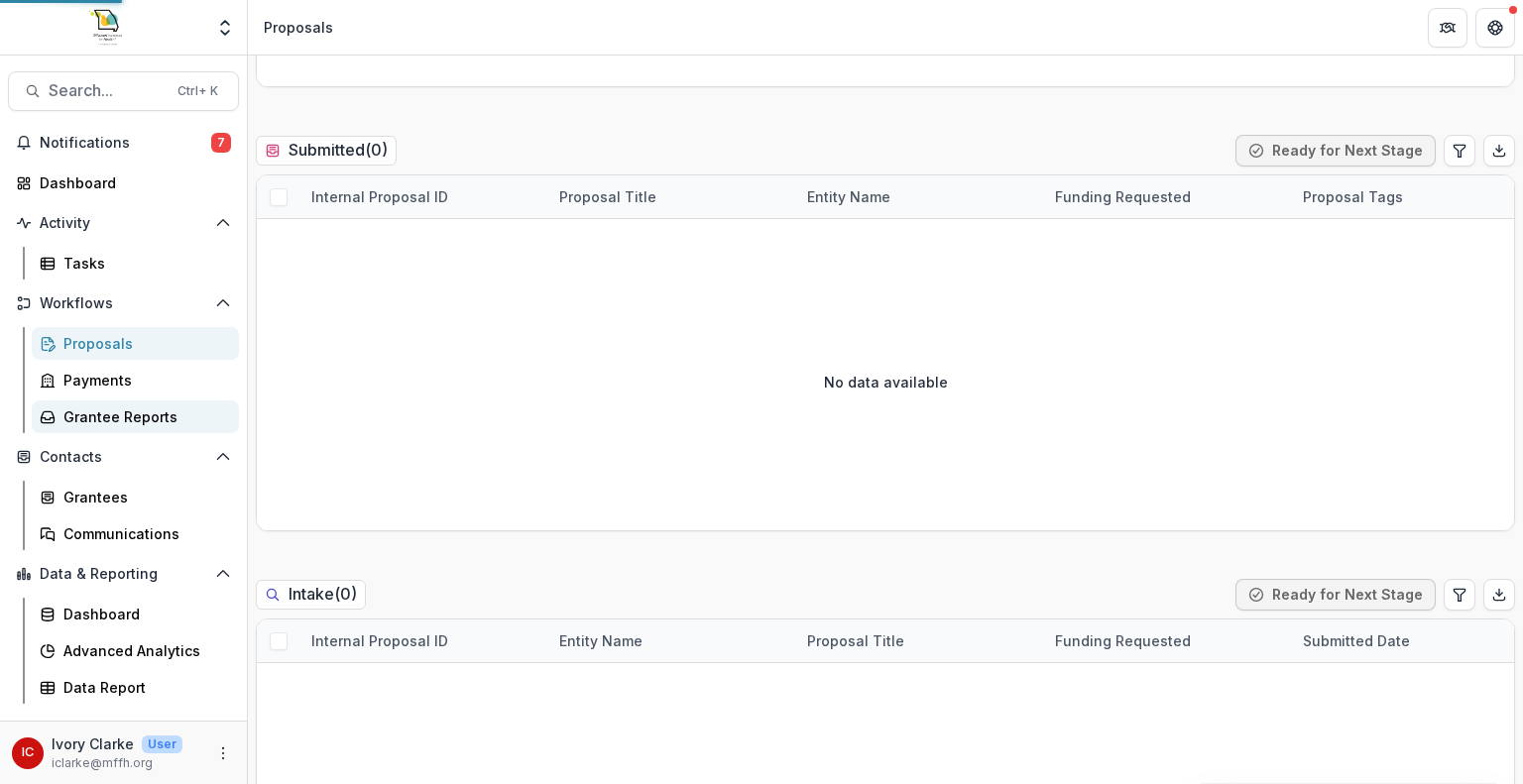 scroll, scrollTop: 0, scrollLeft: 0, axis: both 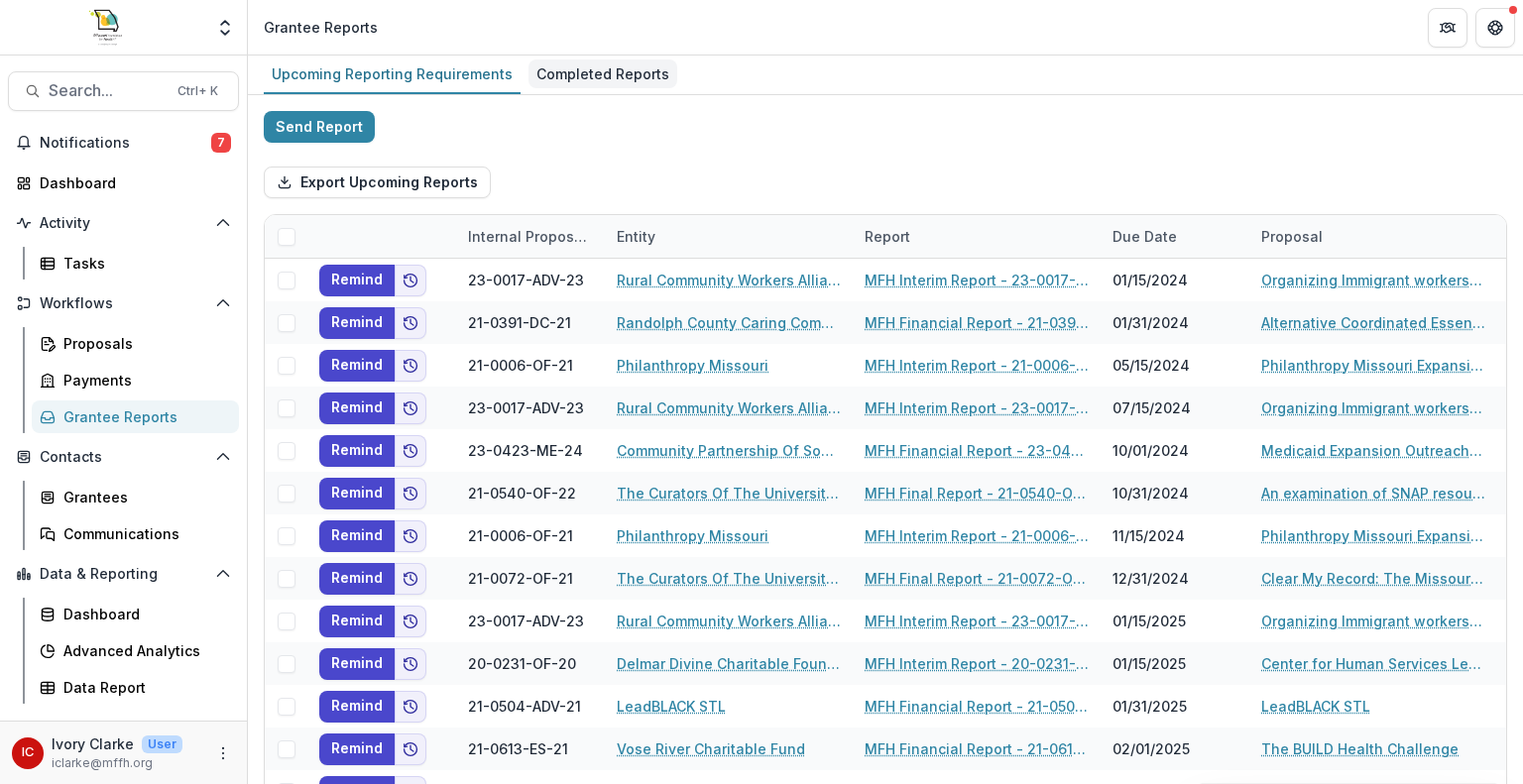 click on "Completed Reports" at bounding box center [603, 73] 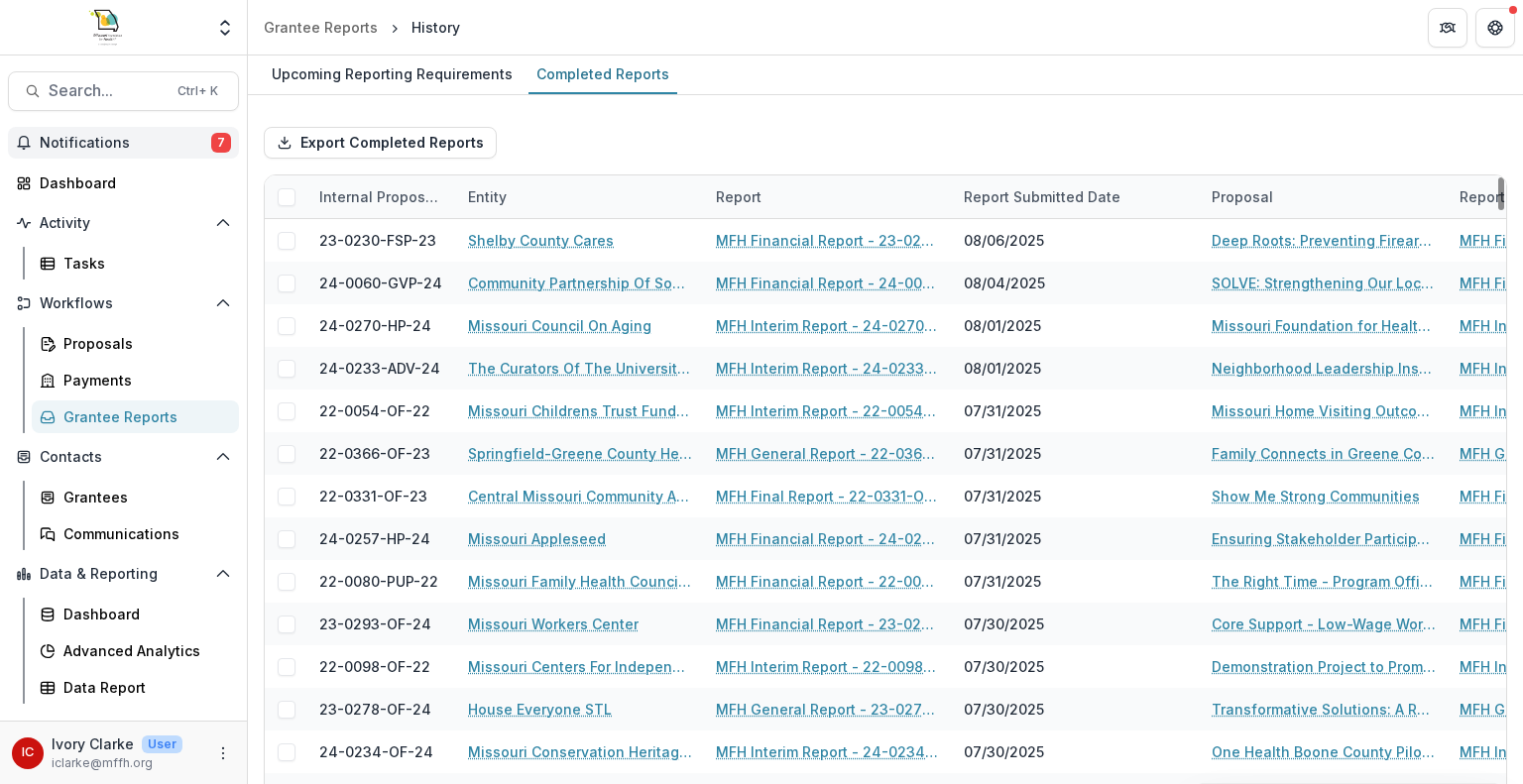 click on "Notifications" at bounding box center (125, 143) 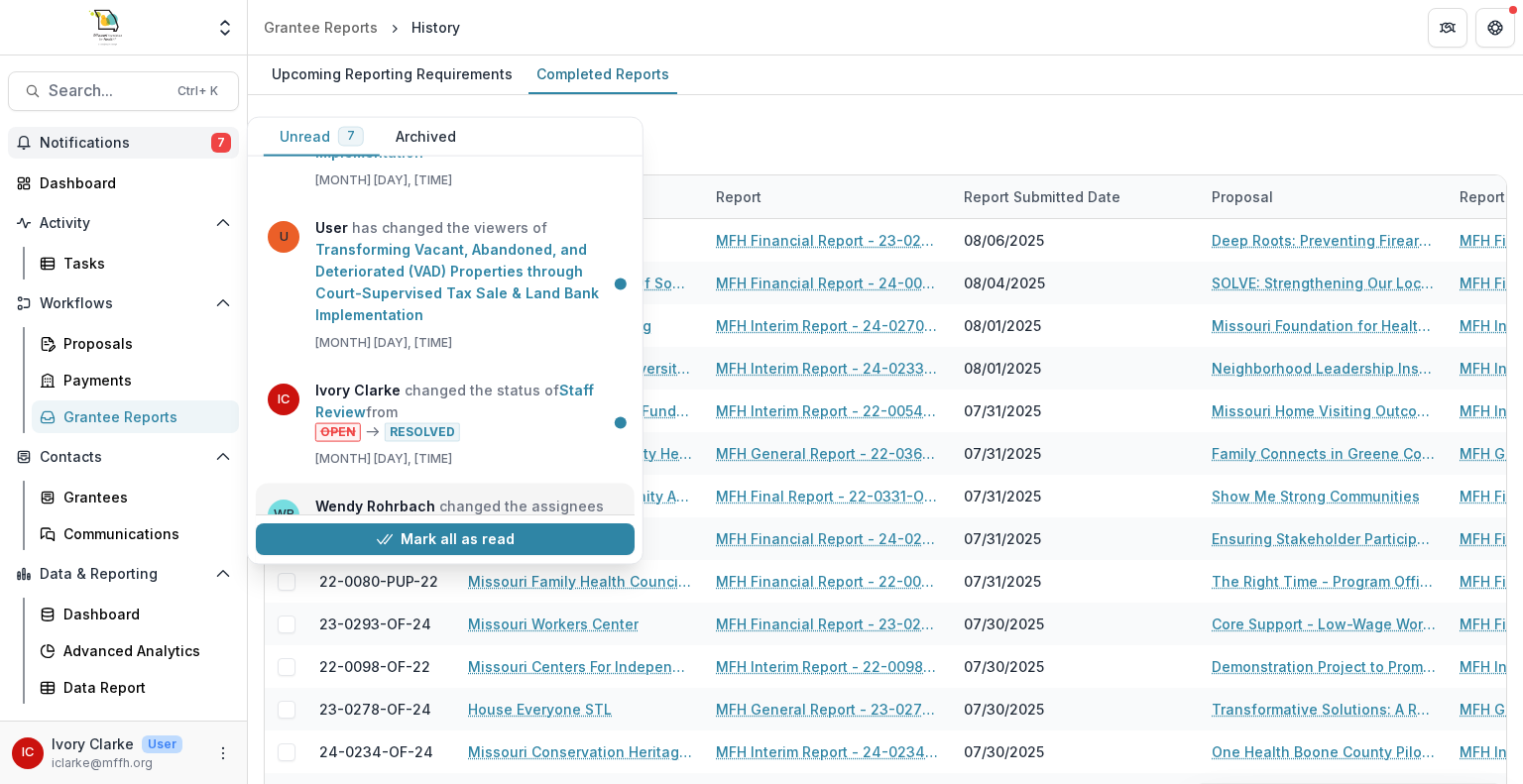 scroll, scrollTop: 0, scrollLeft: 0, axis: both 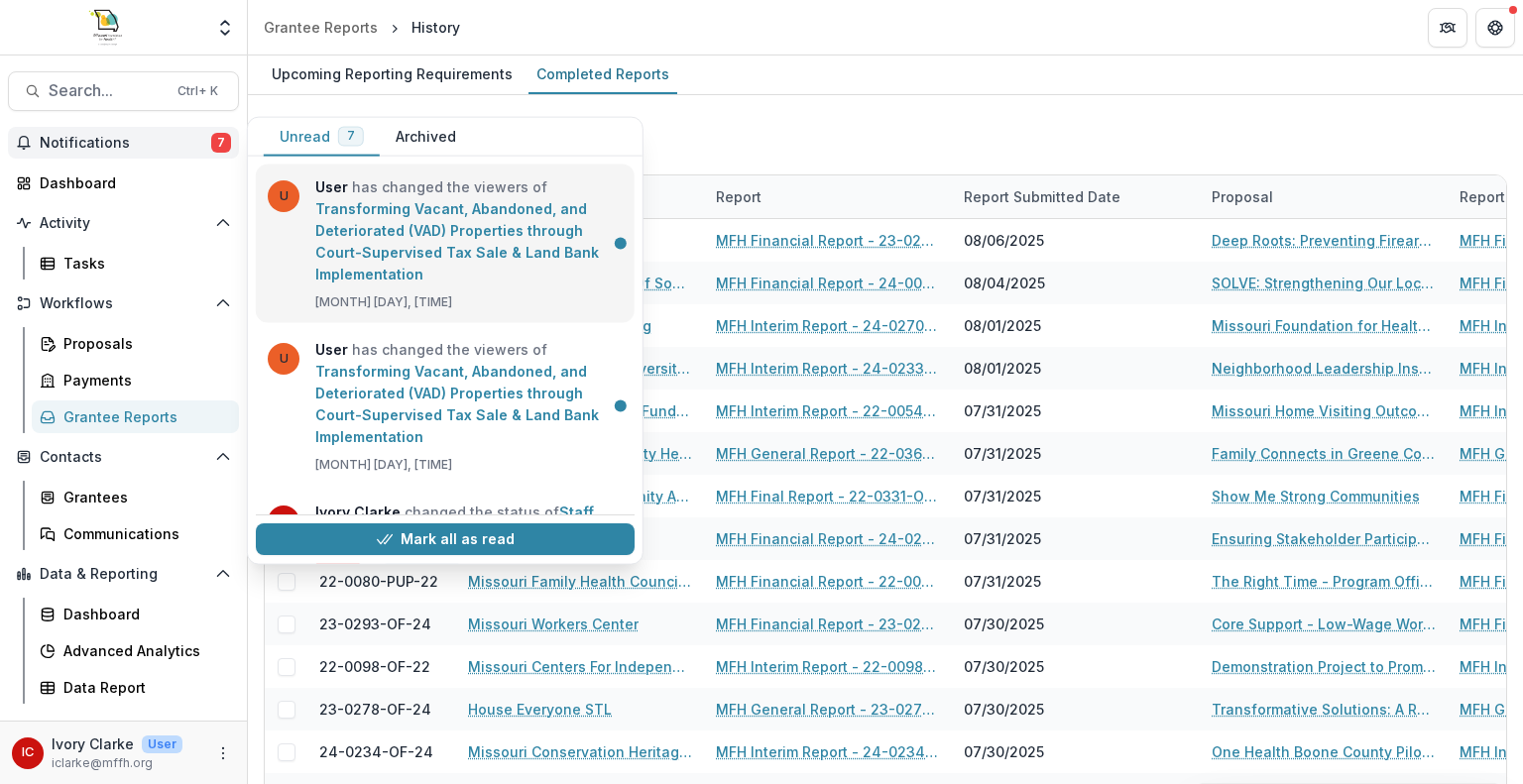 click on "Transforming Vacant, Abandoned, and Deteriorated (VAD) Properties through Court-Supervised Tax Sale & Land Bank Implementation" at bounding box center [457, 241] 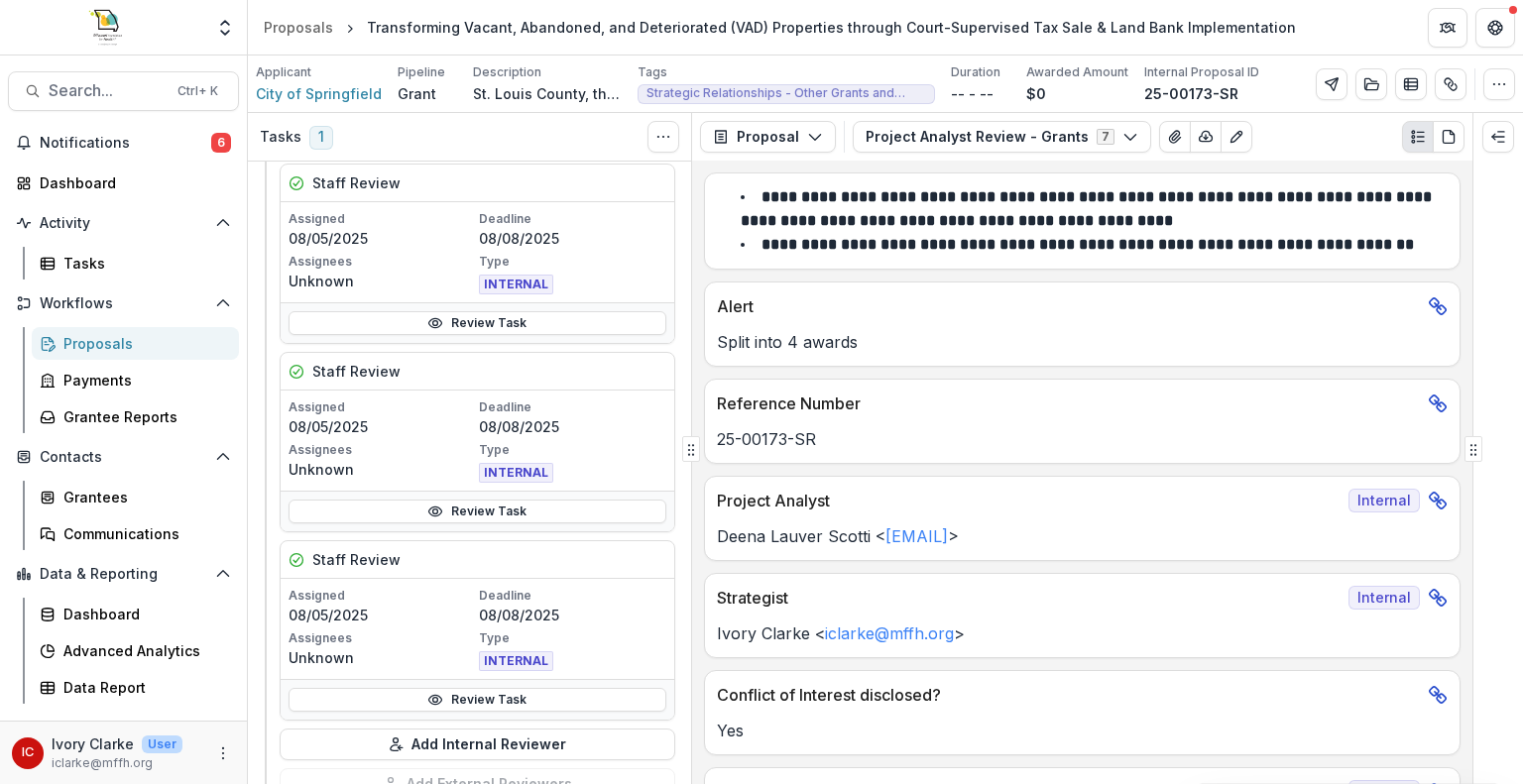 scroll, scrollTop: 482, scrollLeft: 0, axis: vertical 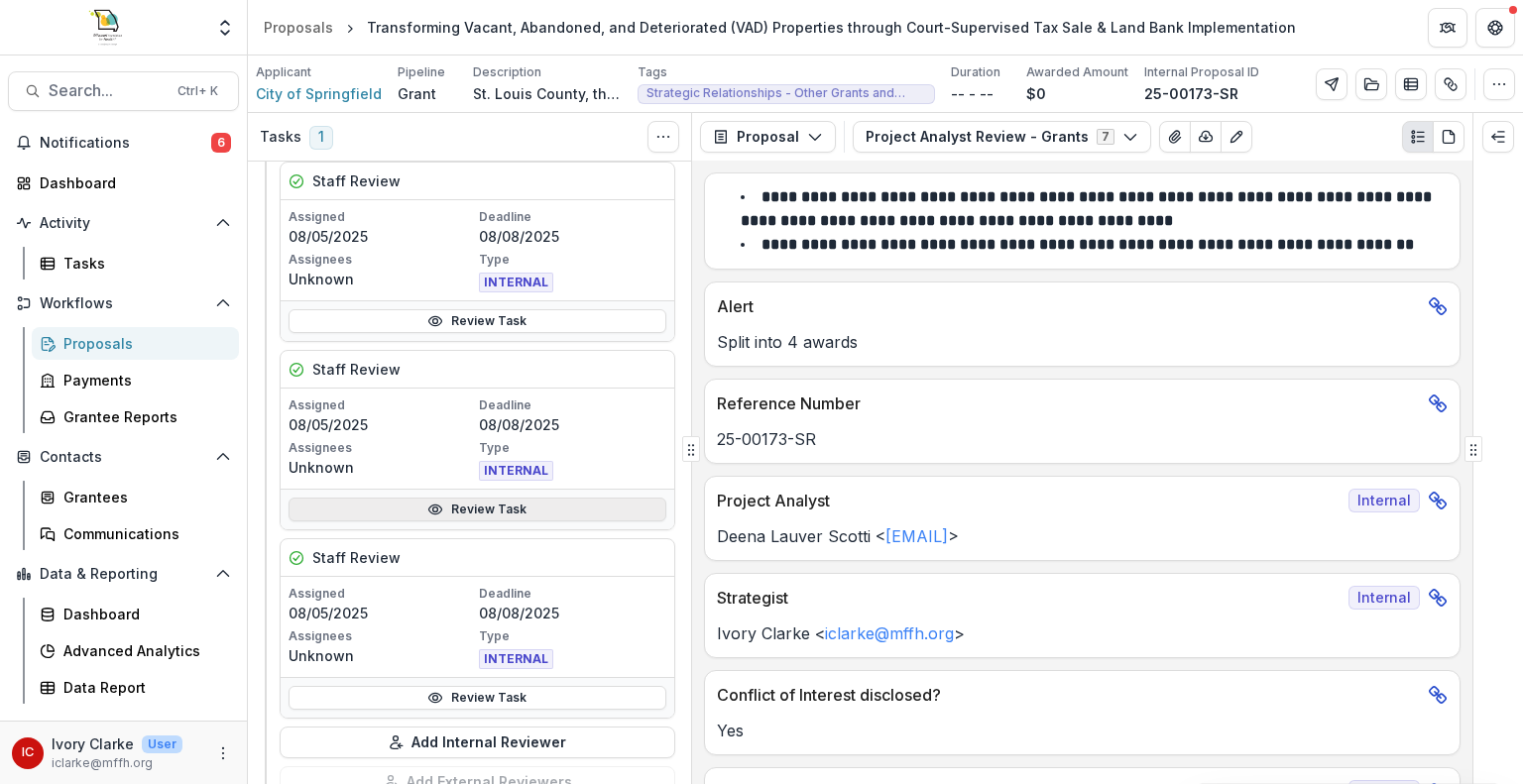 click on "Review Task" at bounding box center [477, 509] 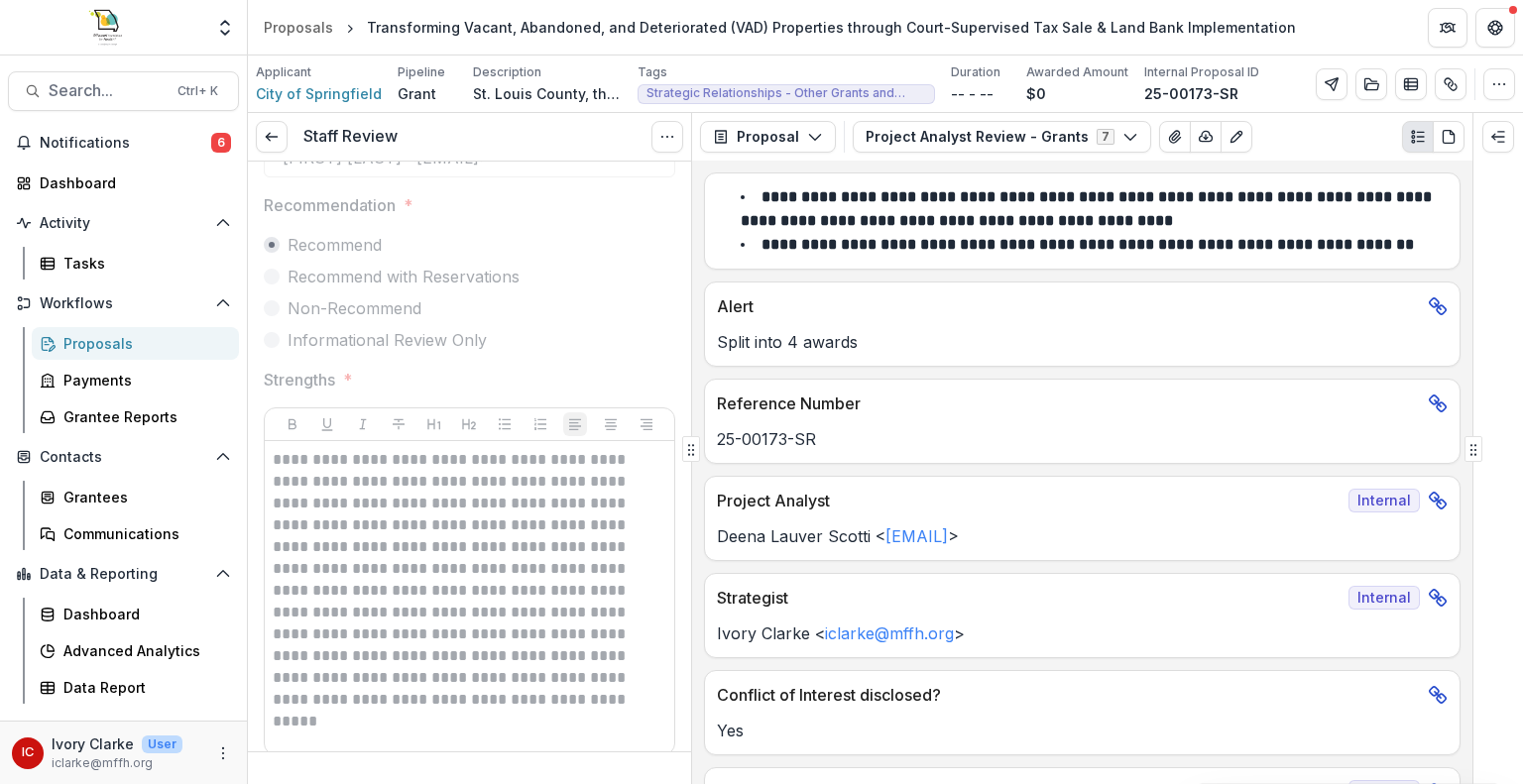scroll, scrollTop: 0, scrollLeft: 0, axis: both 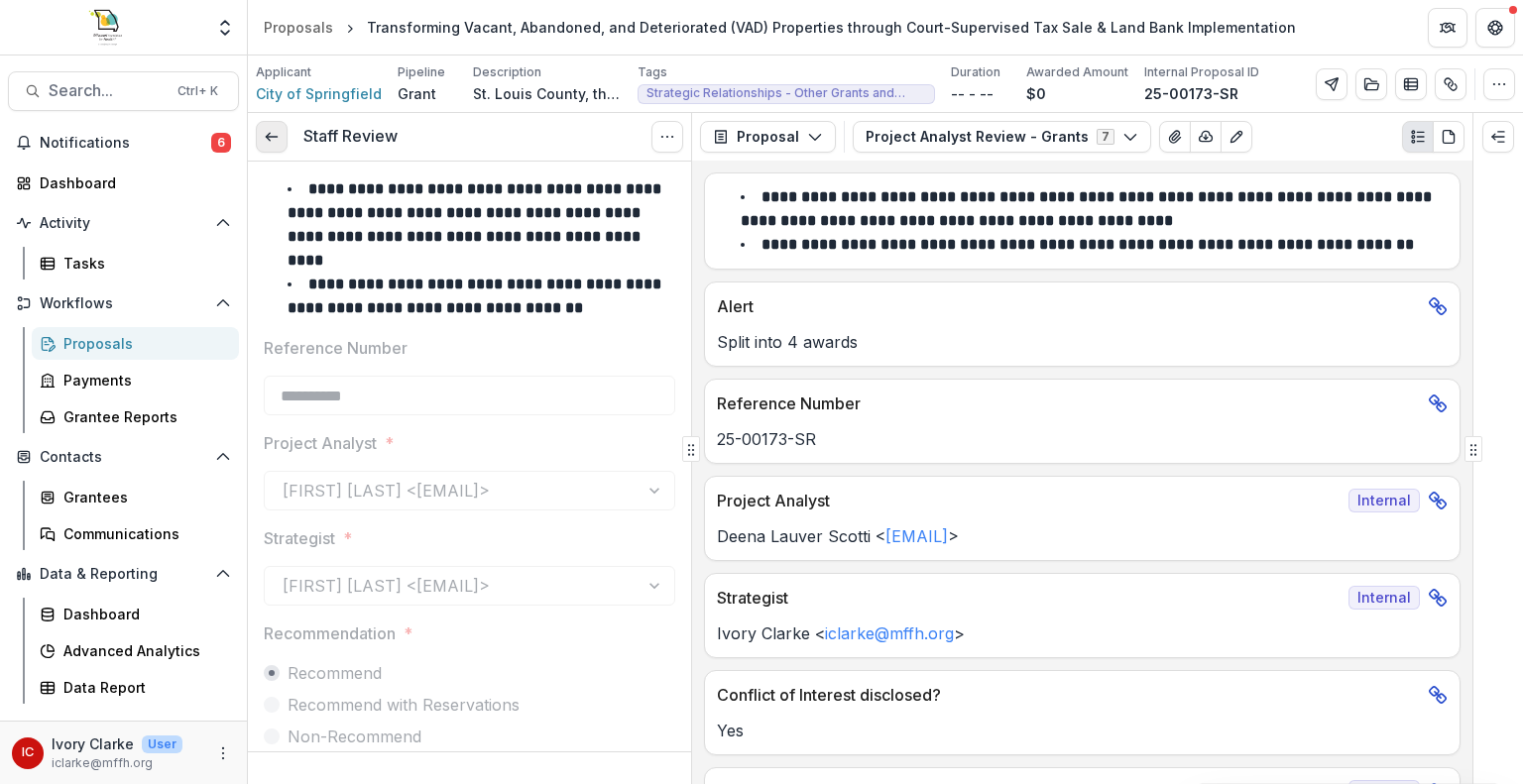 click 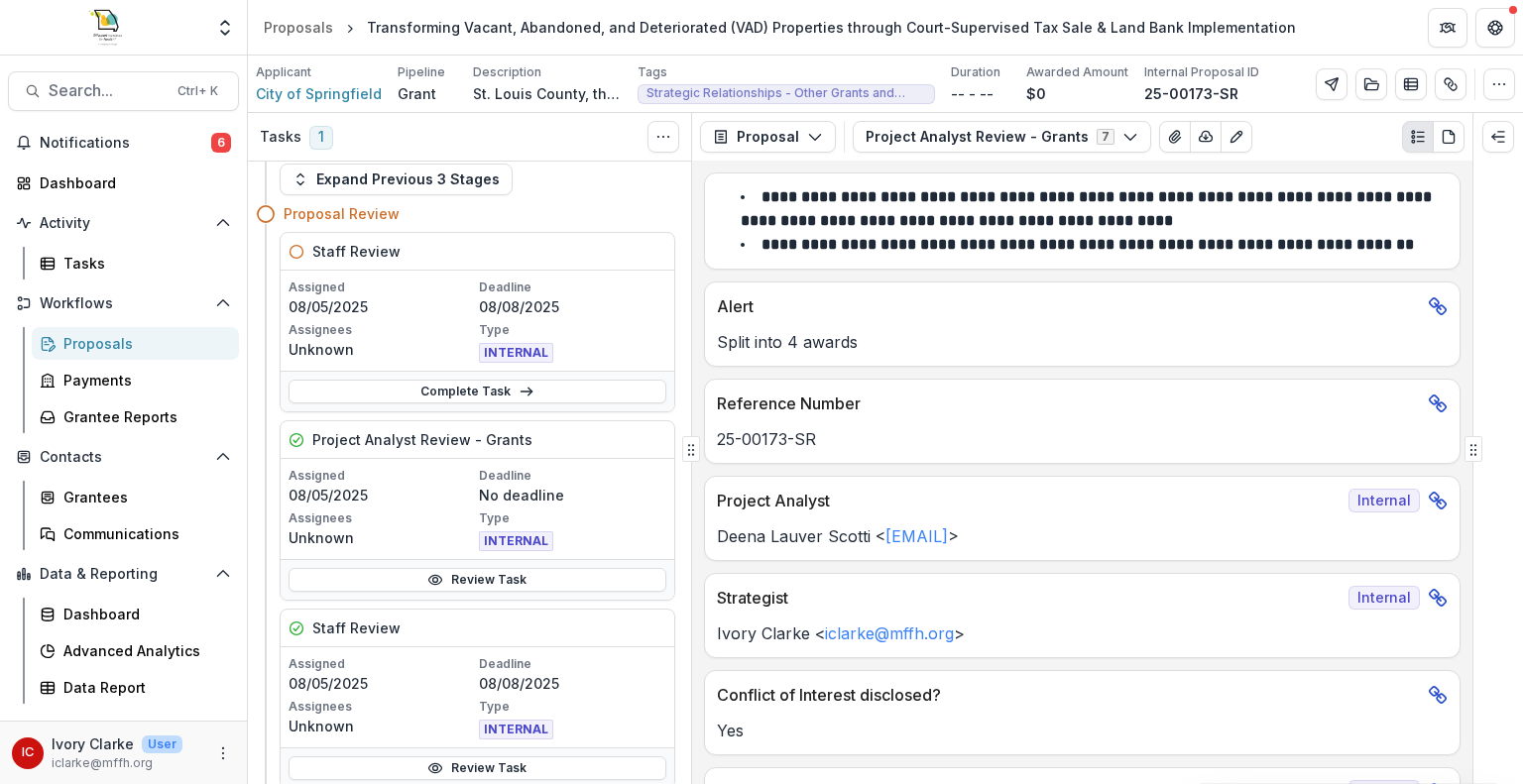 scroll, scrollTop: 34, scrollLeft: 0, axis: vertical 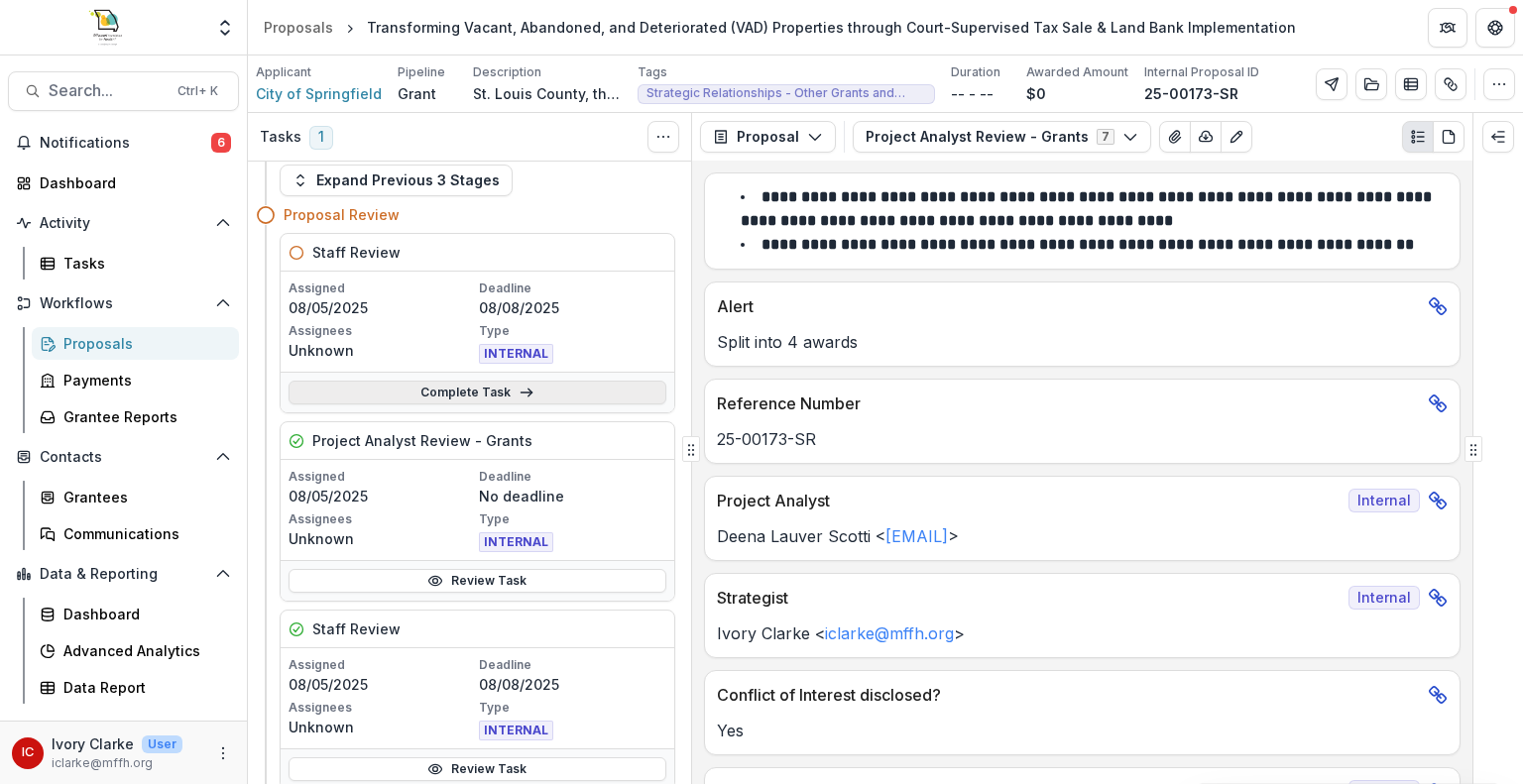 click on "Complete Task" at bounding box center (477, 392) 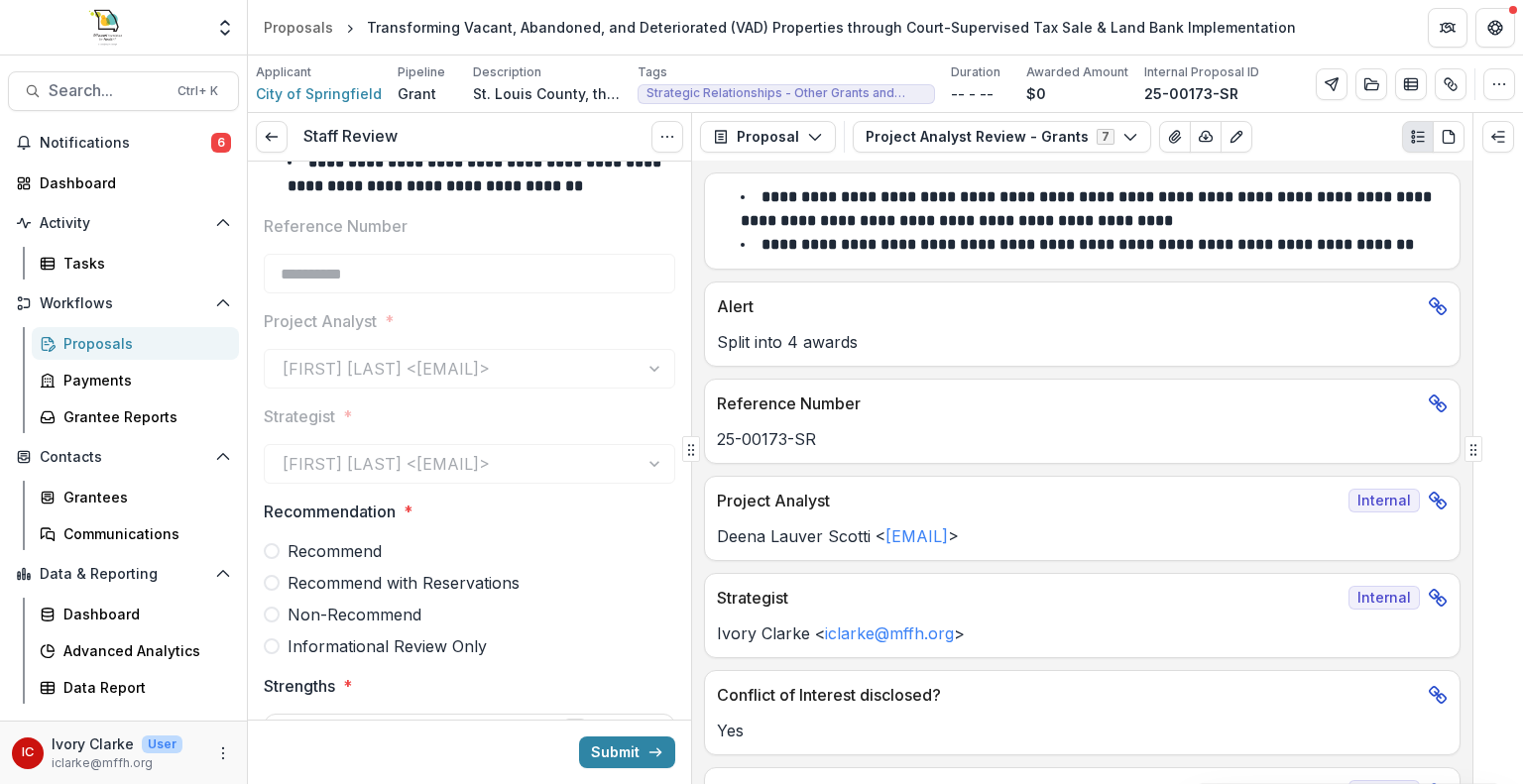 scroll, scrollTop: 0, scrollLeft: 0, axis: both 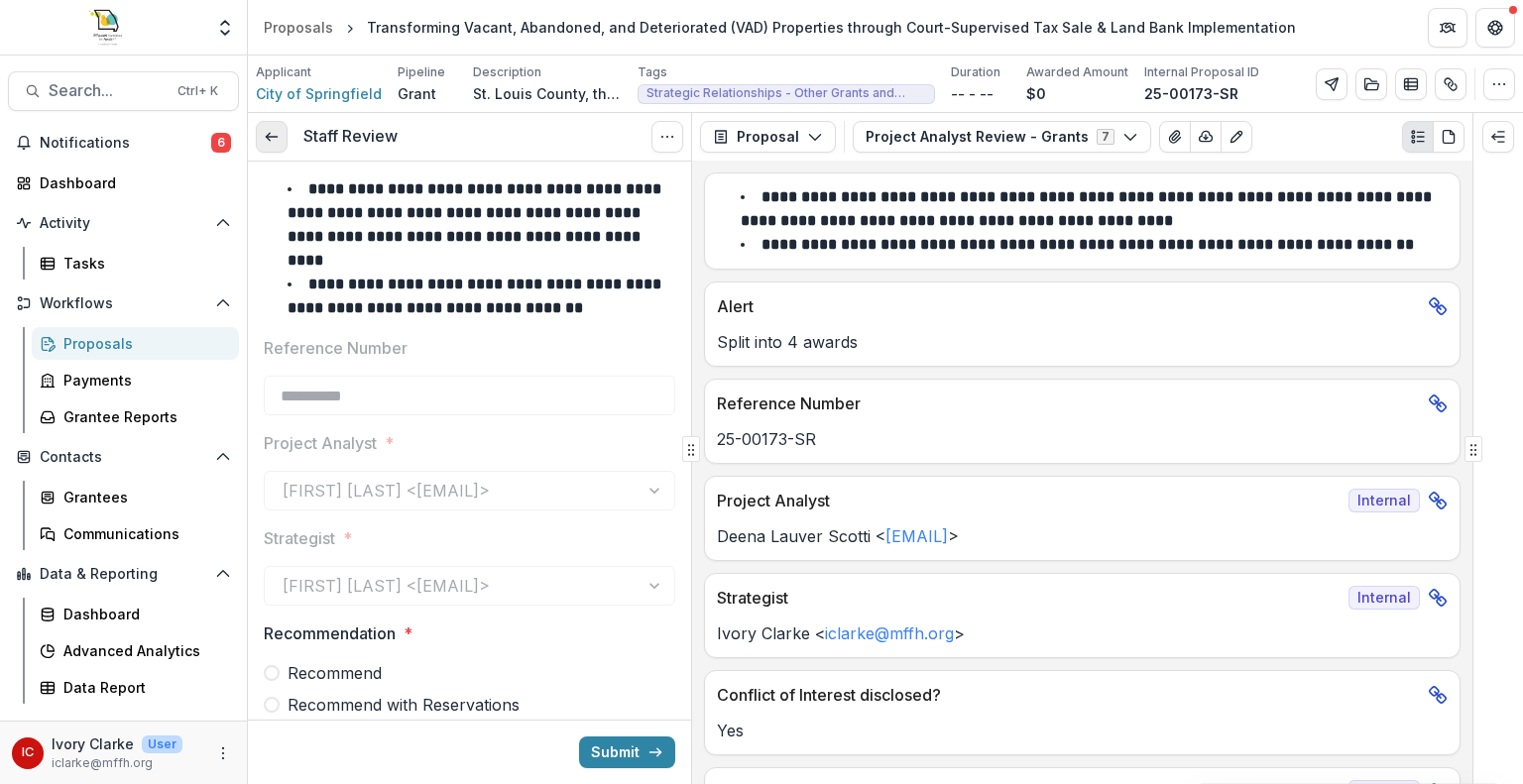click at bounding box center [272, 137] 